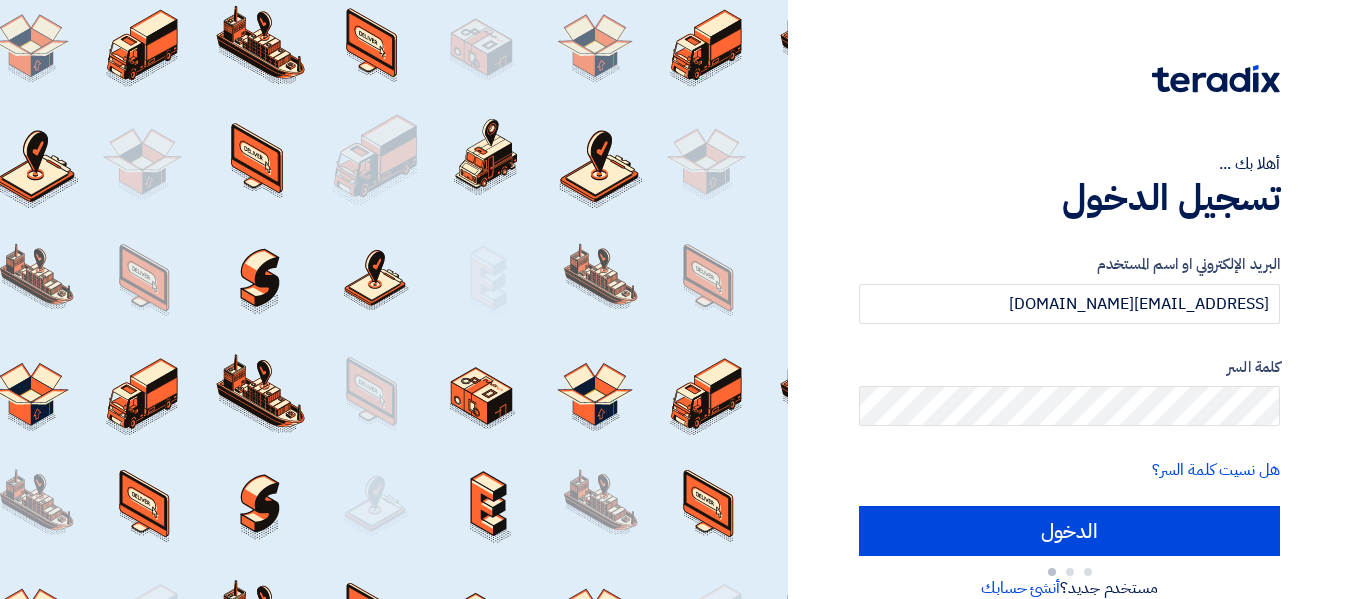 scroll, scrollTop: 0, scrollLeft: 0, axis: both 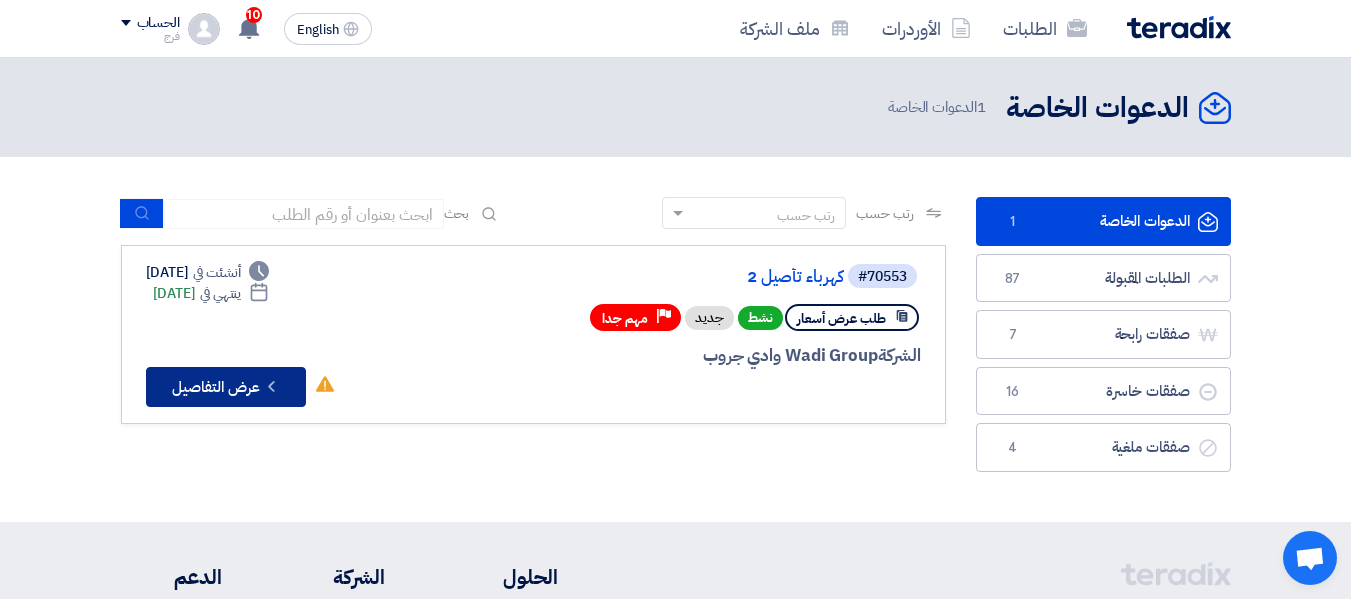 click on "Check details
عرض التفاصيل" 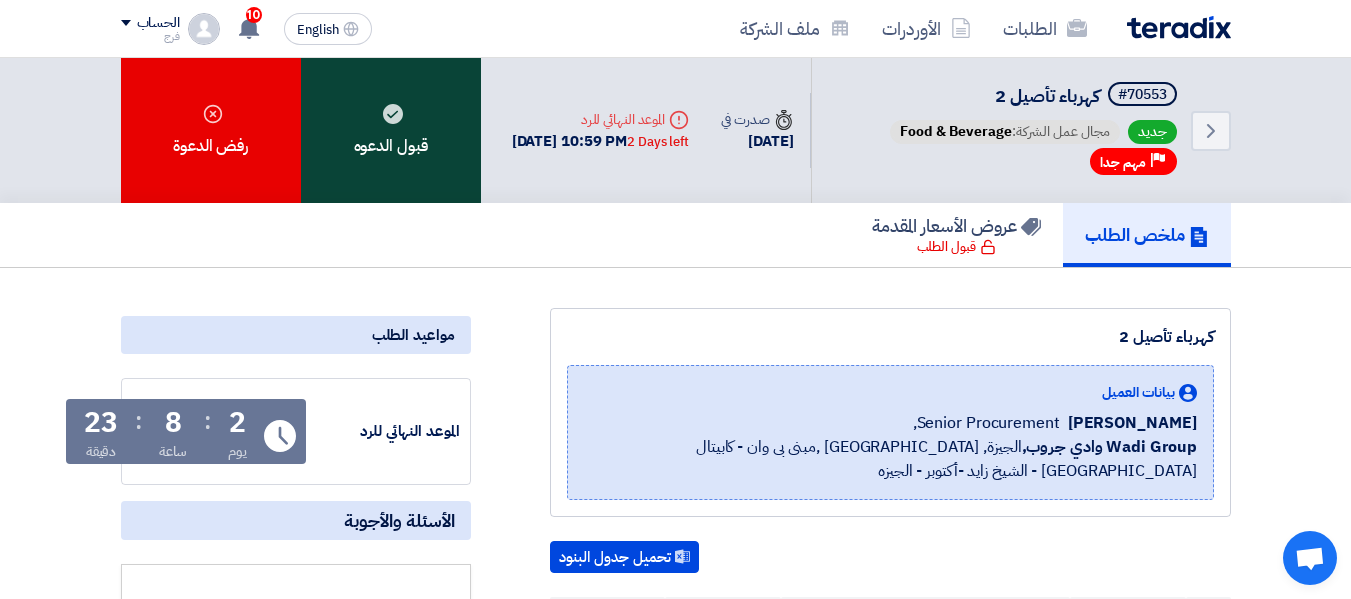 click on "قبول الدعوه" 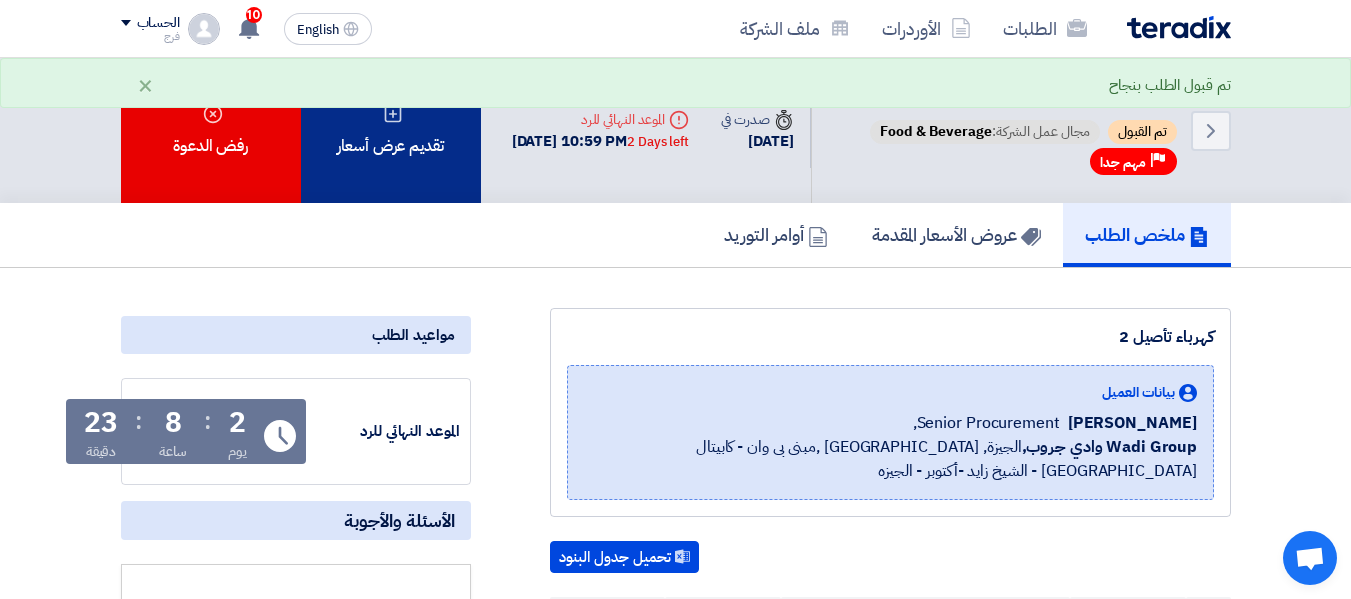 click on "تقديم عرض أسعار" 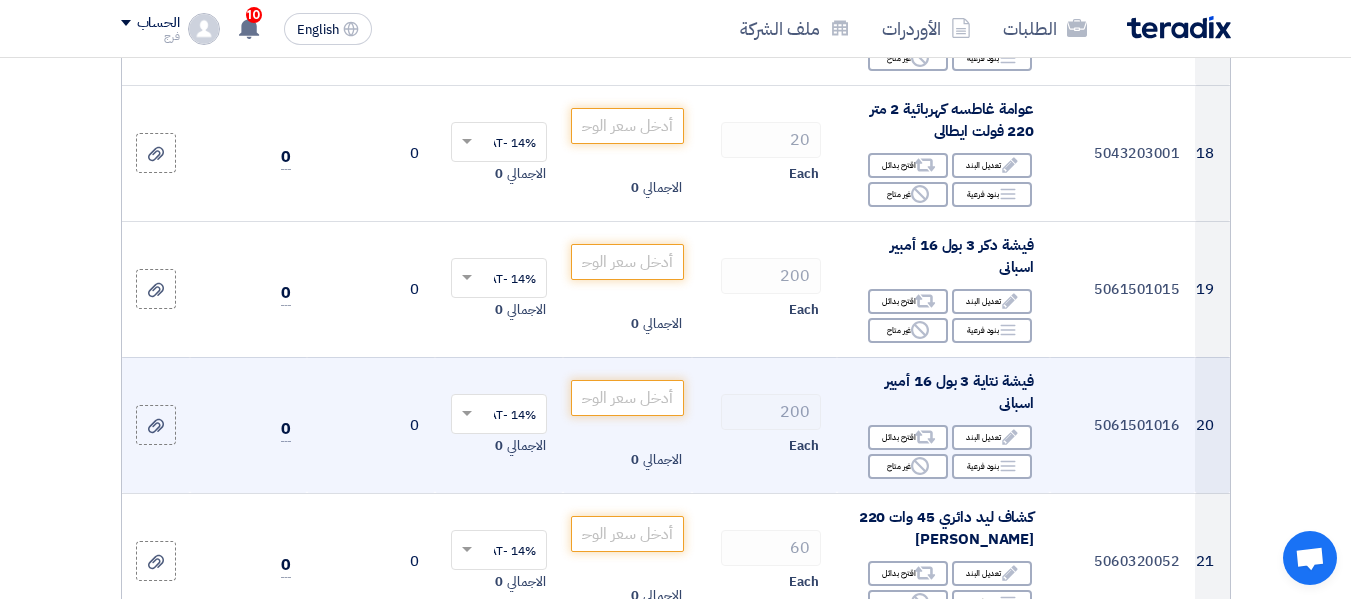 scroll, scrollTop: 2500, scrollLeft: 0, axis: vertical 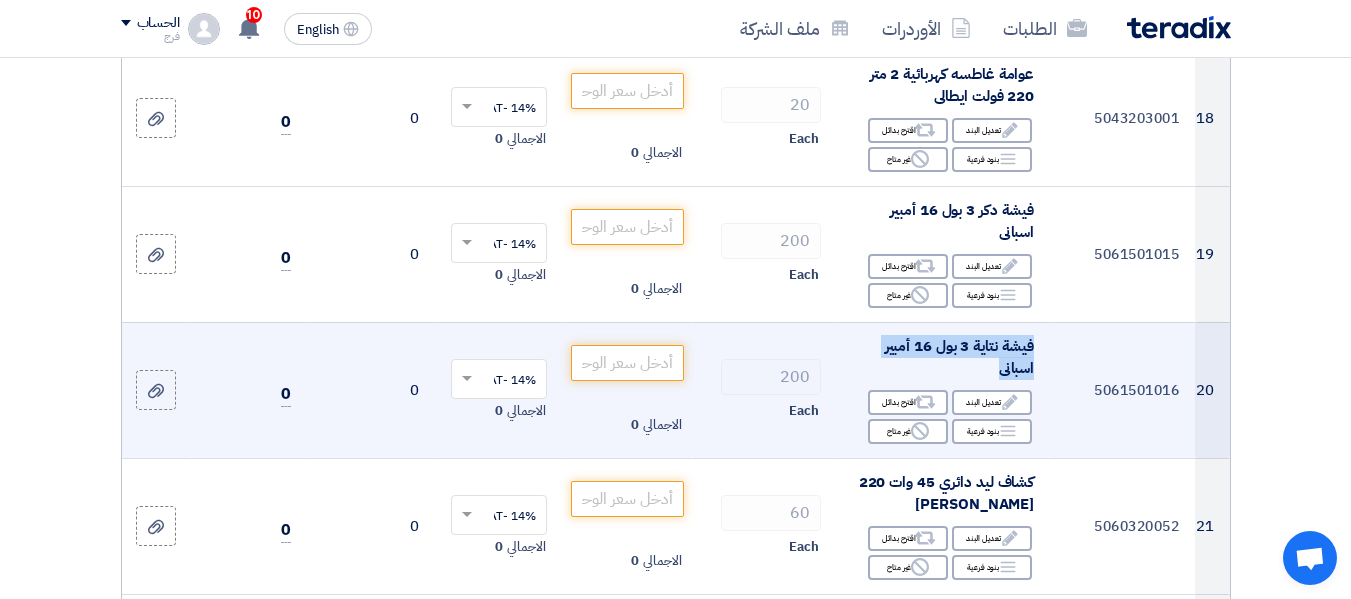 drag, startPoint x: 940, startPoint y: 349, endPoint x: 1049, endPoint y: 306, distance: 117.17508 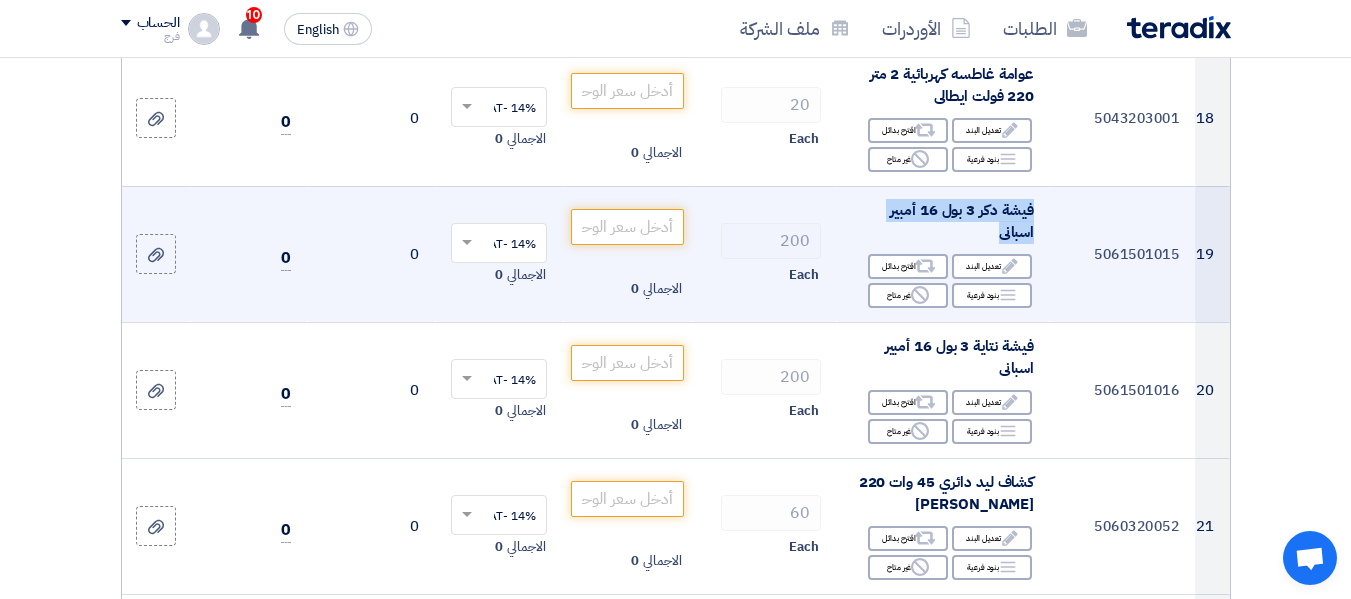 drag, startPoint x: 988, startPoint y: 205, endPoint x: 1043, endPoint y: 175, distance: 62.649822 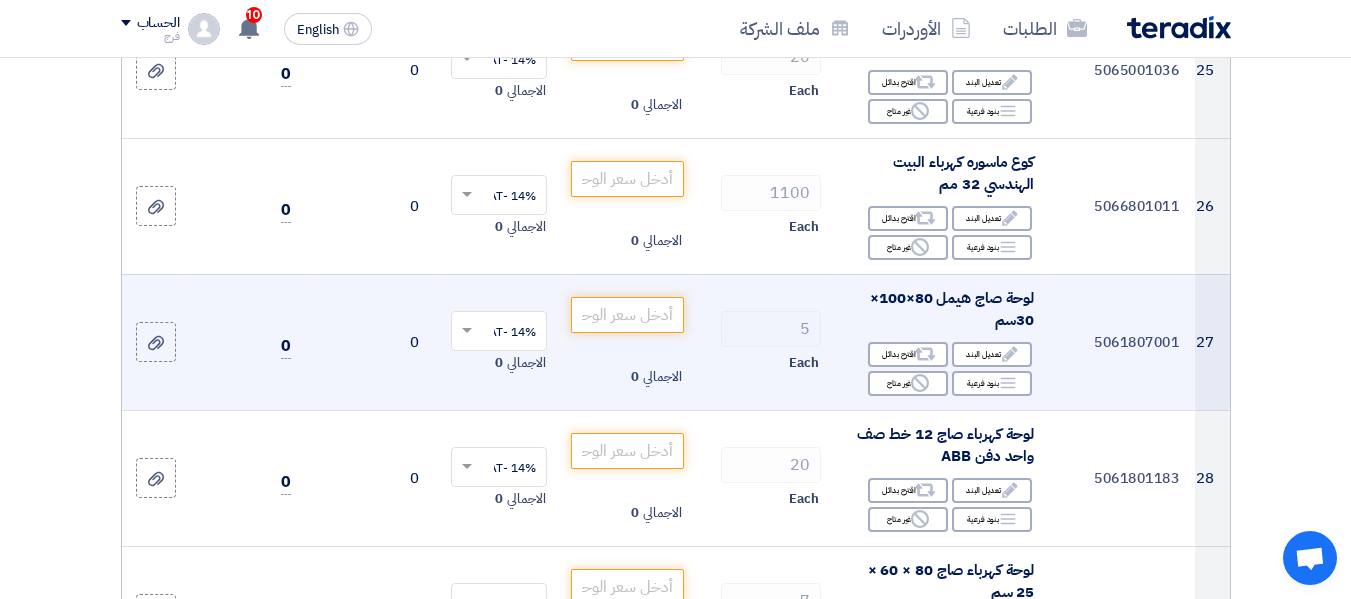 scroll, scrollTop: 3600, scrollLeft: 0, axis: vertical 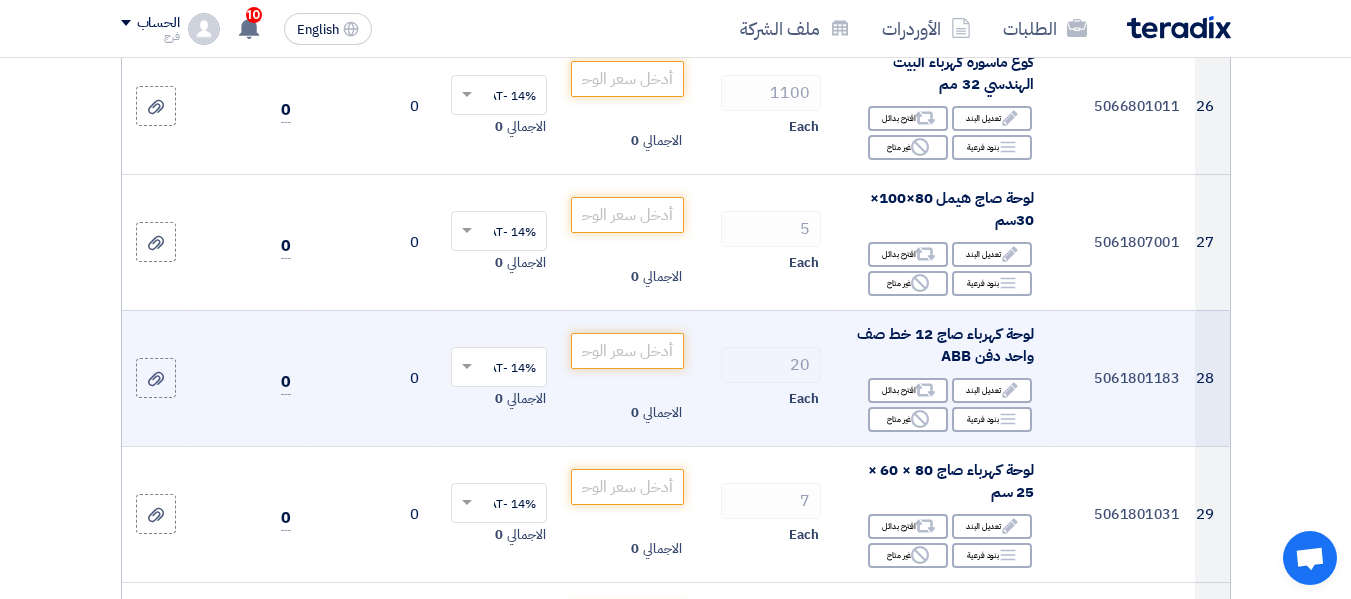 drag, startPoint x: 926, startPoint y: 326, endPoint x: 1061, endPoint y: 305, distance: 136.62357 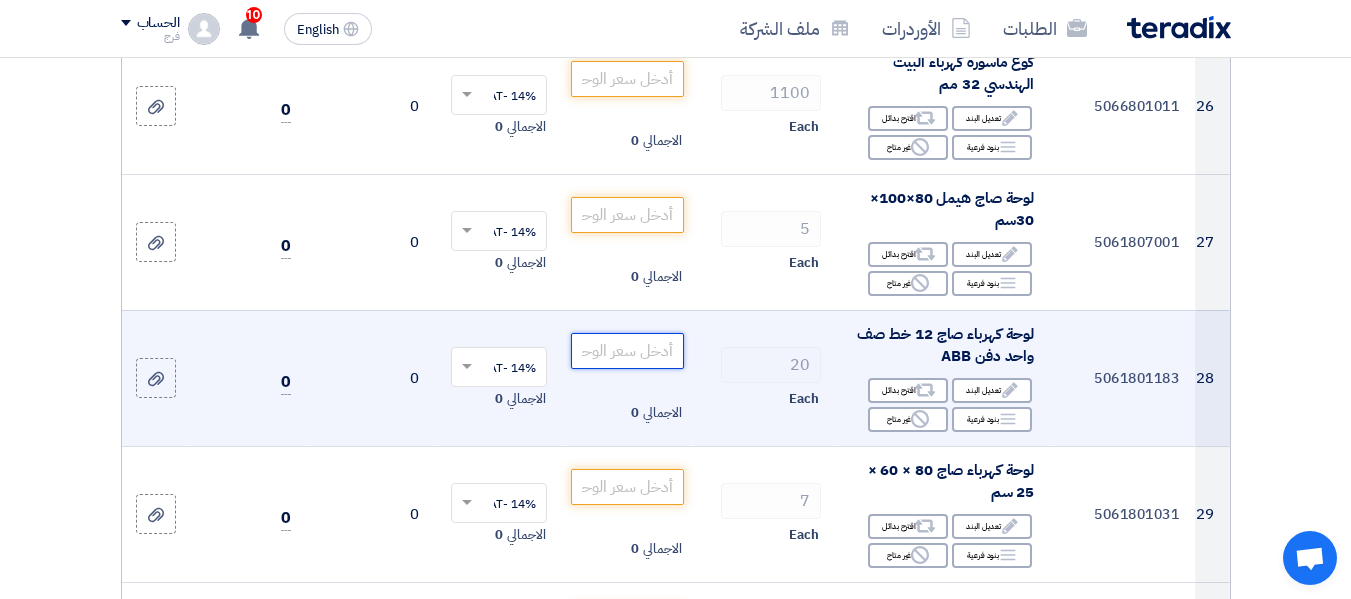 click 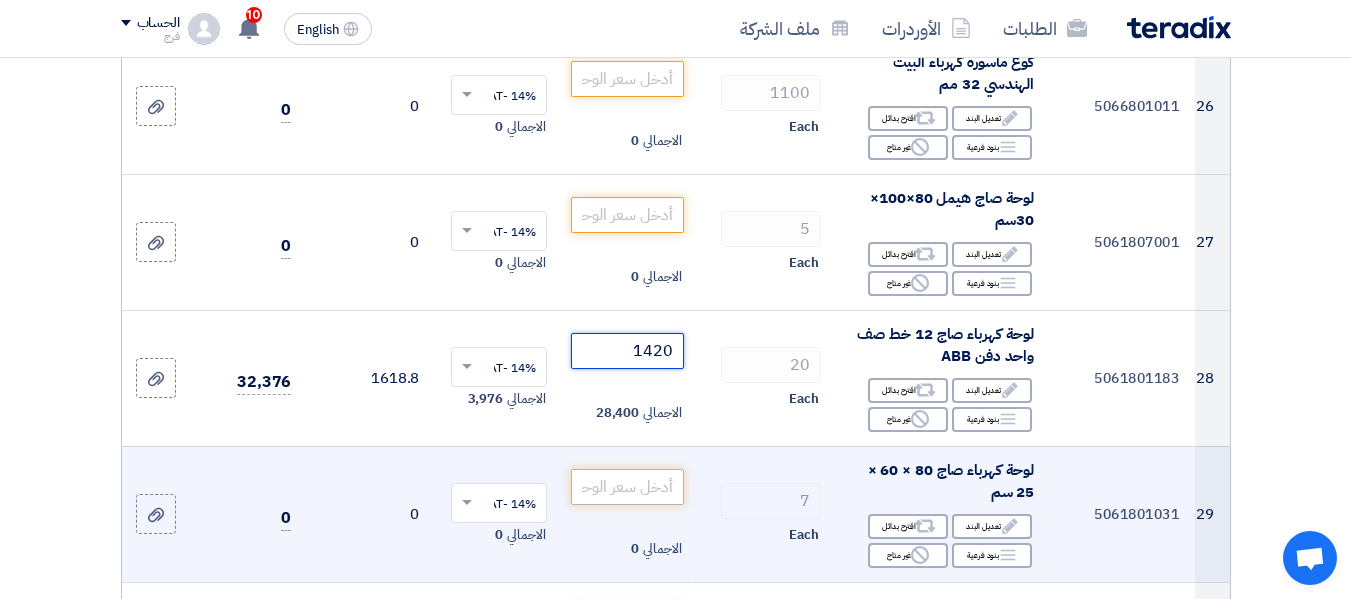 type on "1420" 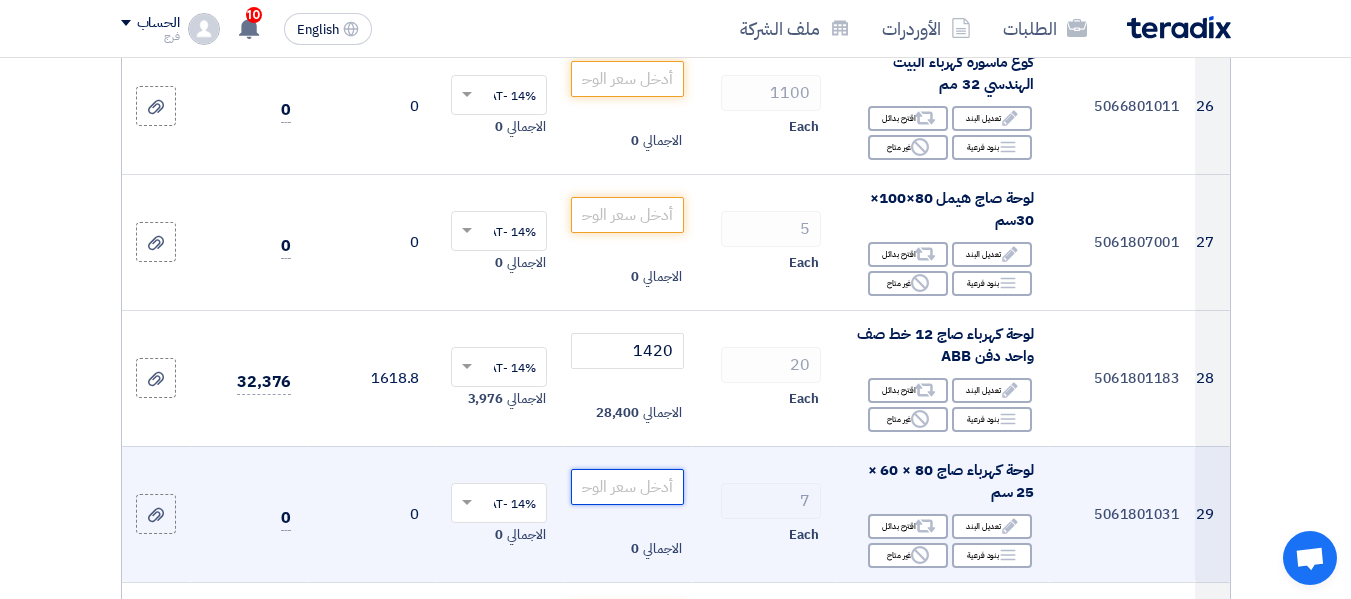 click 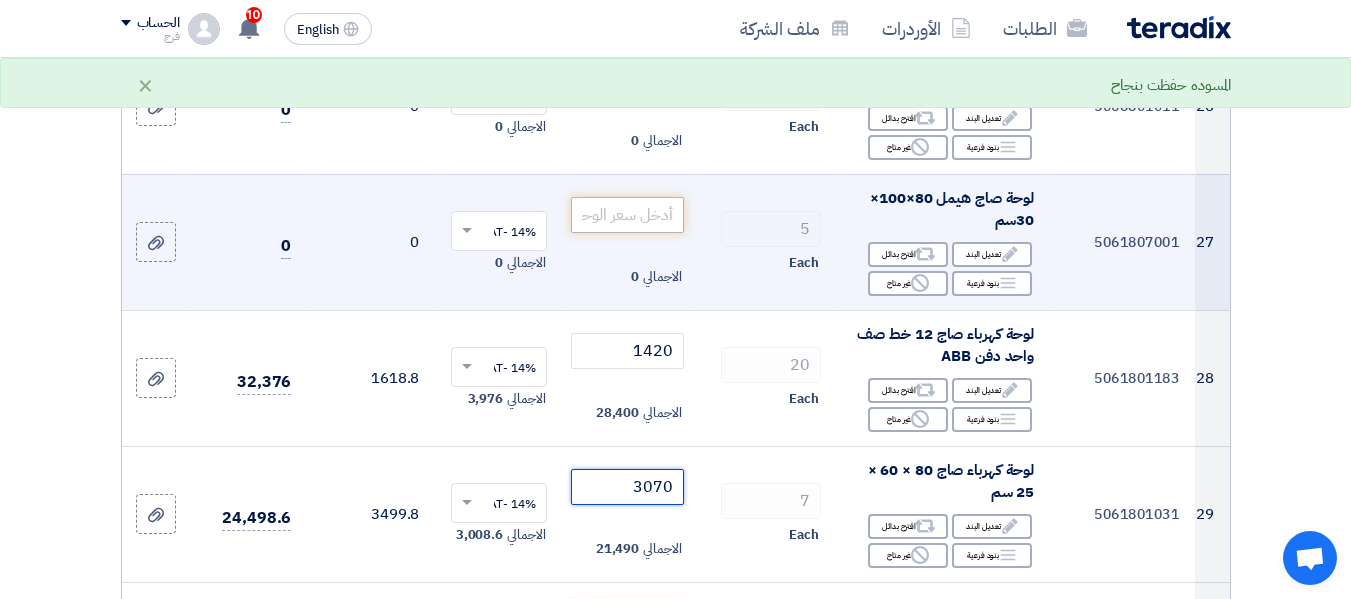 type on "3070" 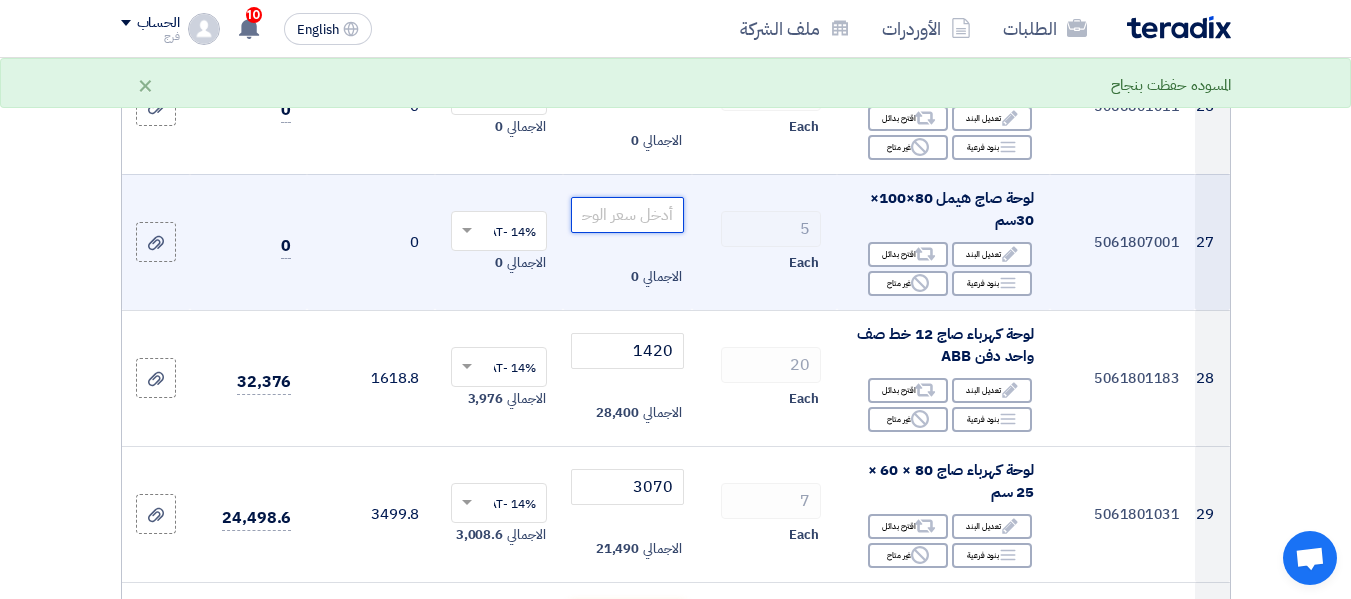 click 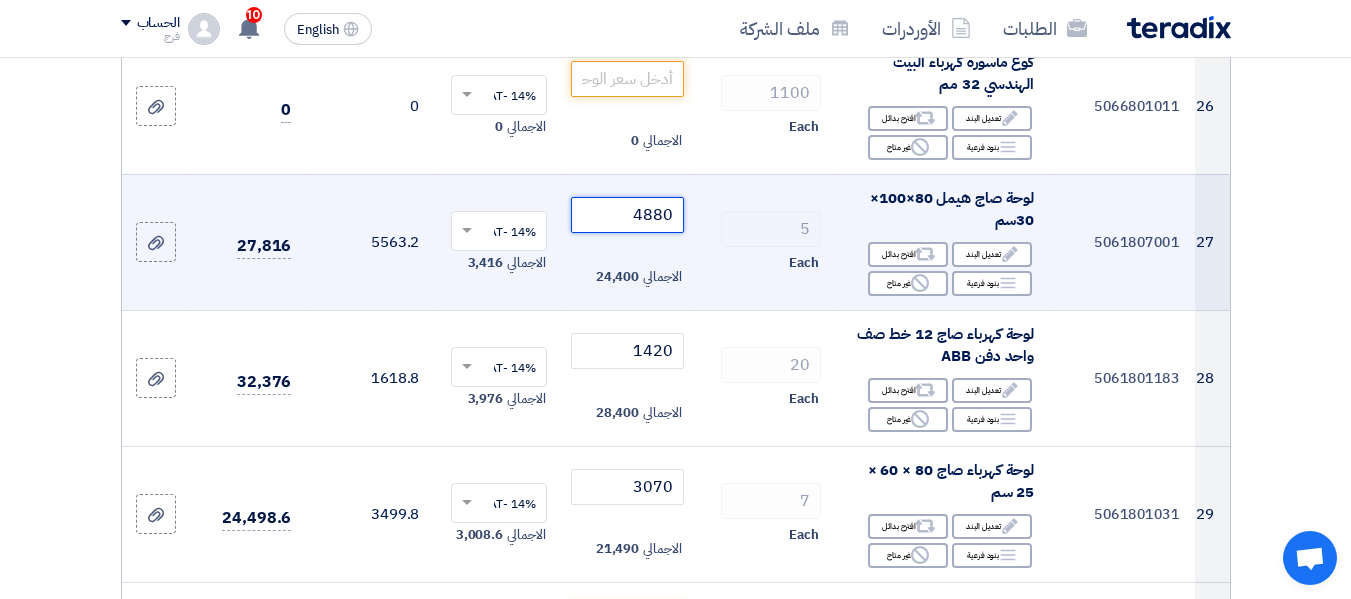 type on "4880" 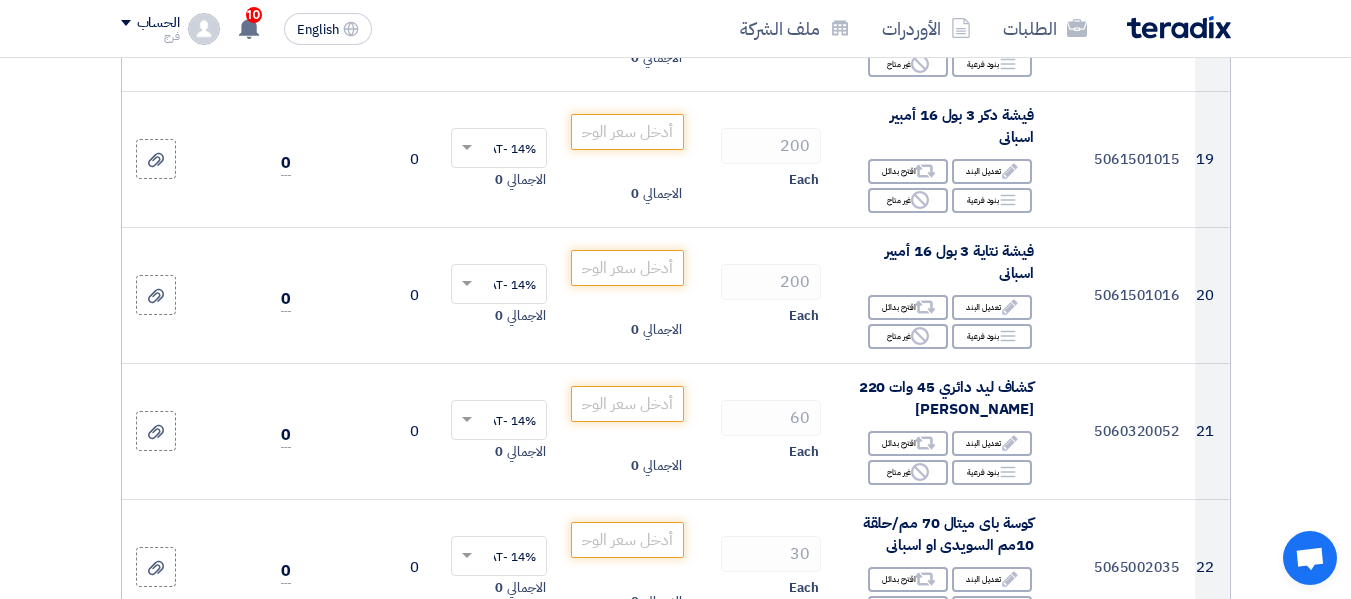 scroll, scrollTop: 2400, scrollLeft: 0, axis: vertical 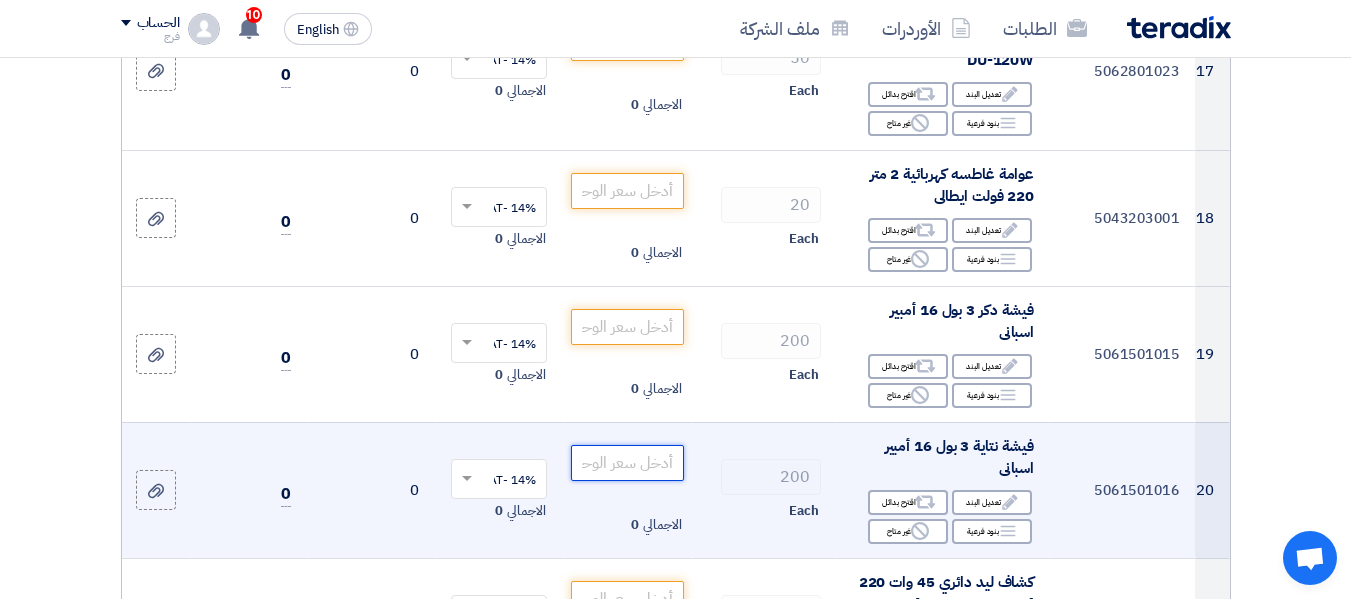 click 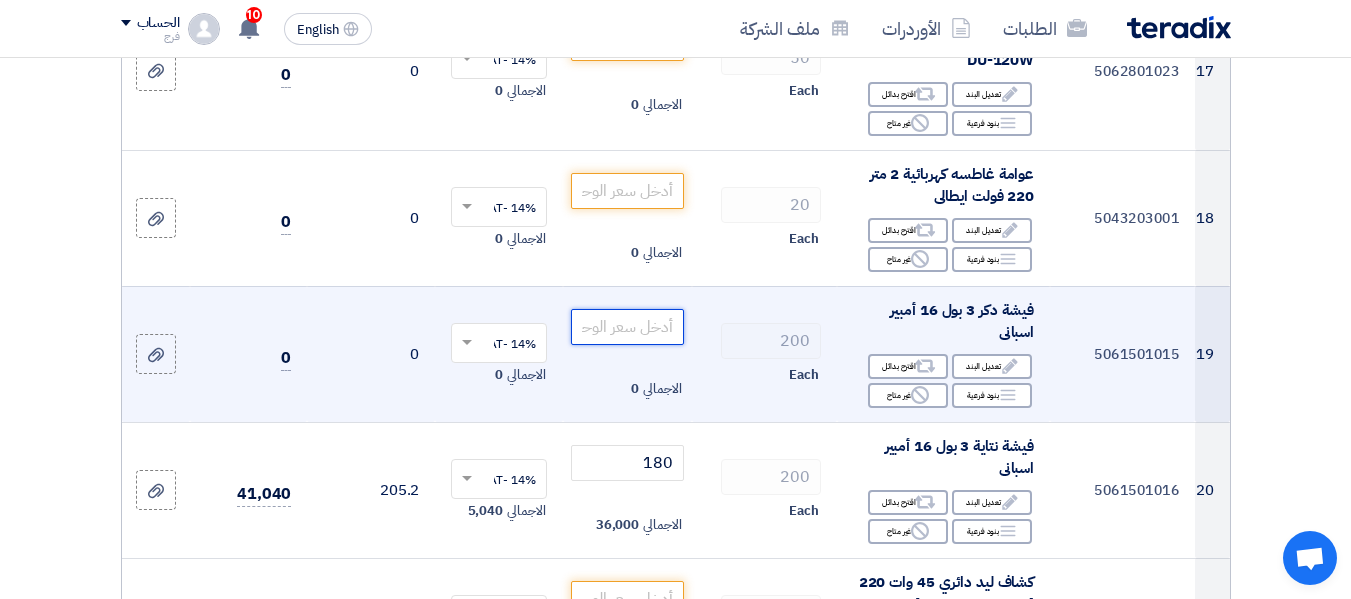 click 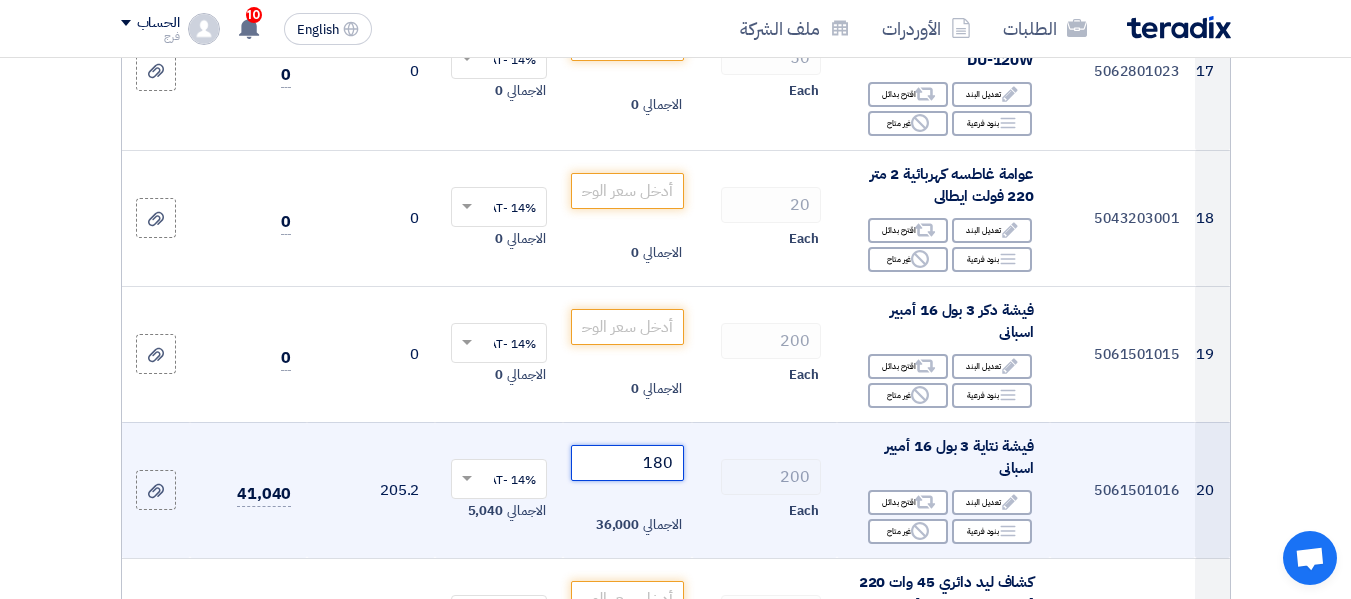 click on "180" 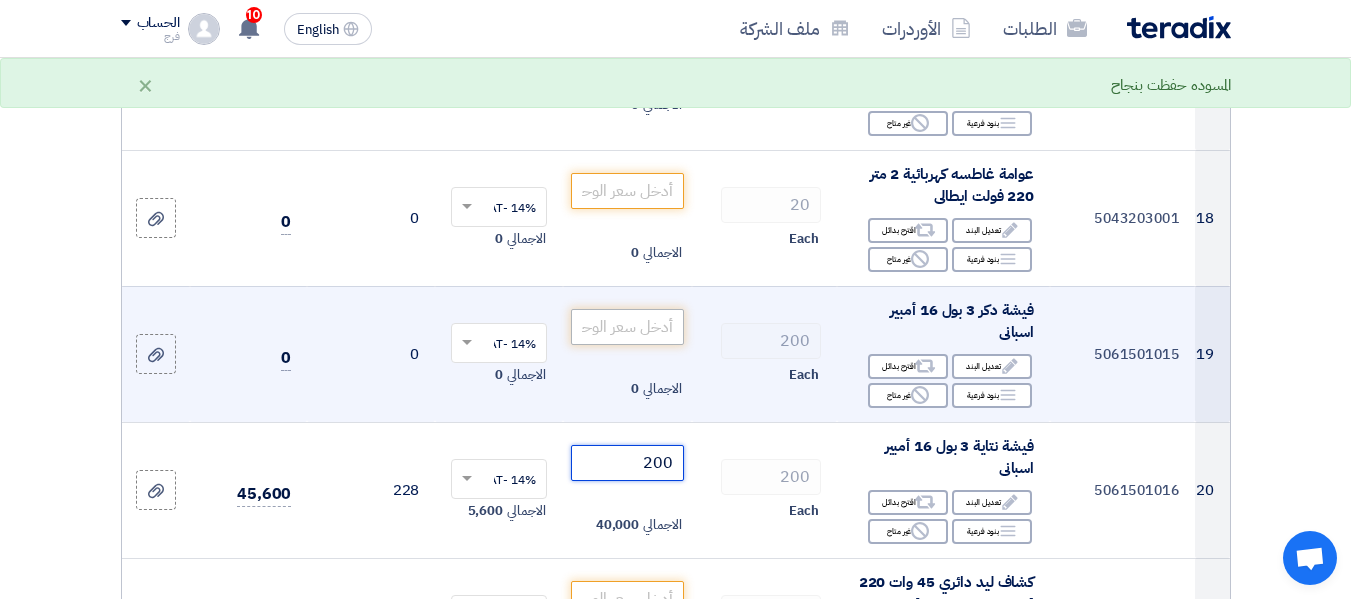 type on "200" 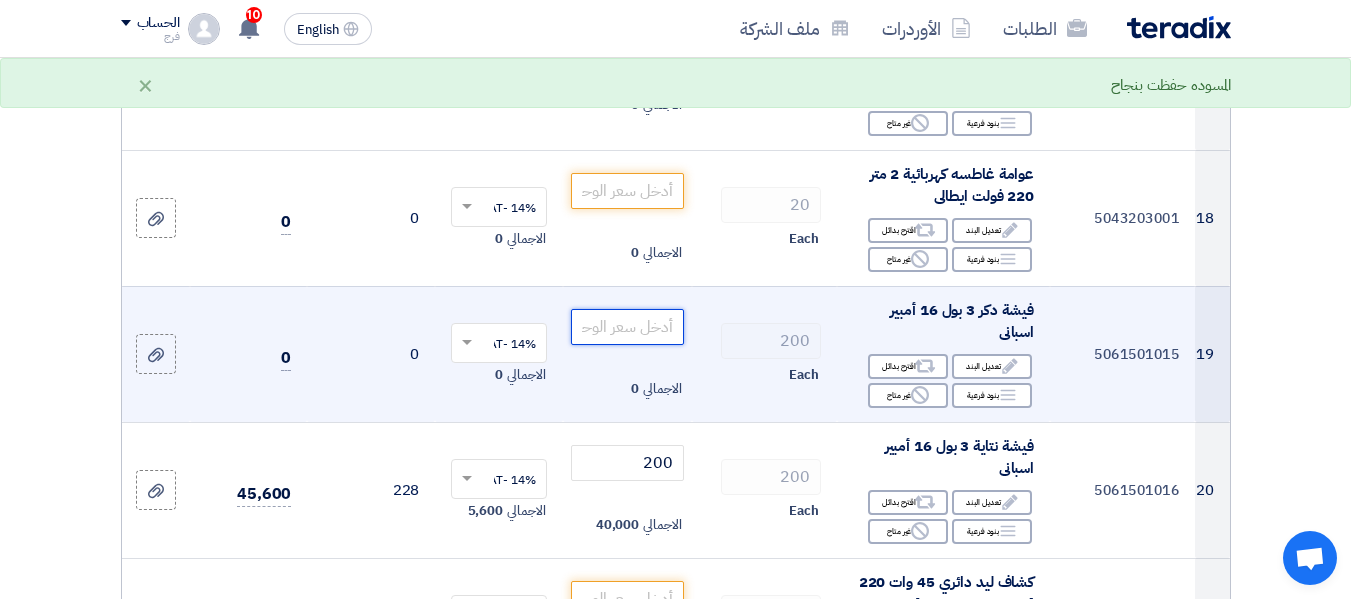 click 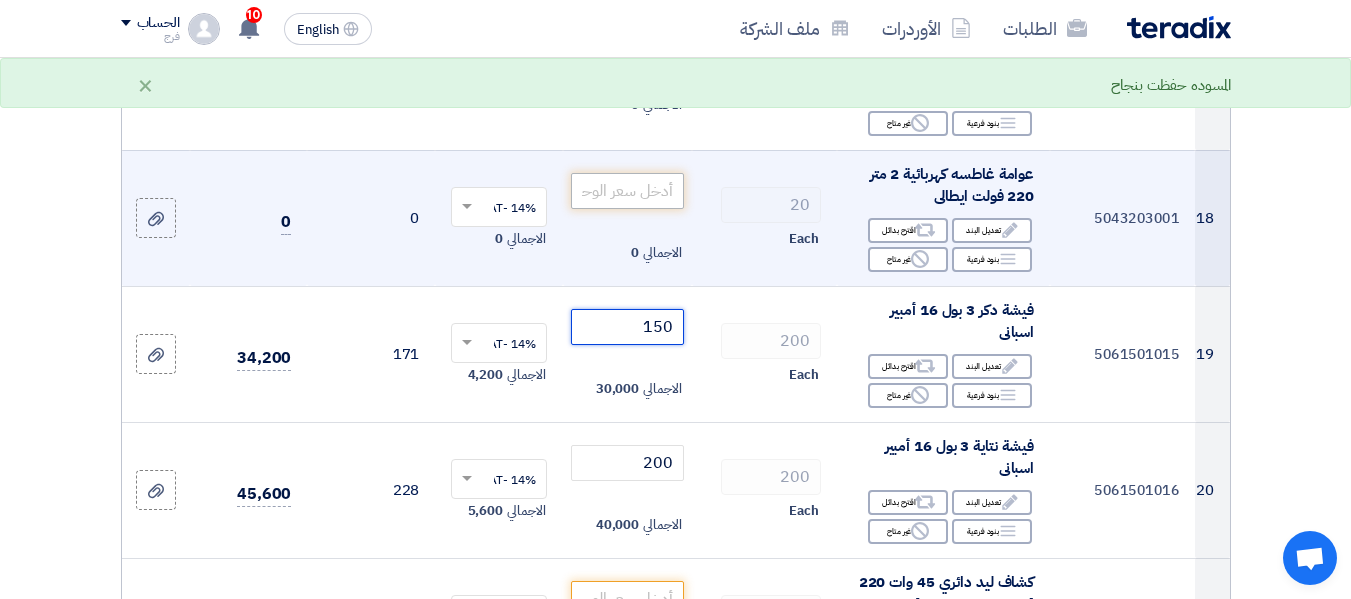 type on "150" 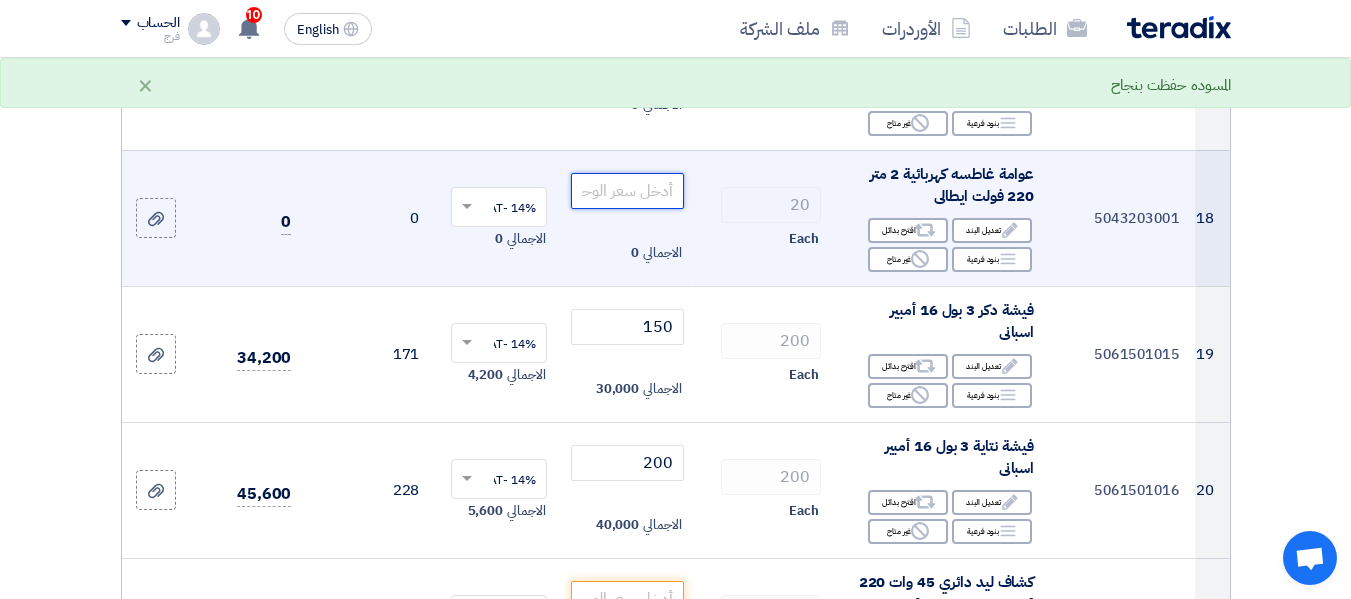 click 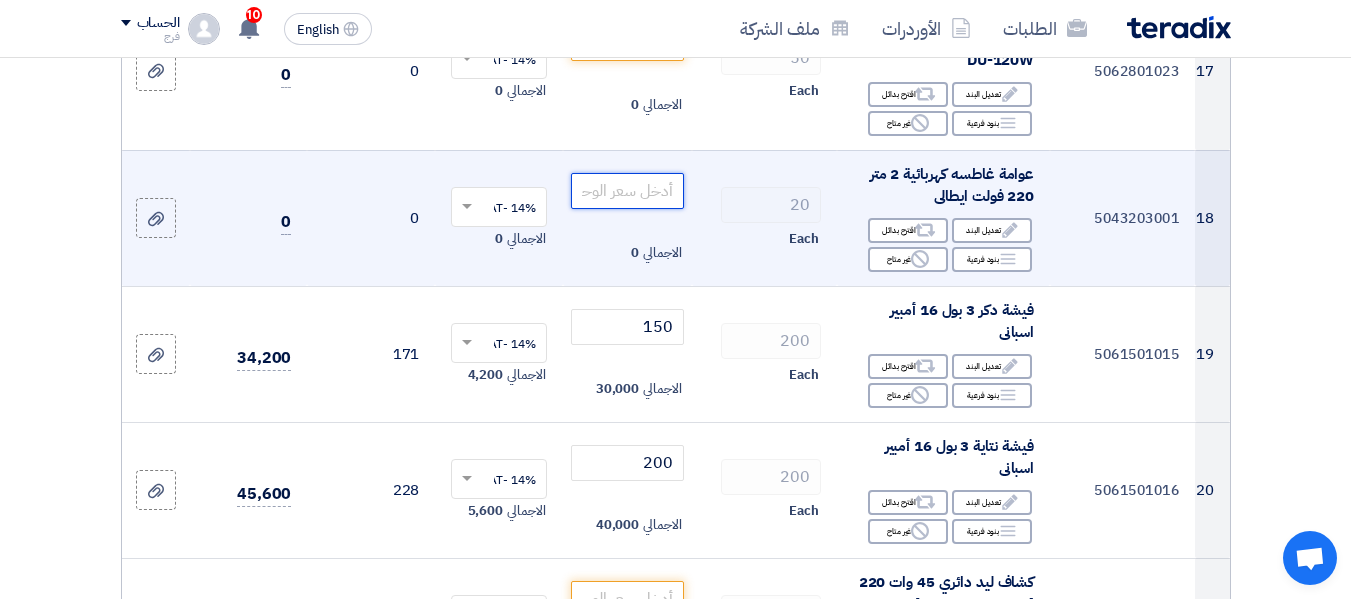 type on "1" 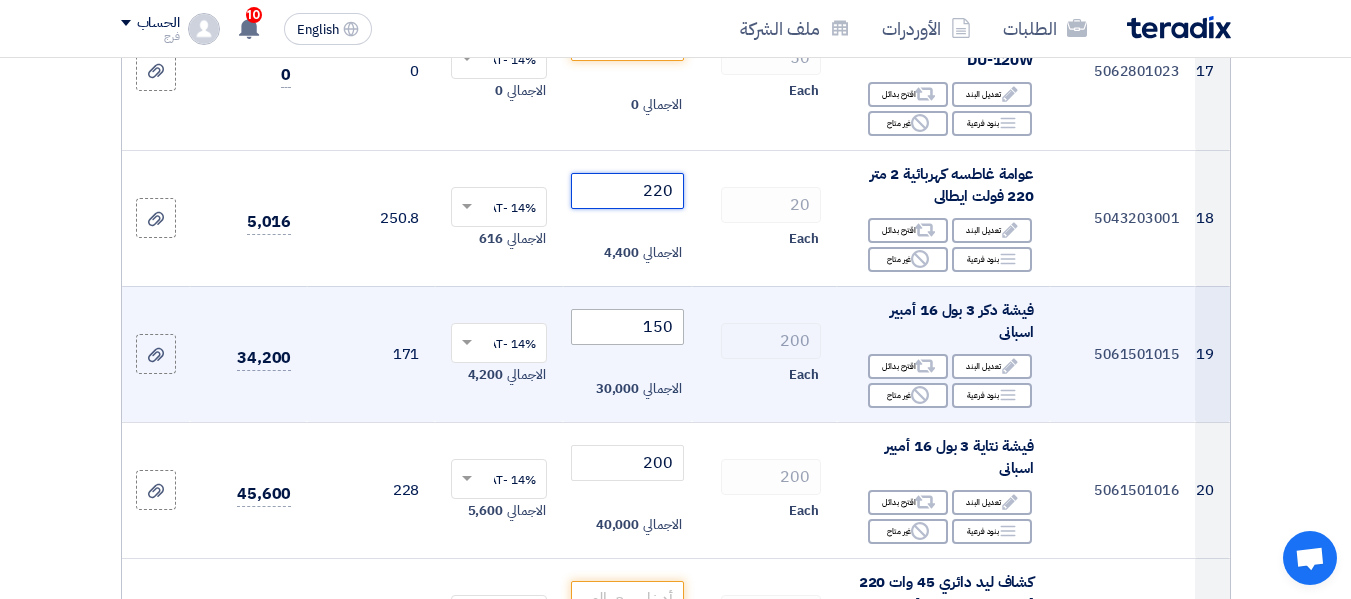 type on "220" 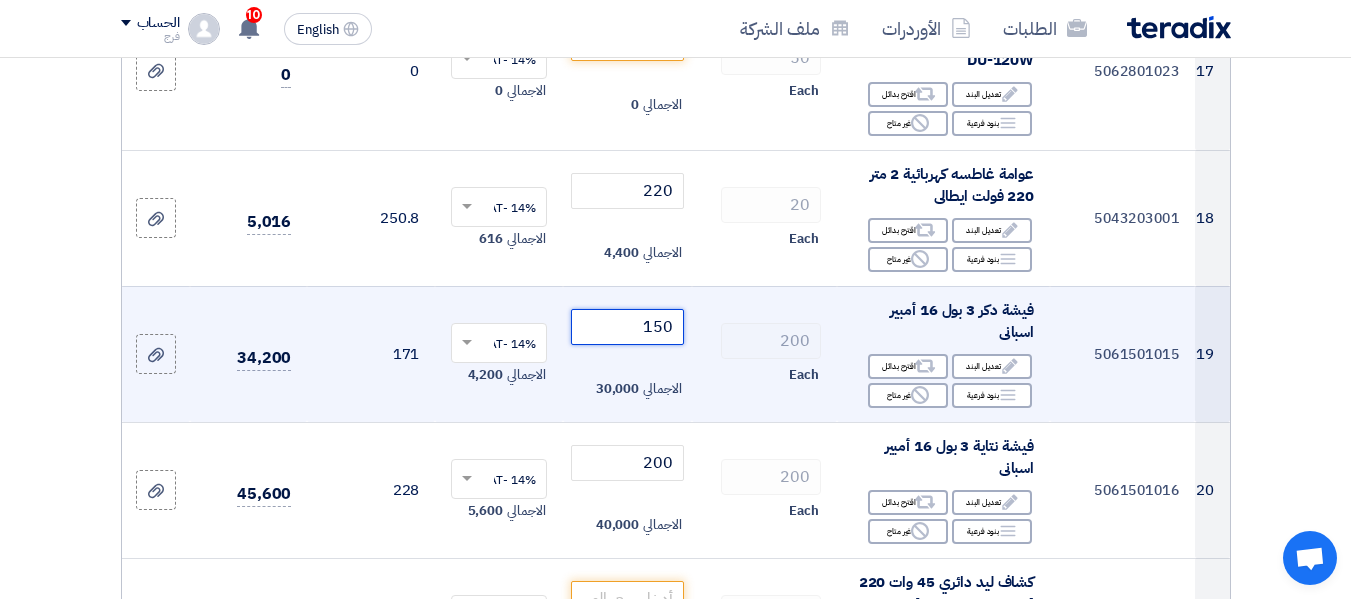 click on "150" 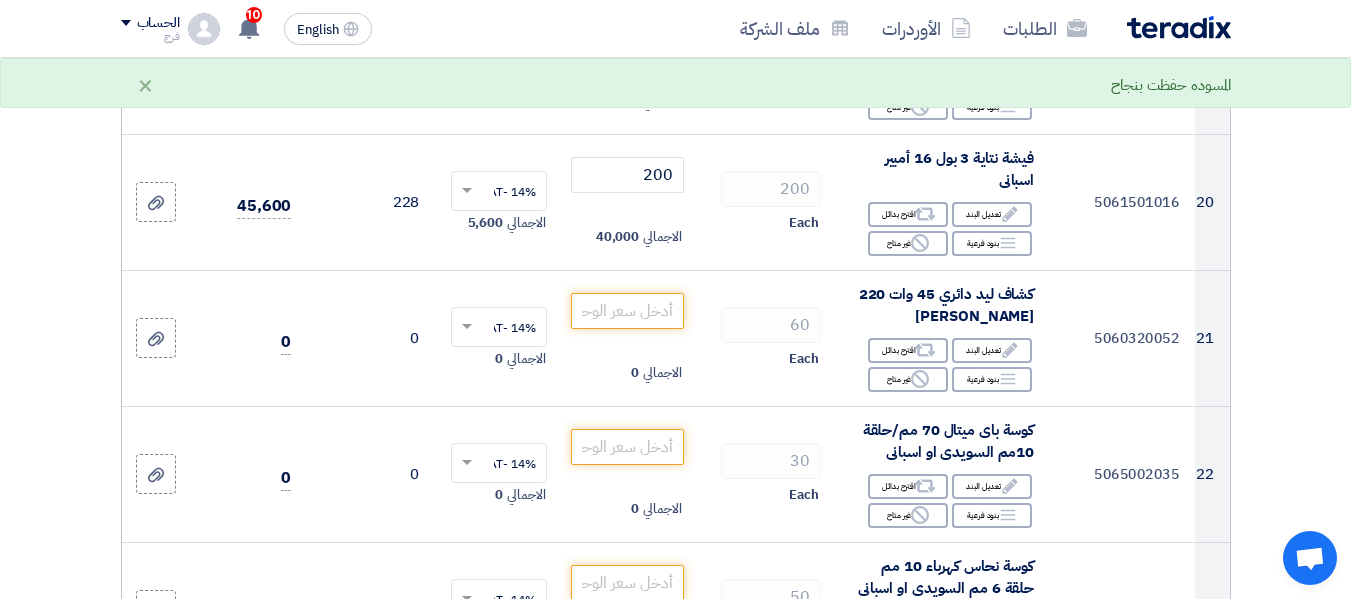 scroll, scrollTop: 2700, scrollLeft: 0, axis: vertical 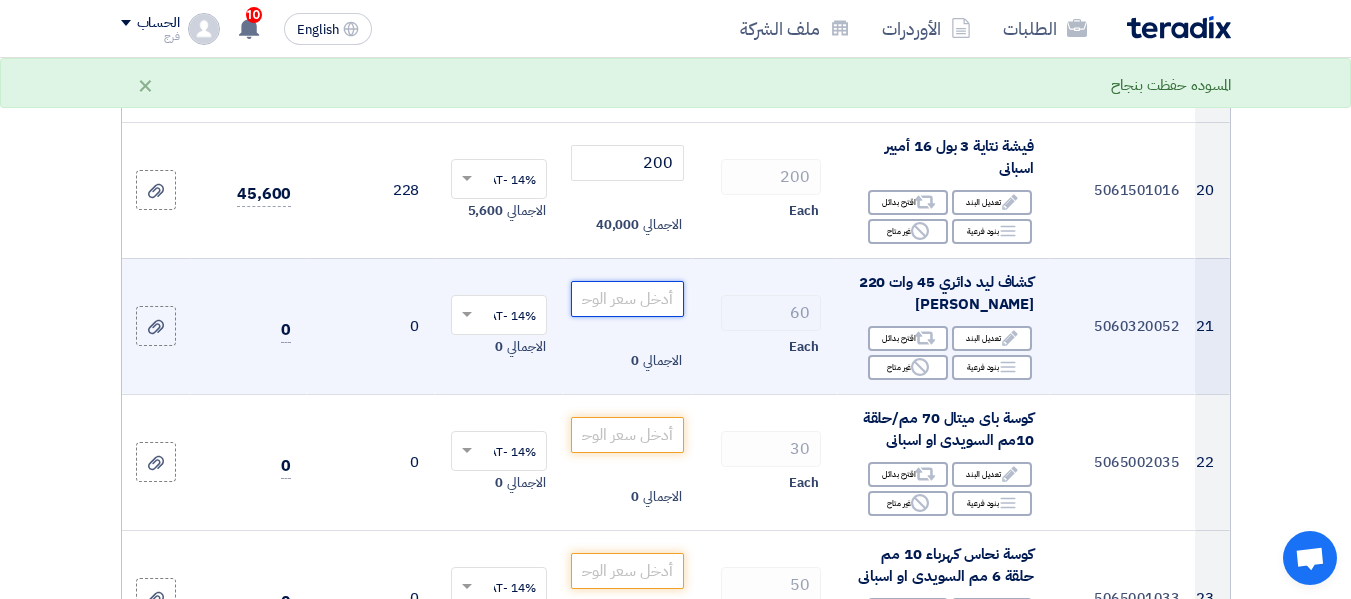 click 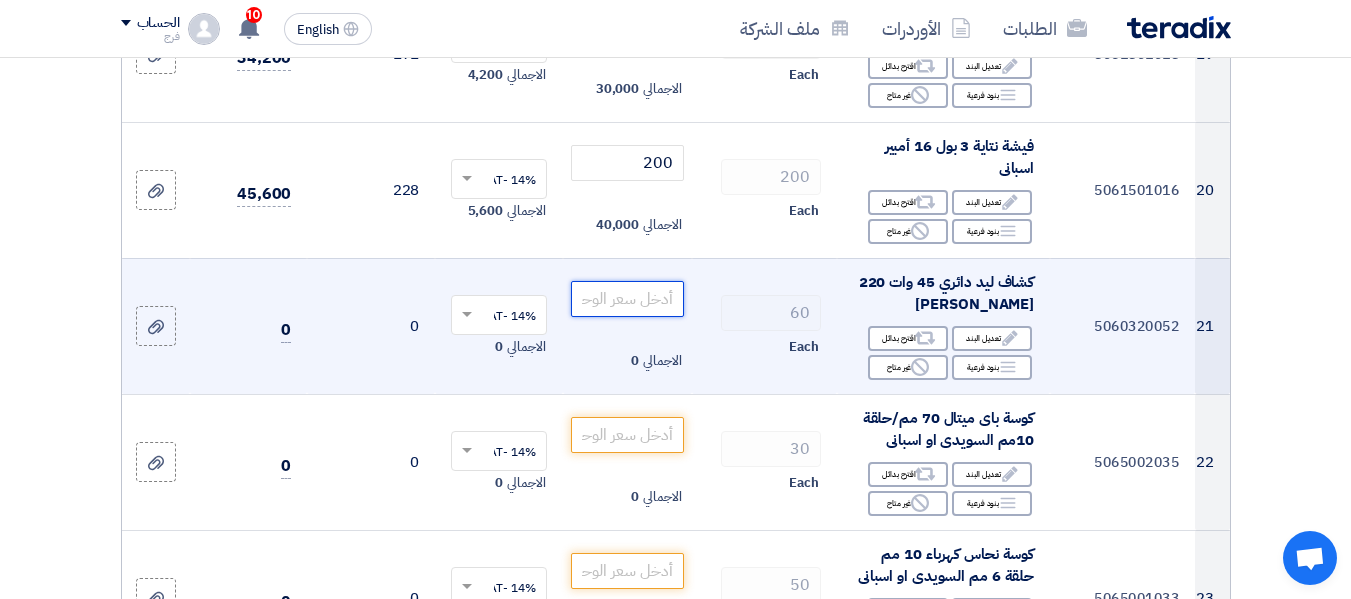 click 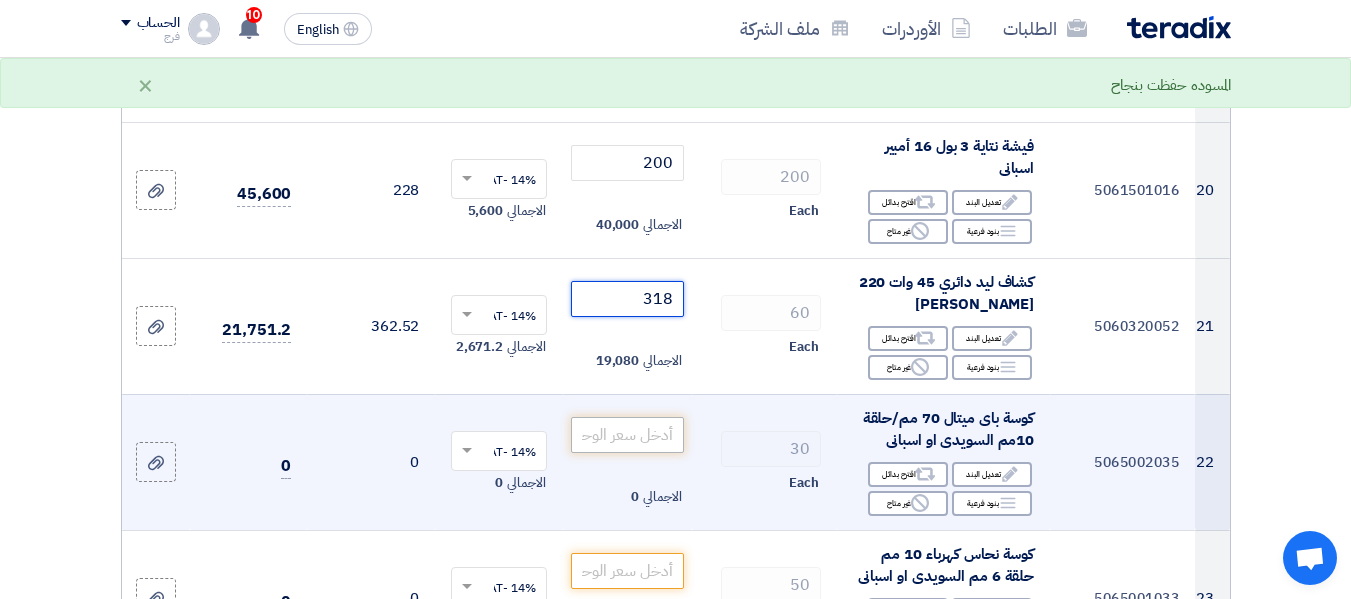 type on "318" 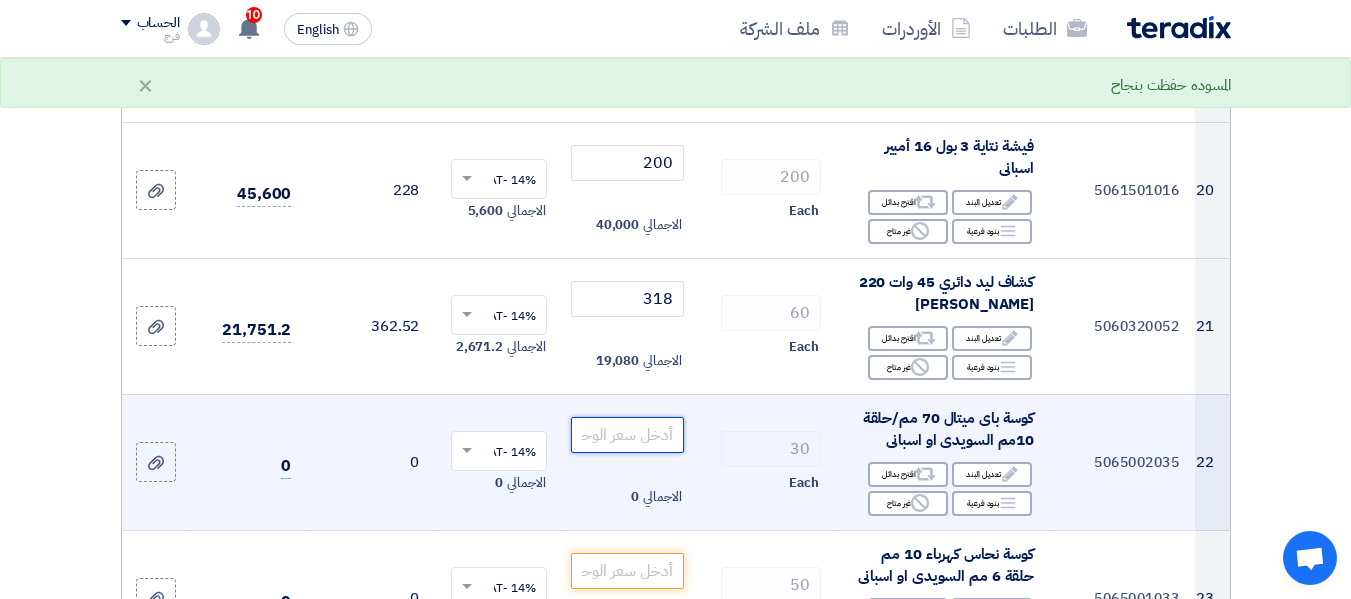 click 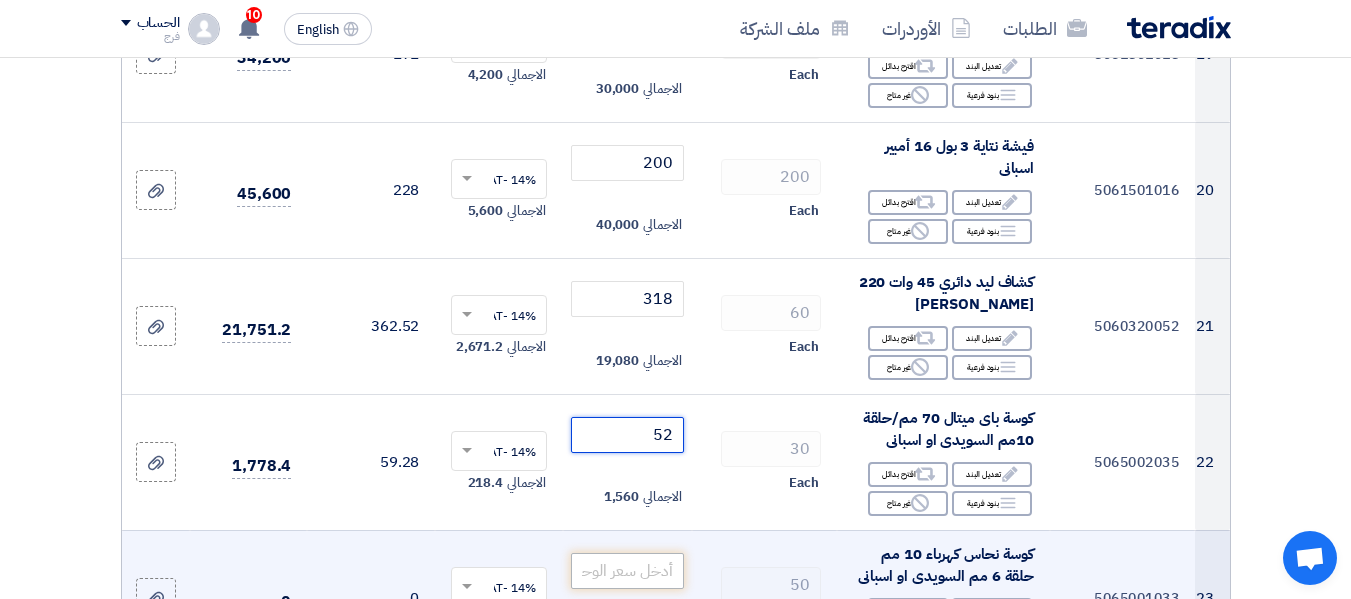 type on "52" 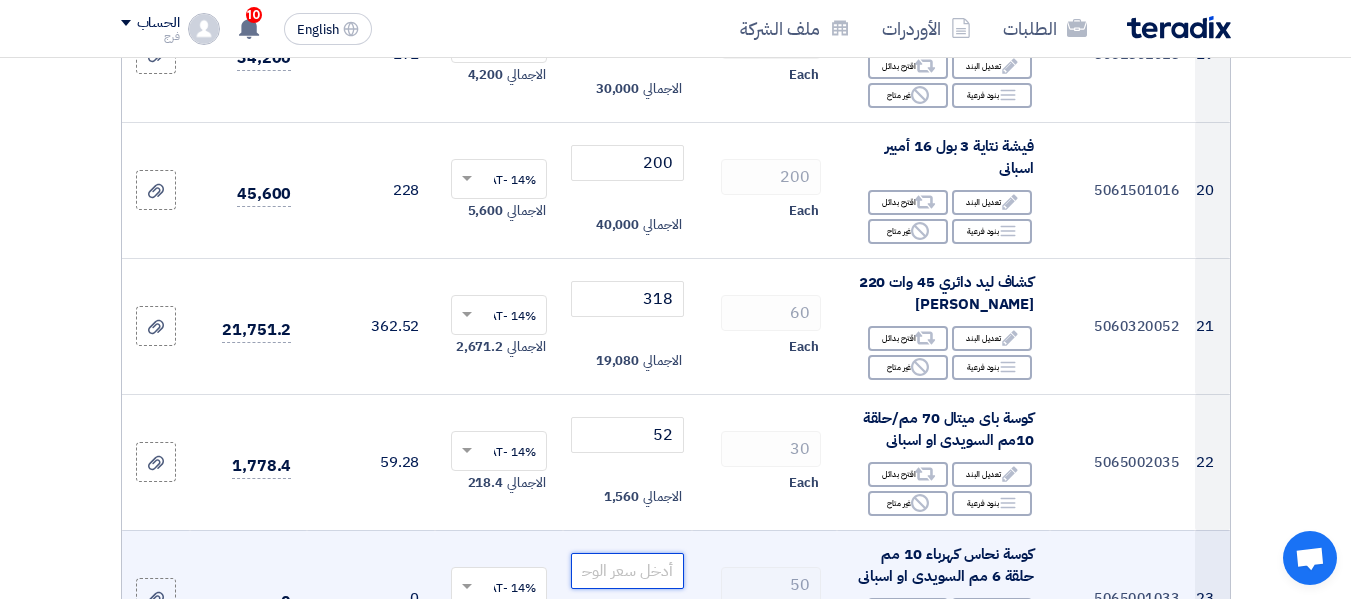 click 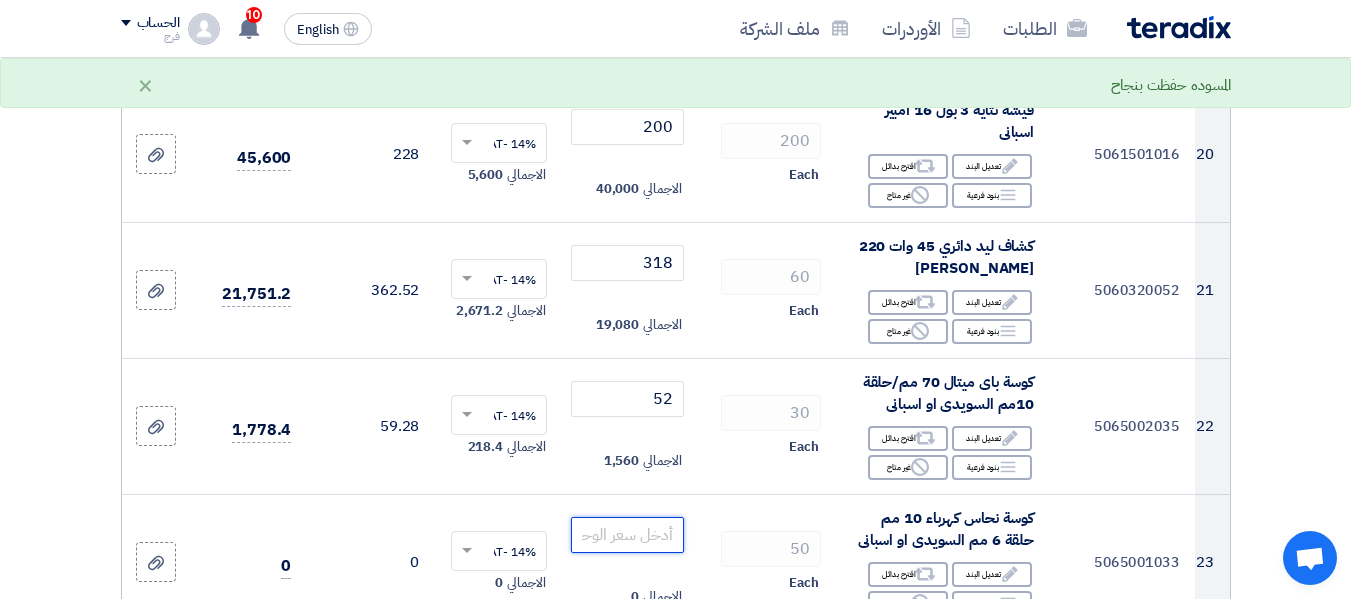 scroll, scrollTop: 2800, scrollLeft: 0, axis: vertical 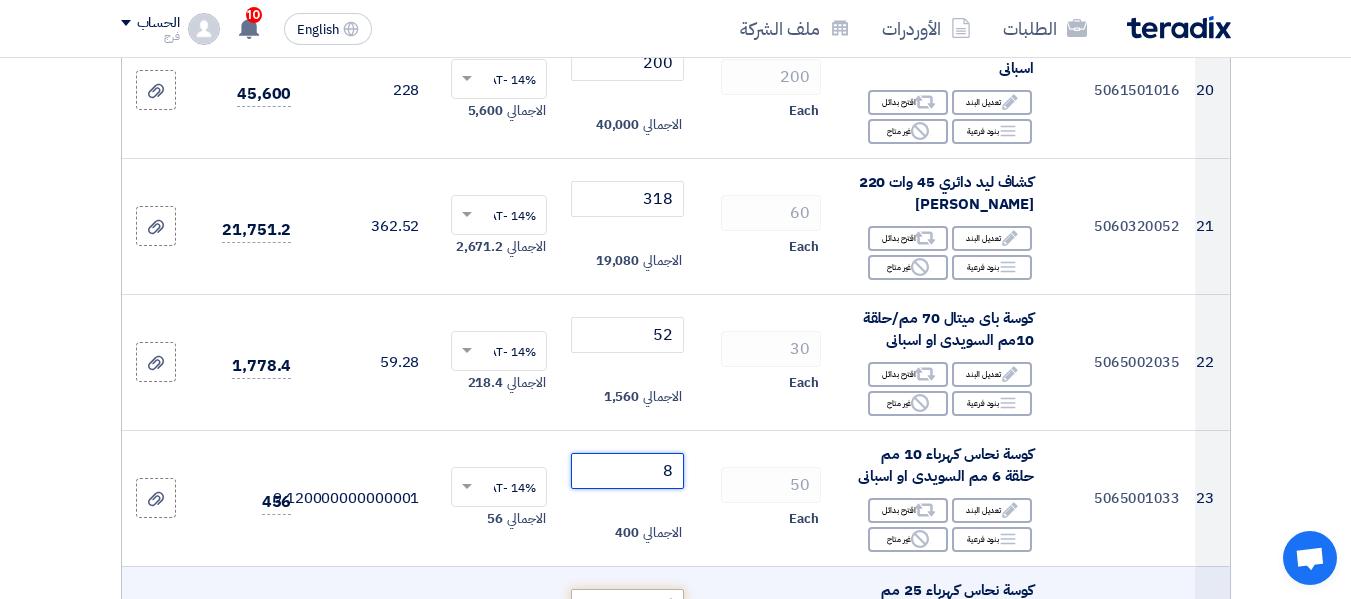 type on "8" 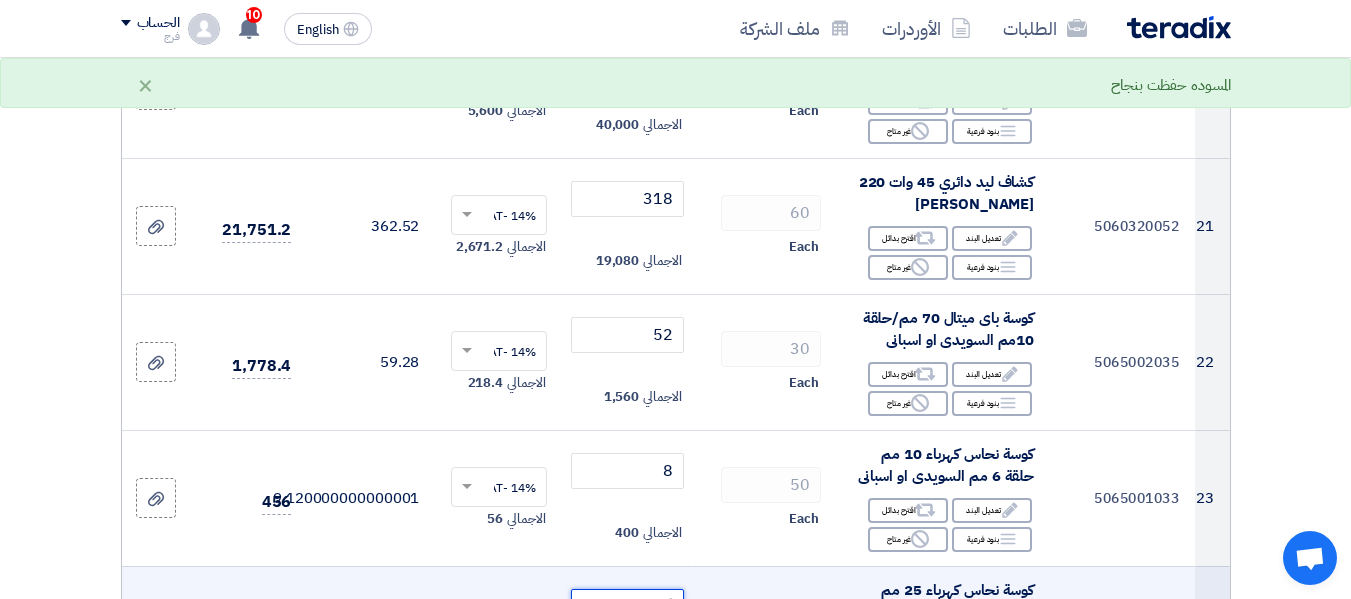 click 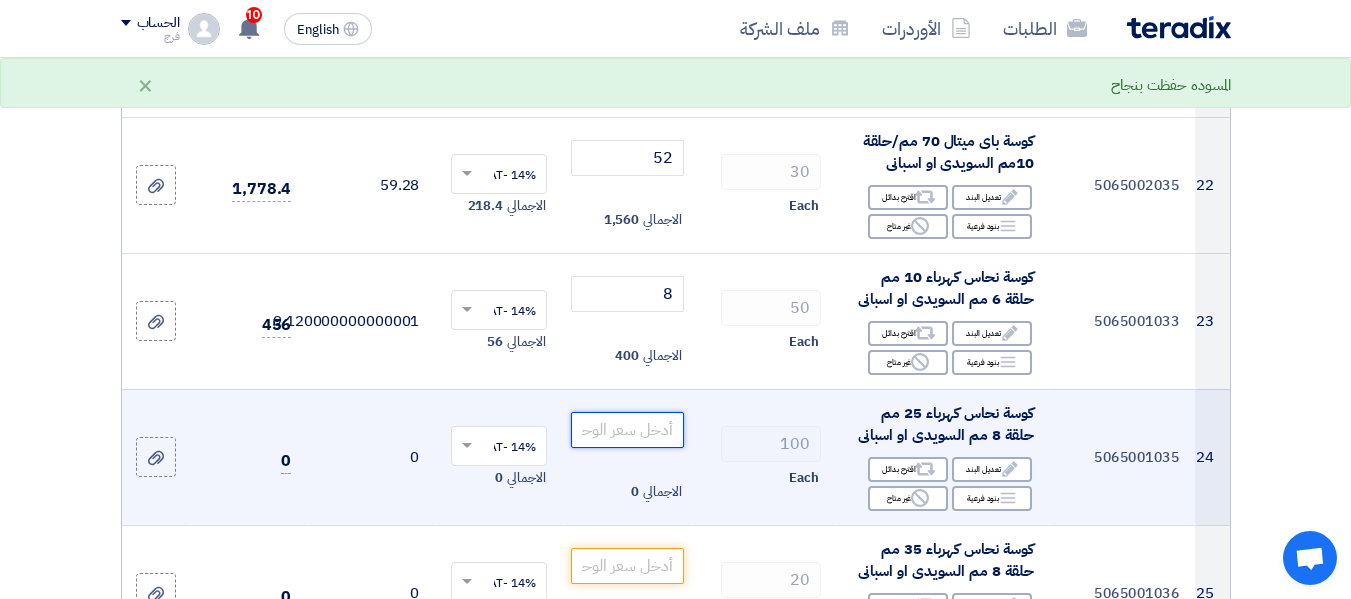 scroll, scrollTop: 3000, scrollLeft: 0, axis: vertical 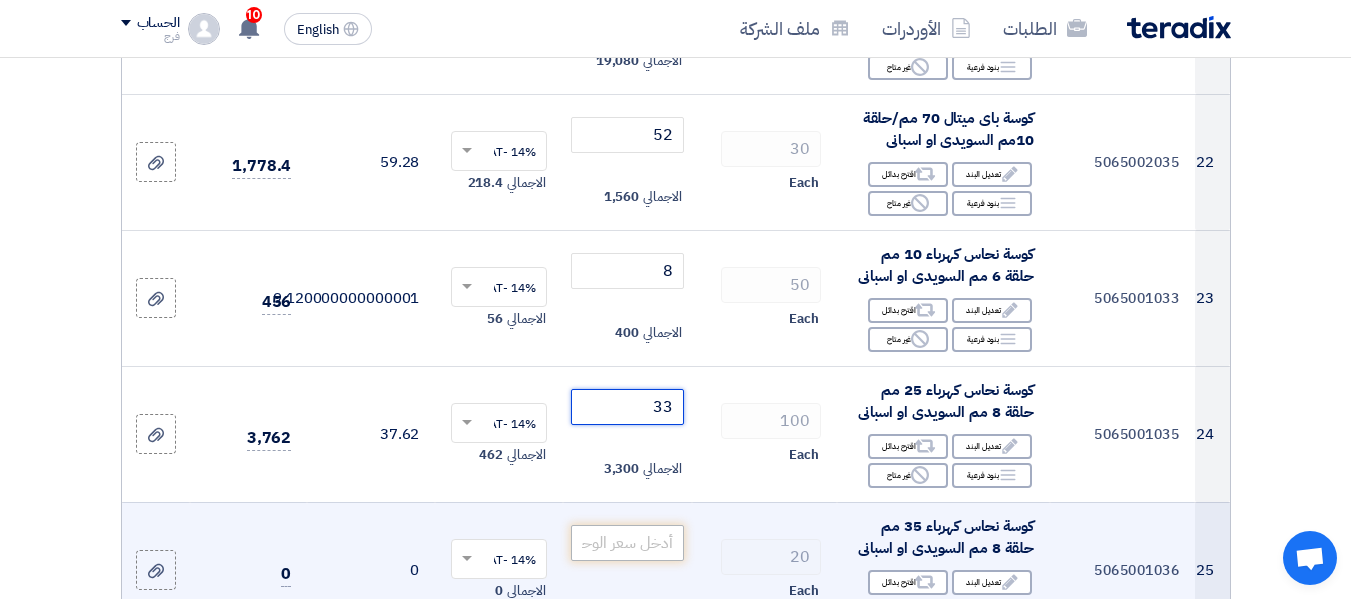 type on "33" 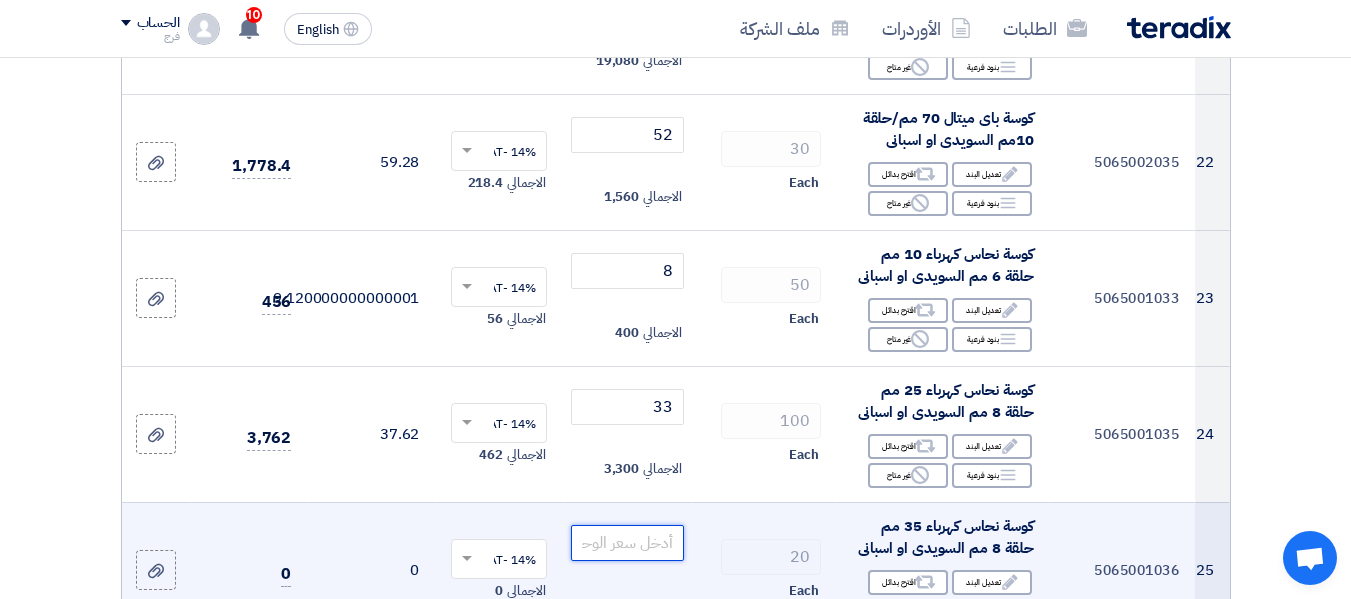 click 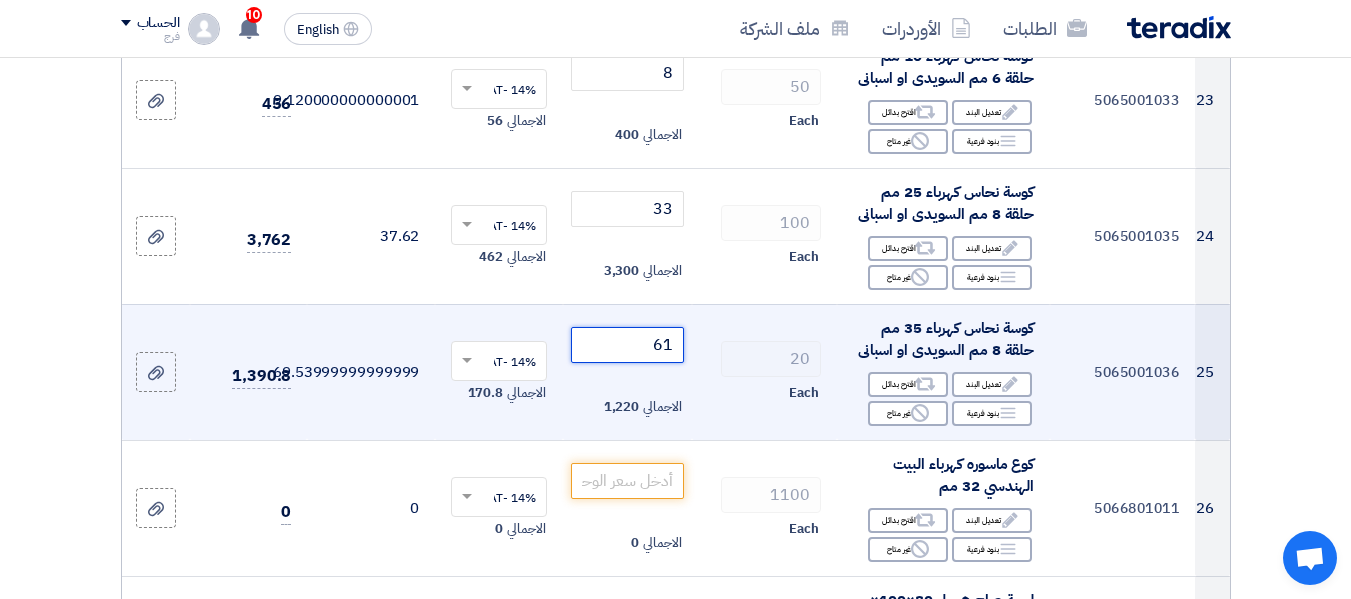 scroll, scrollTop: 3200, scrollLeft: 0, axis: vertical 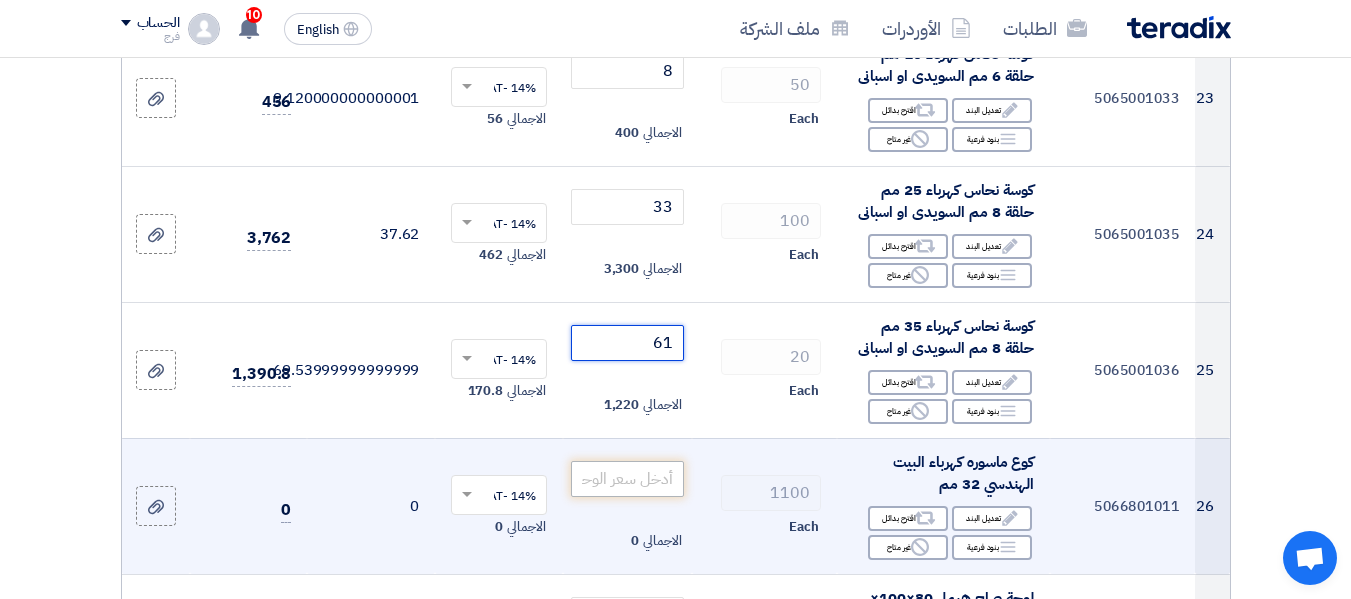 type on "61" 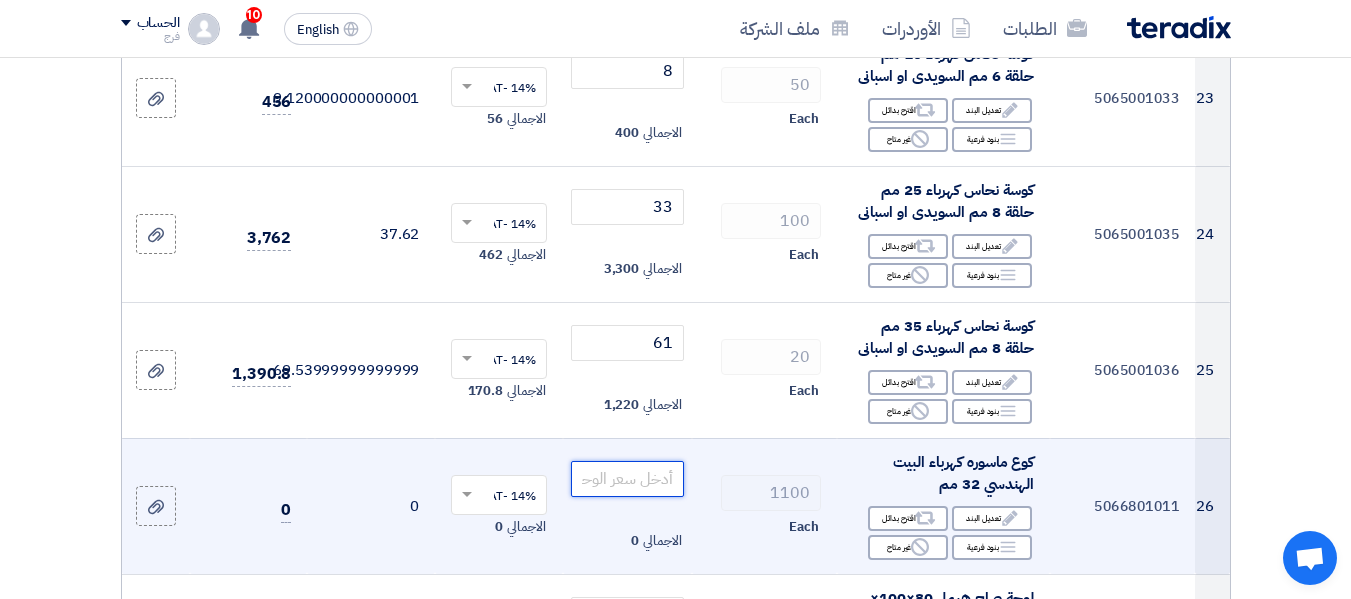 click 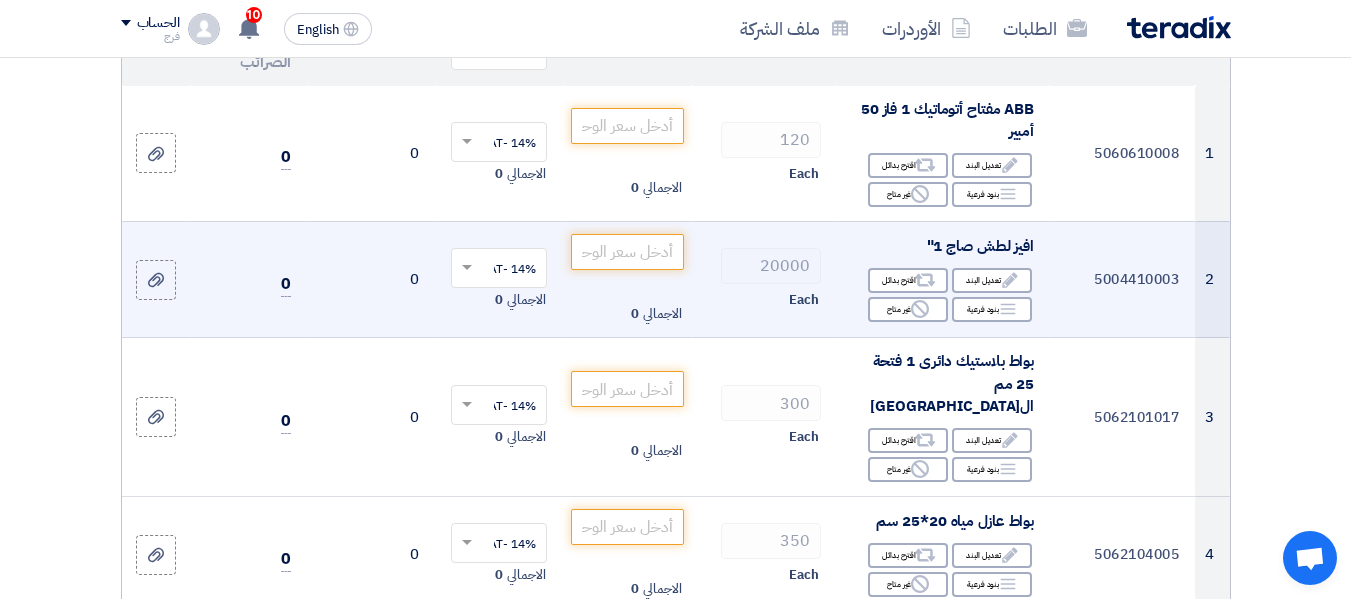 scroll, scrollTop: 200, scrollLeft: 0, axis: vertical 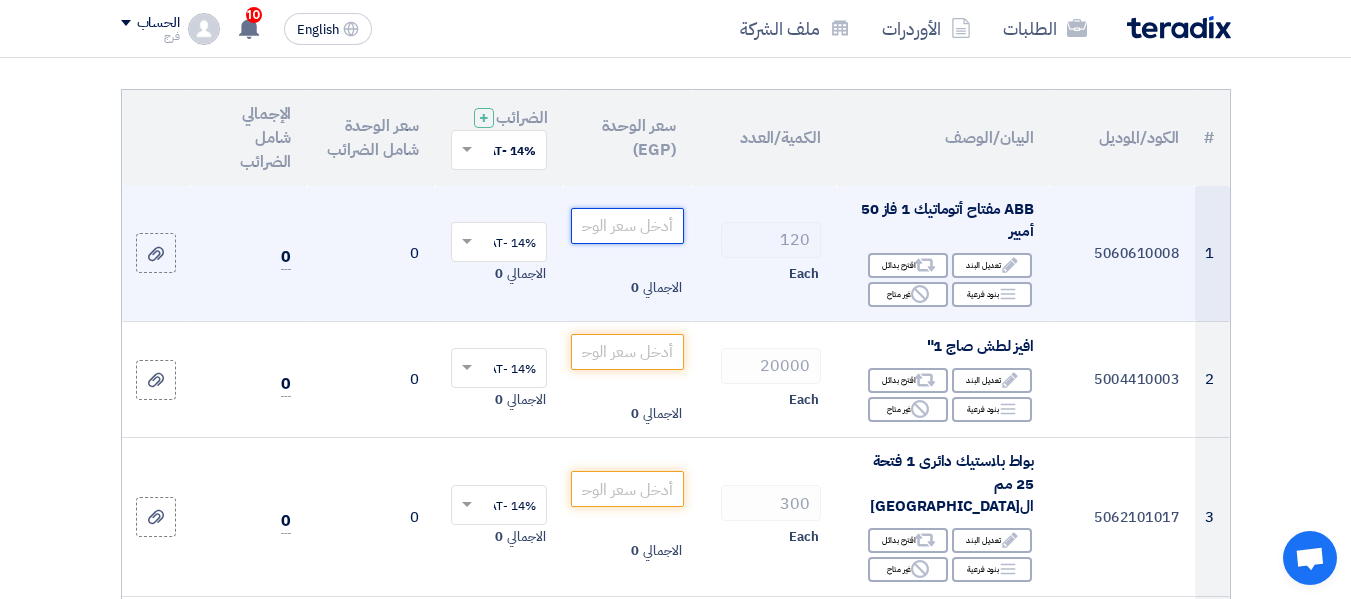 click 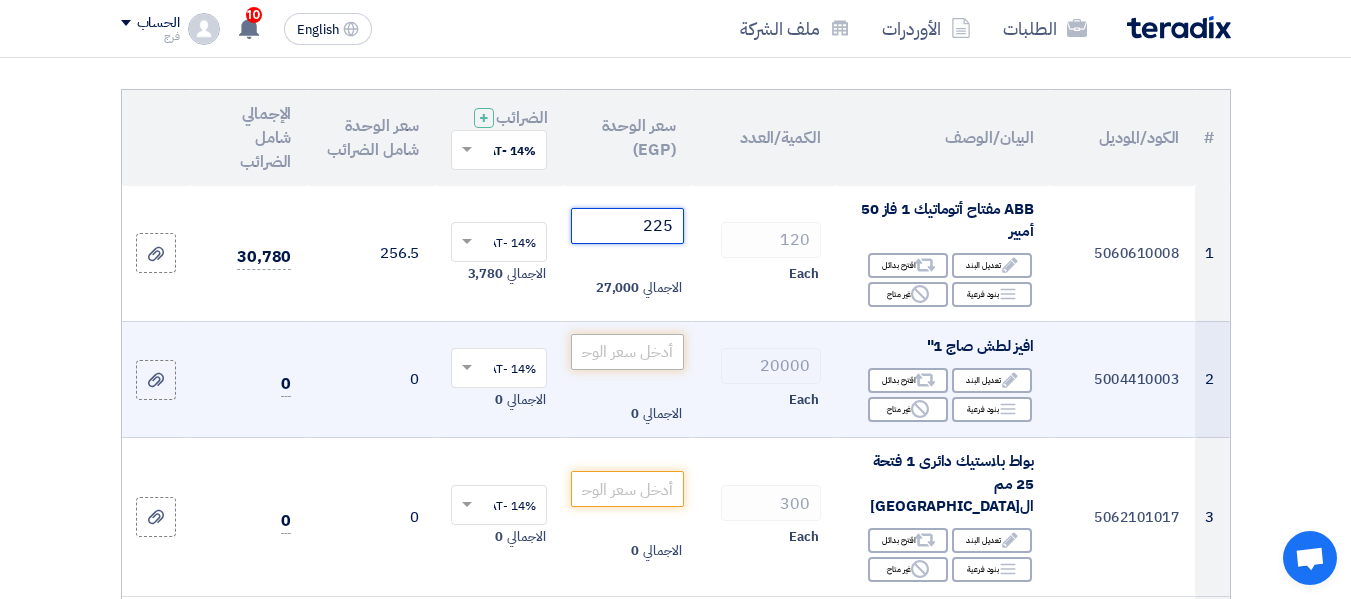 type on "225" 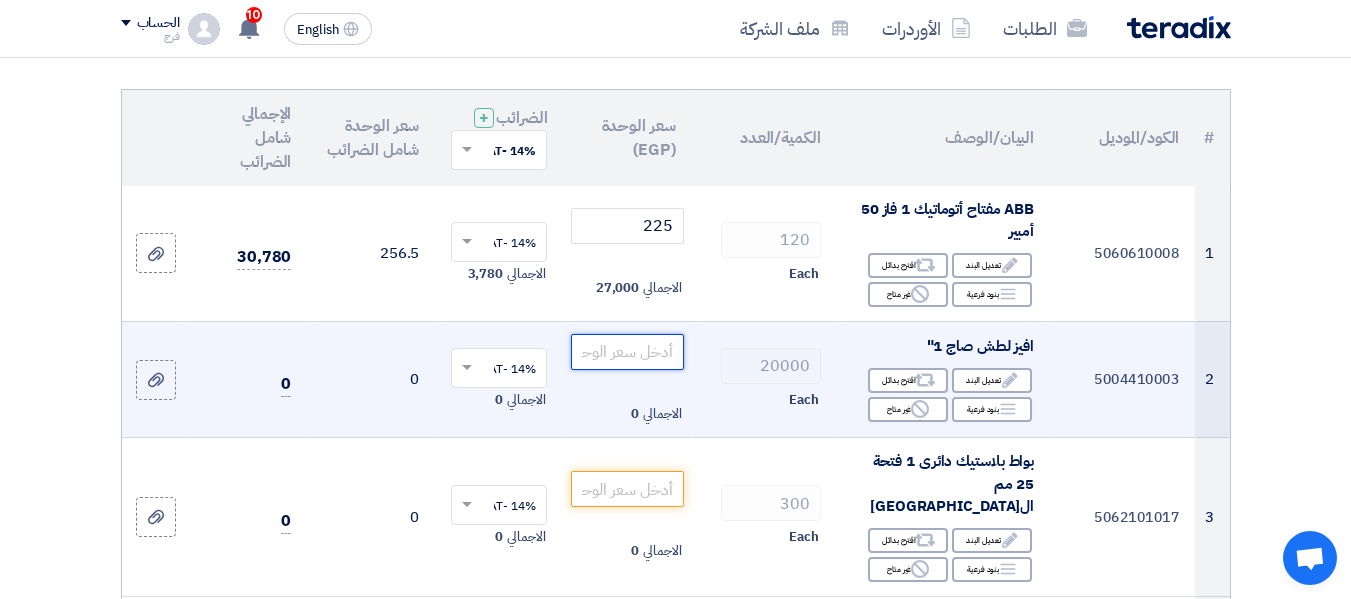 click 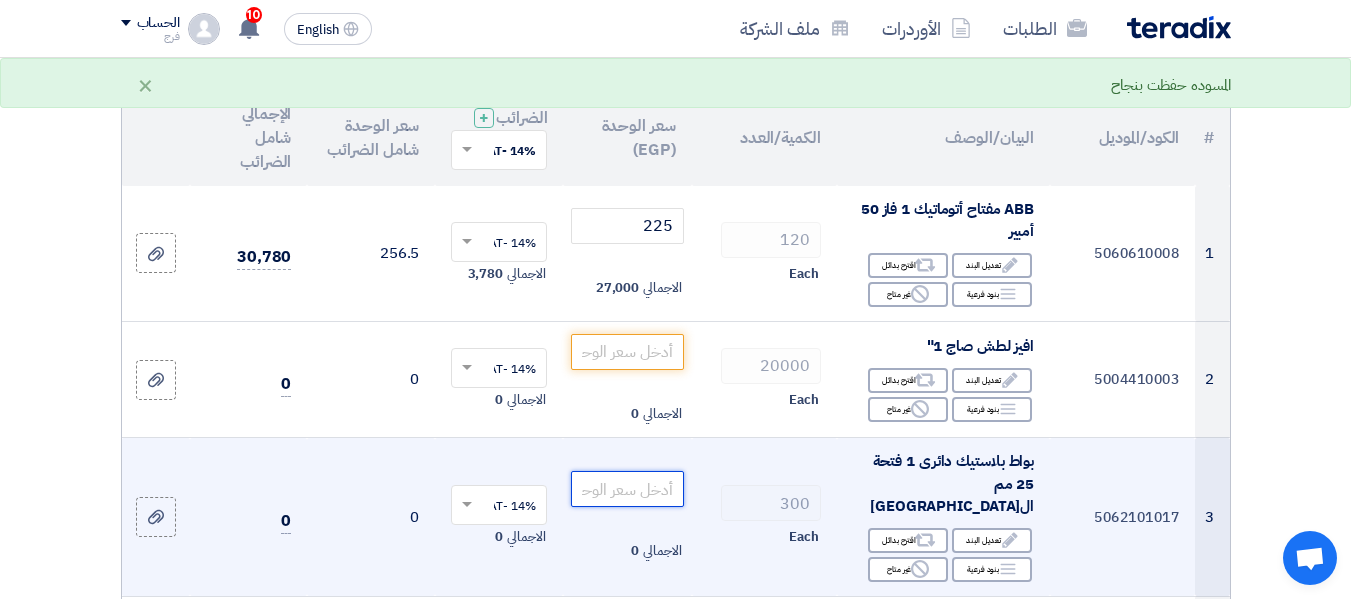 click 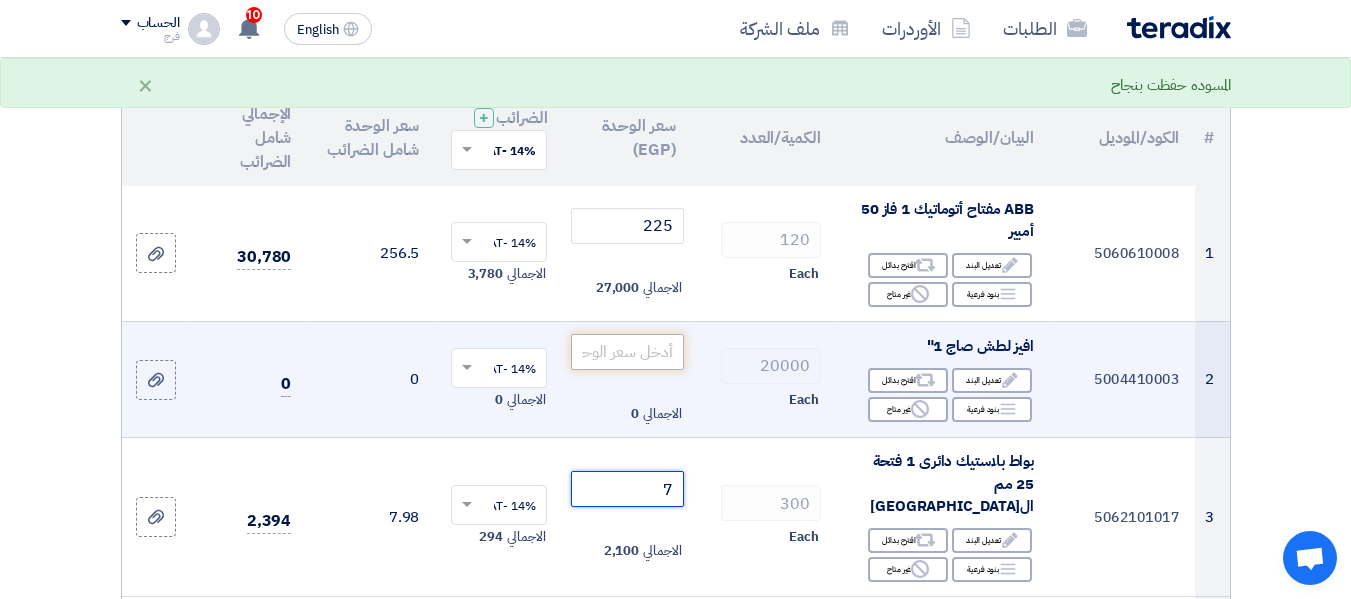 type on "7" 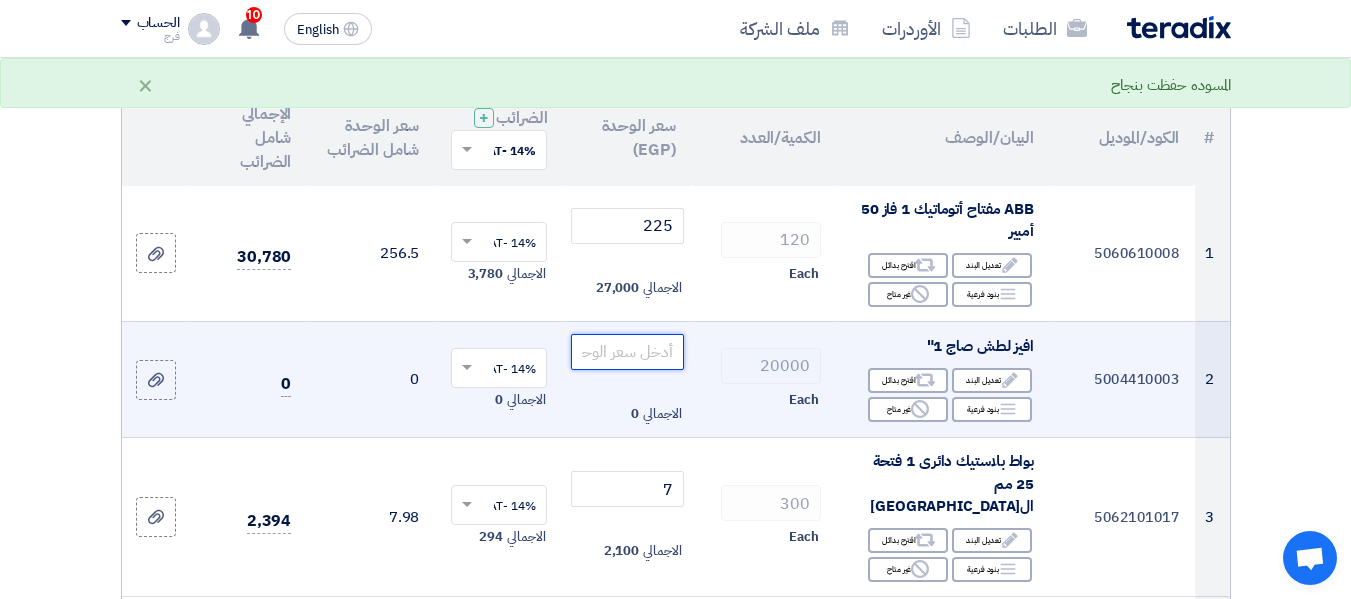 click 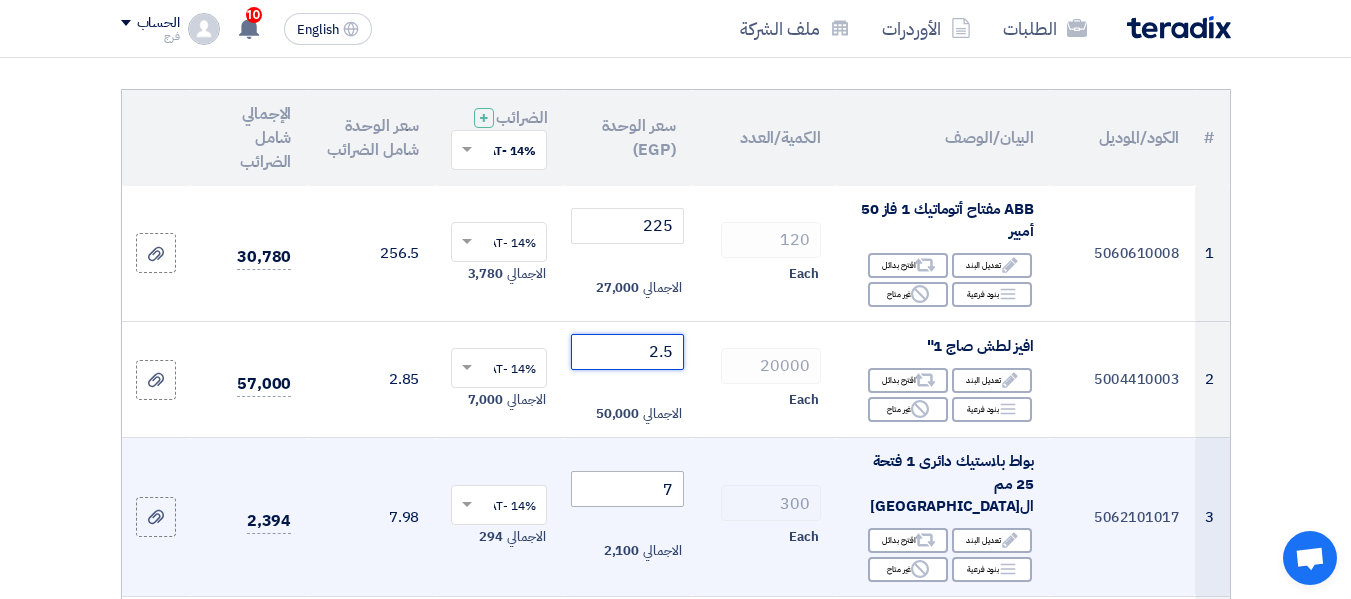 type on "2.5" 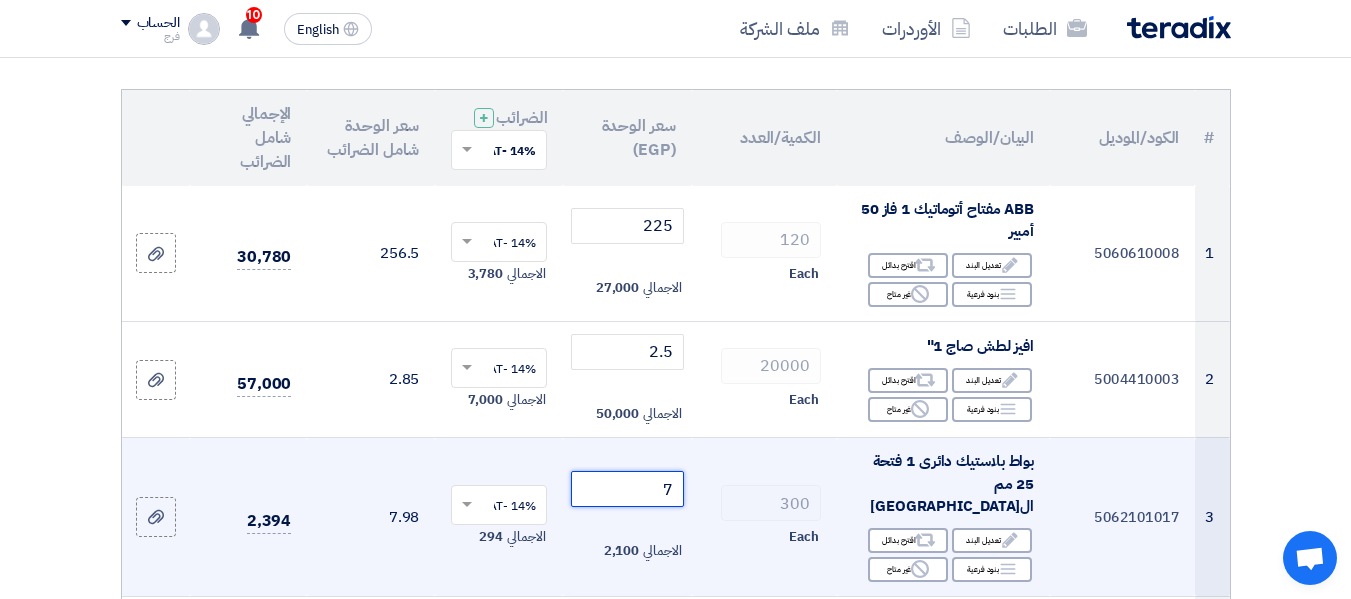 click on "7" 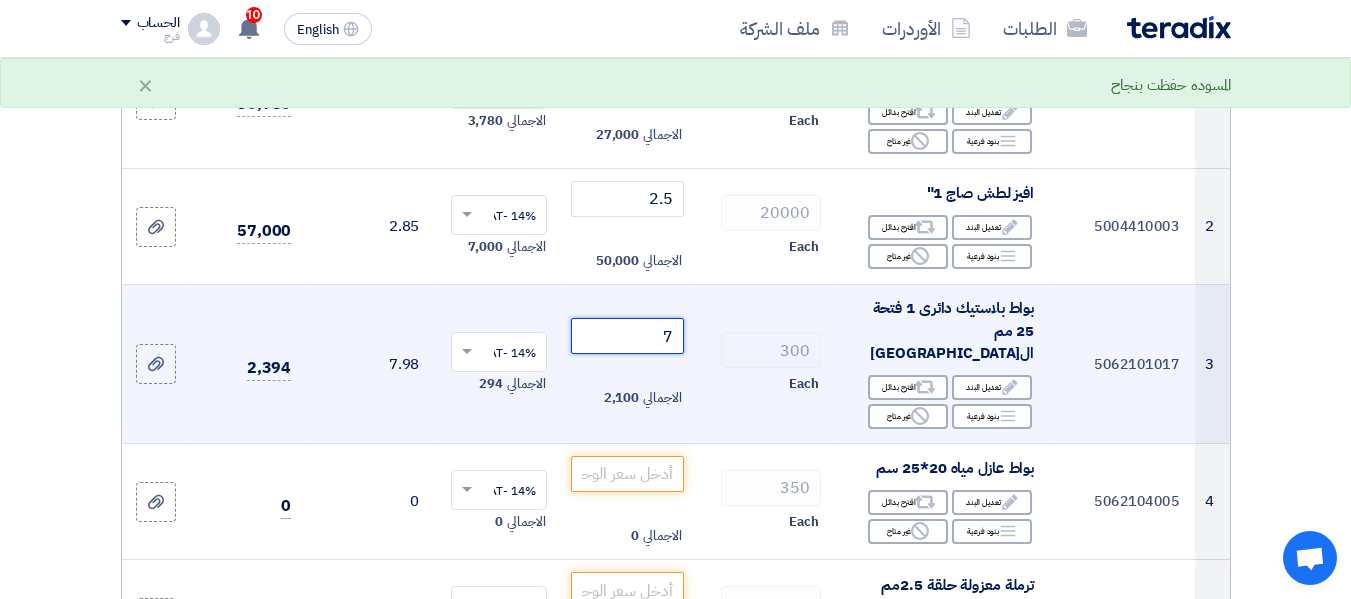 scroll, scrollTop: 400, scrollLeft: 0, axis: vertical 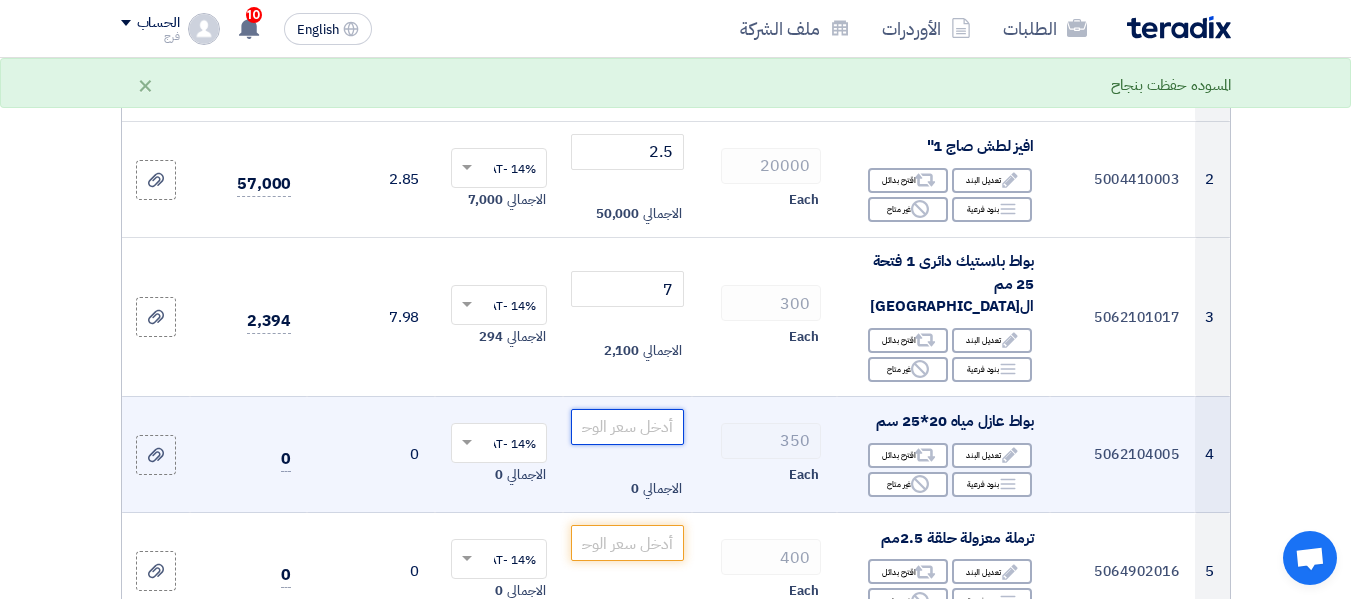 click 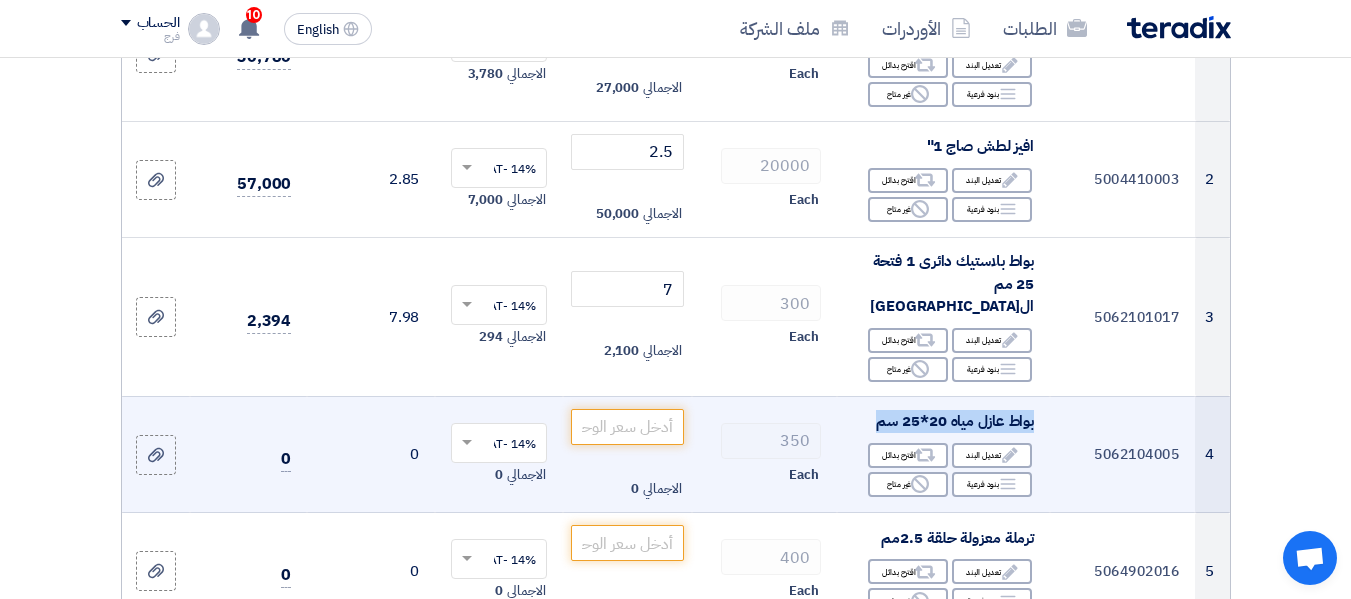 drag, startPoint x: 876, startPoint y: 415, endPoint x: 1039, endPoint y: 411, distance: 163.04907 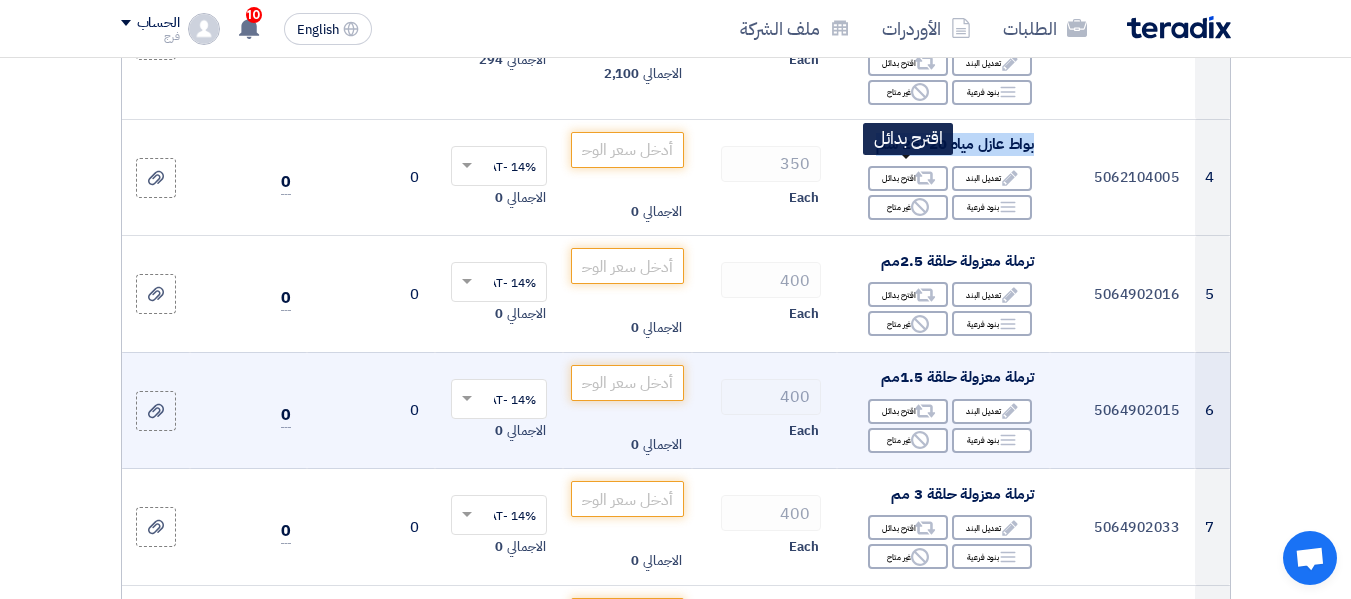 scroll, scrollTop: 700, scrollLeft: 0, axis: vertical 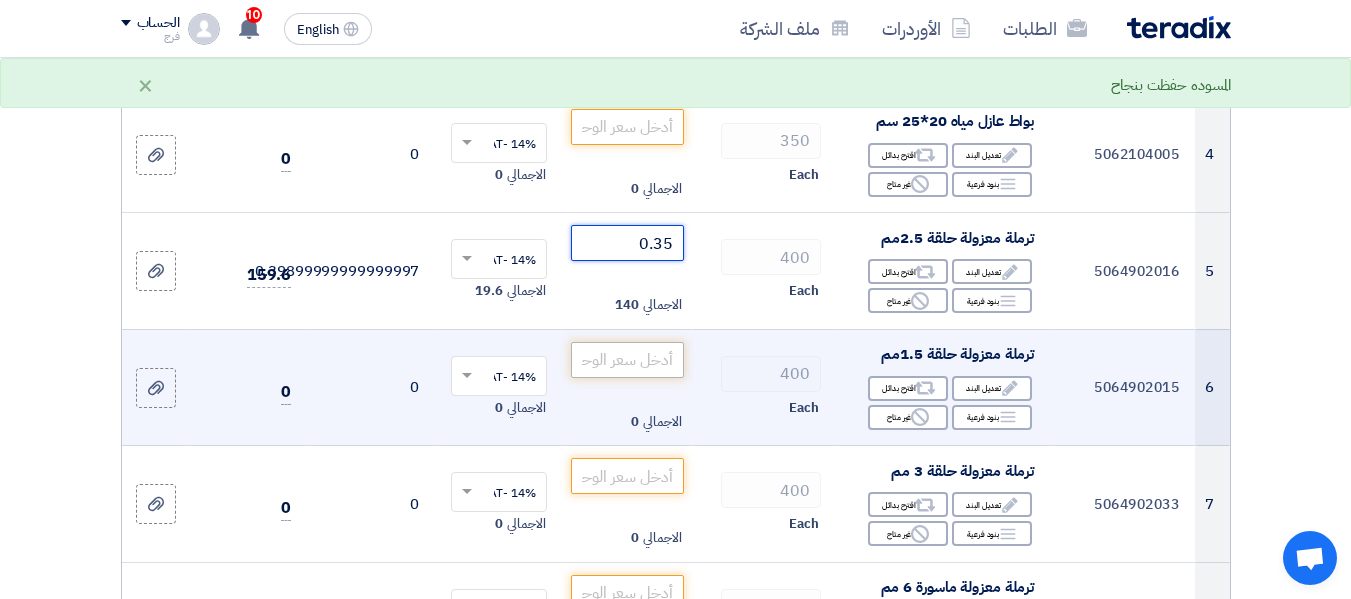 type on "0.35" 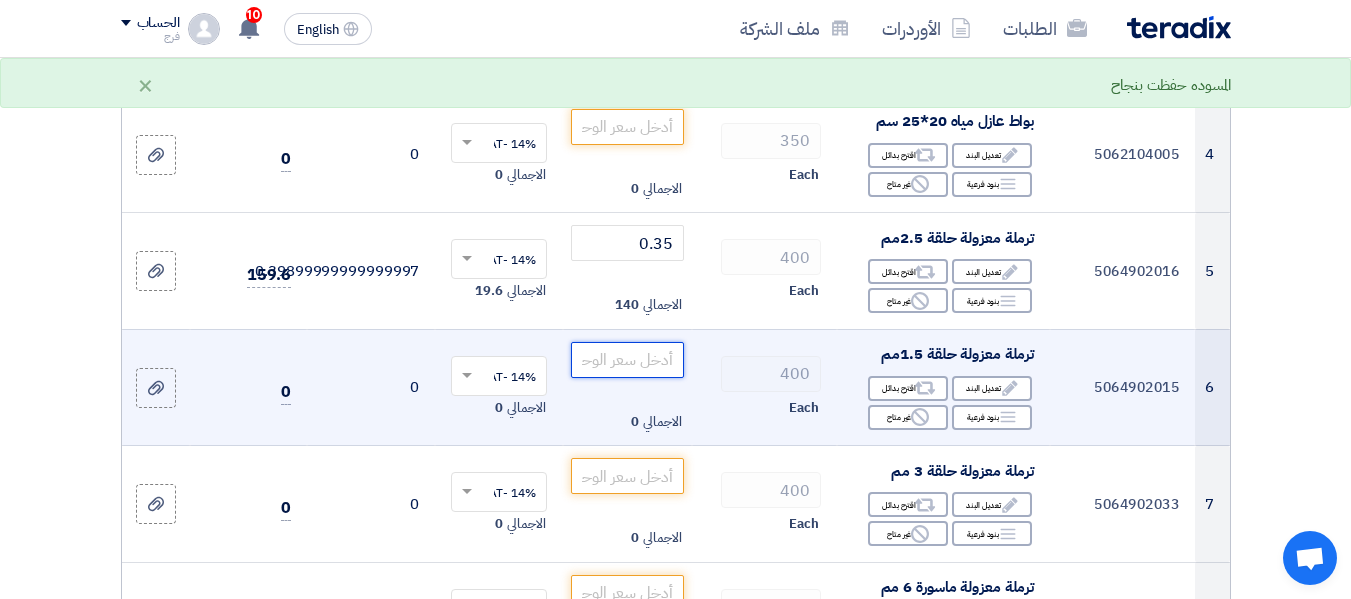 click 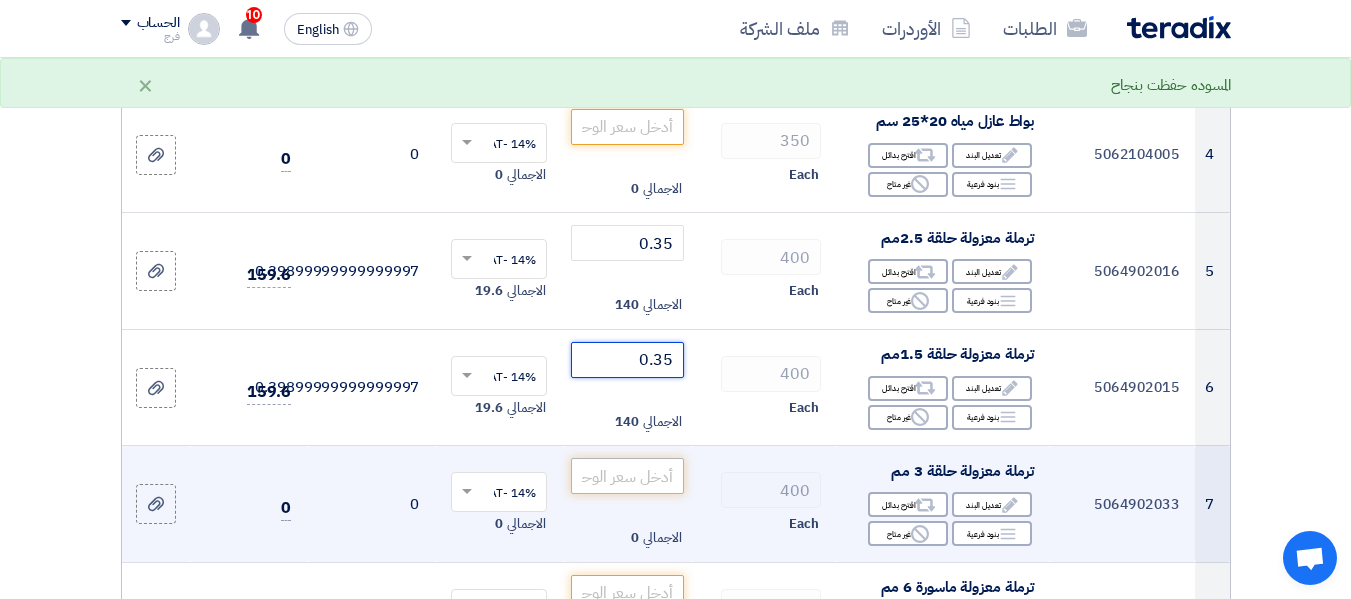 type on "0.35" 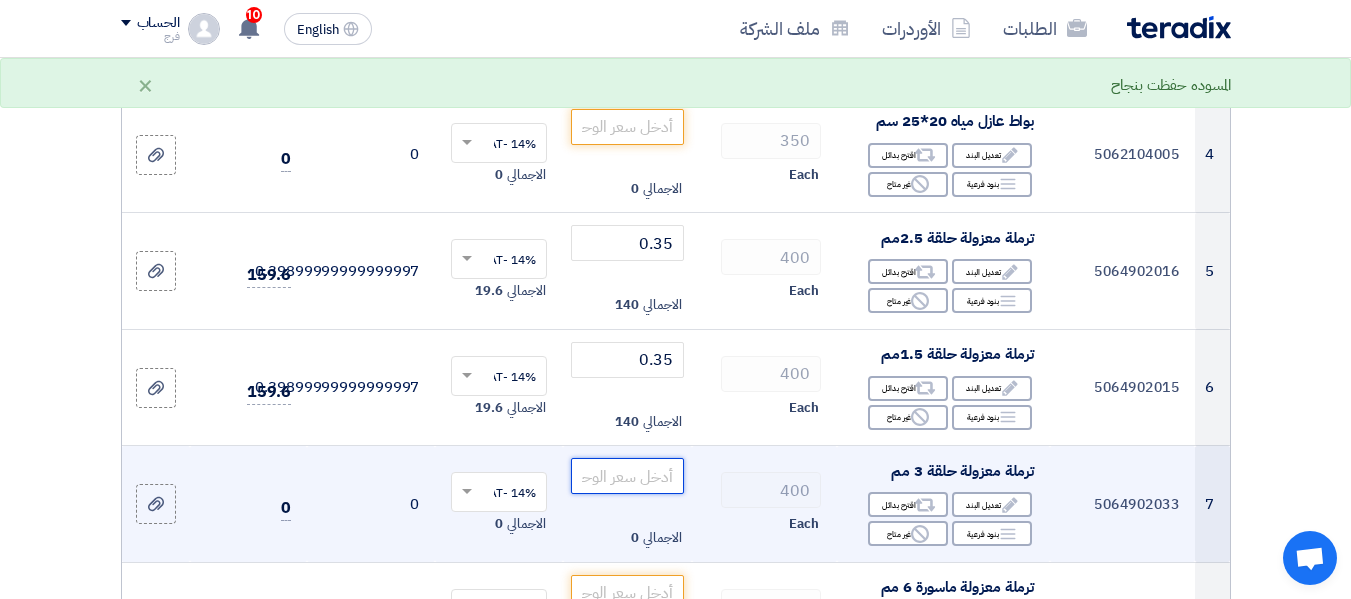 click 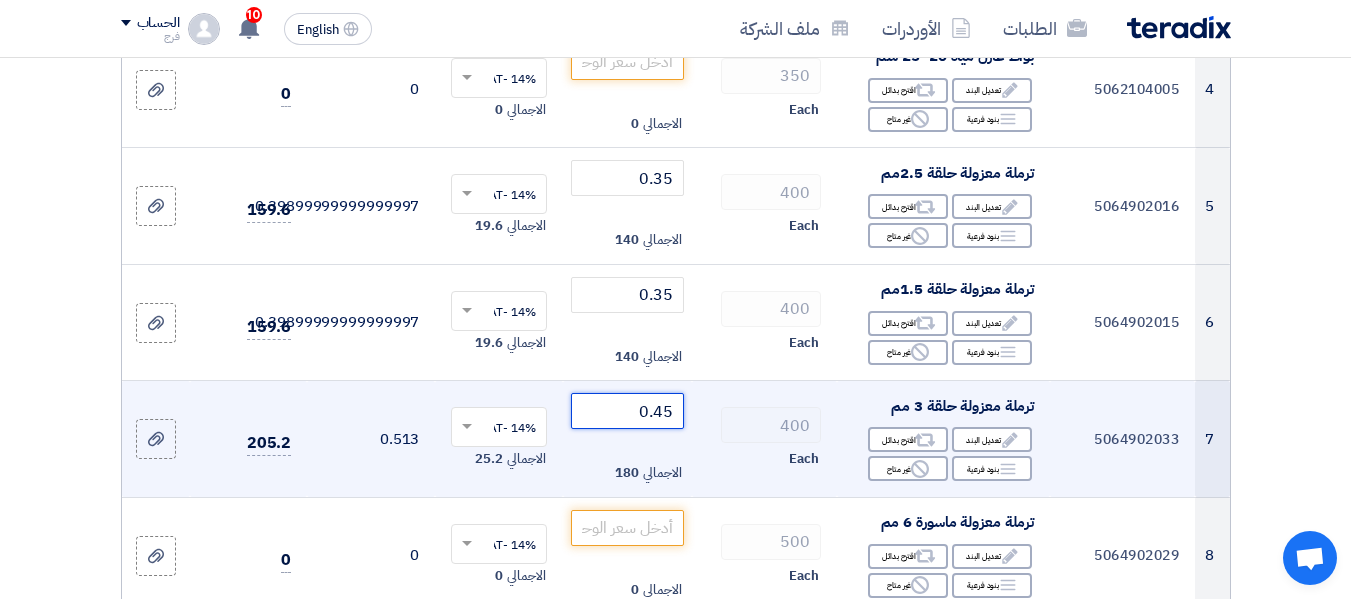 scroll, scrollTop: 800, scrollLeft: 0, axis: vertical 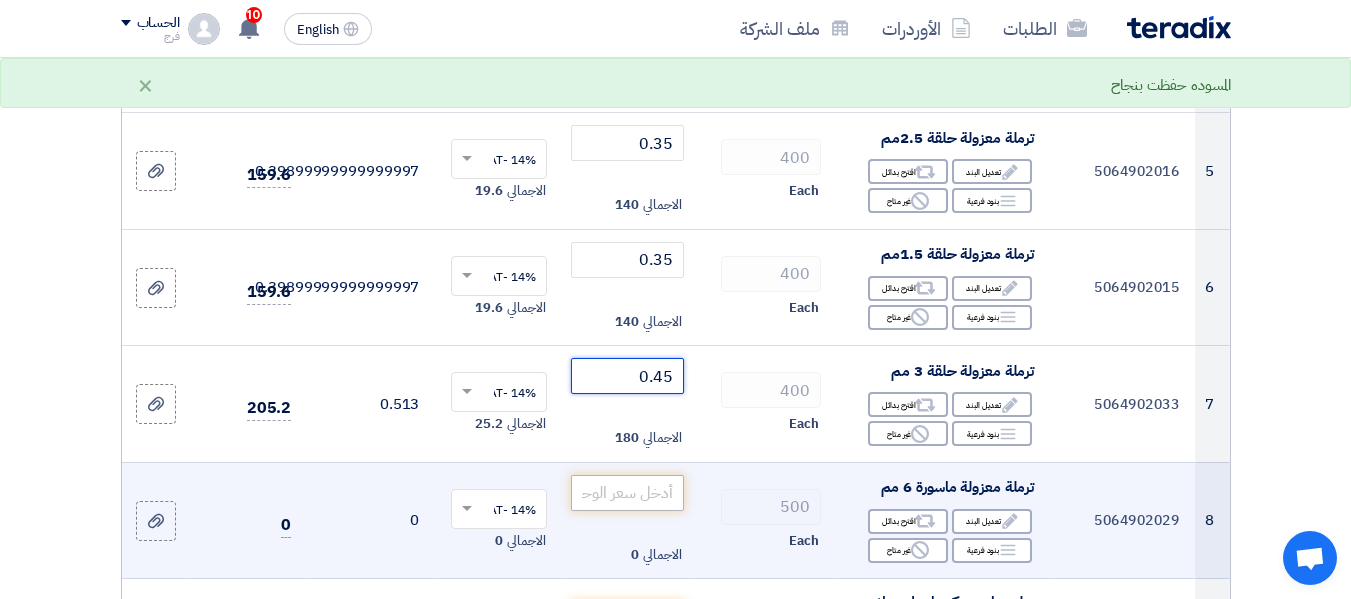 type on "0.45" 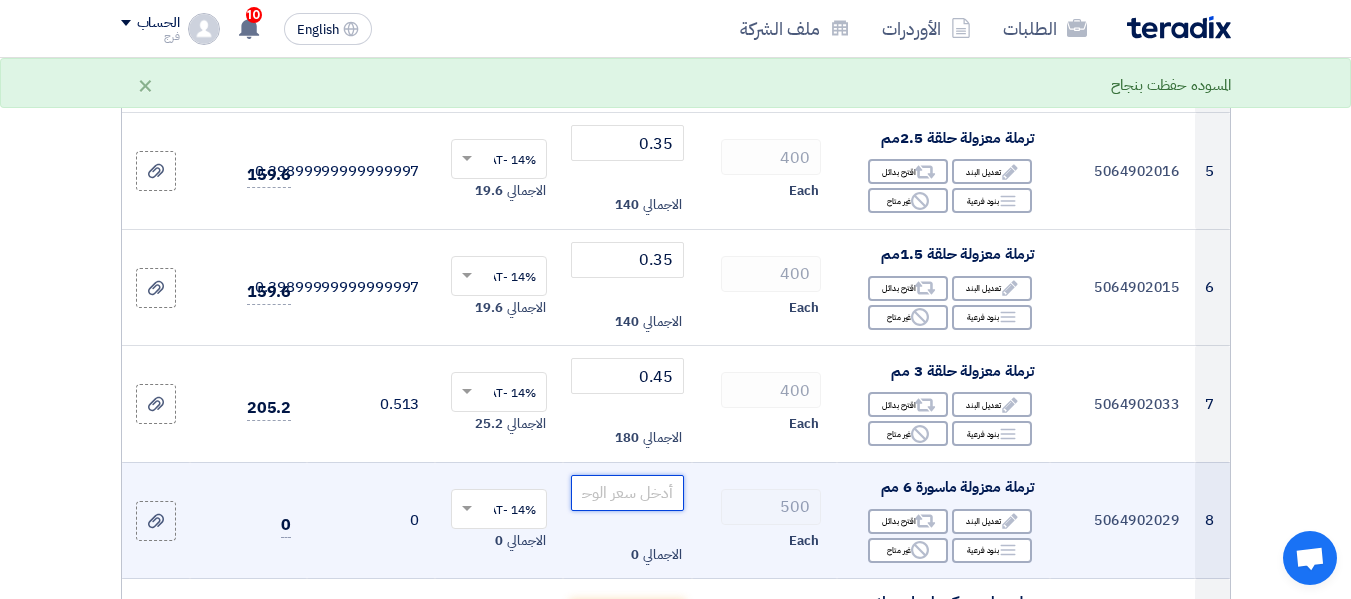 click 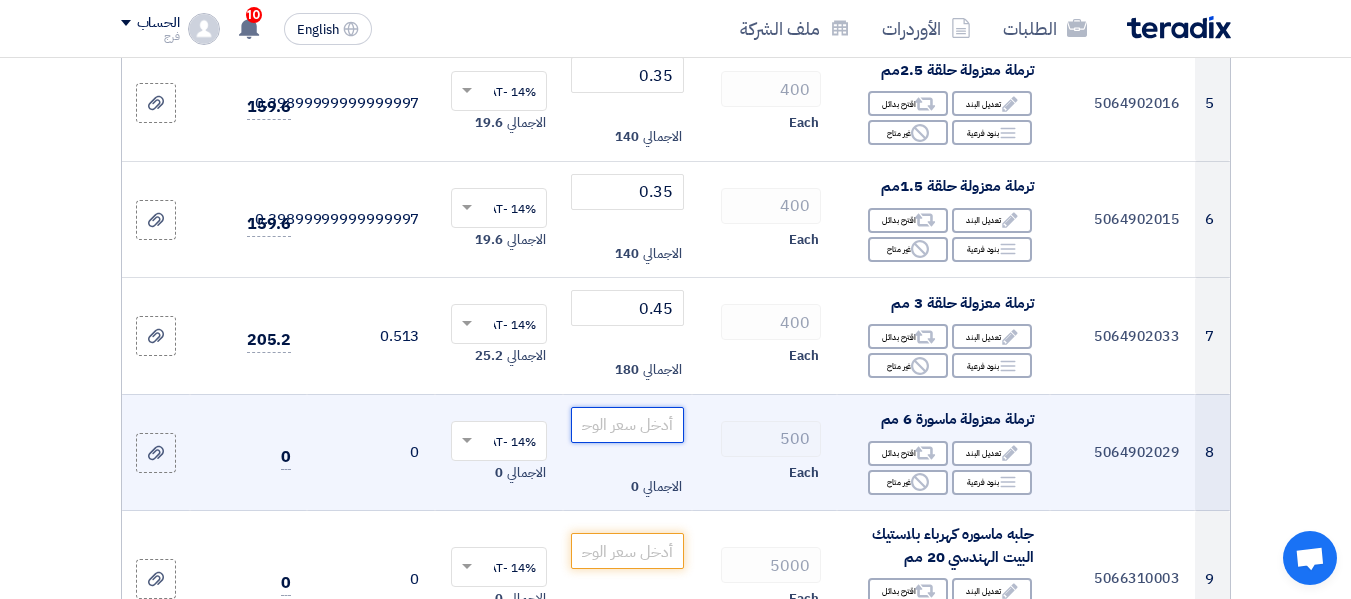 scroll, scrollTop: 900, scrollLeft: 0, axis: vertical 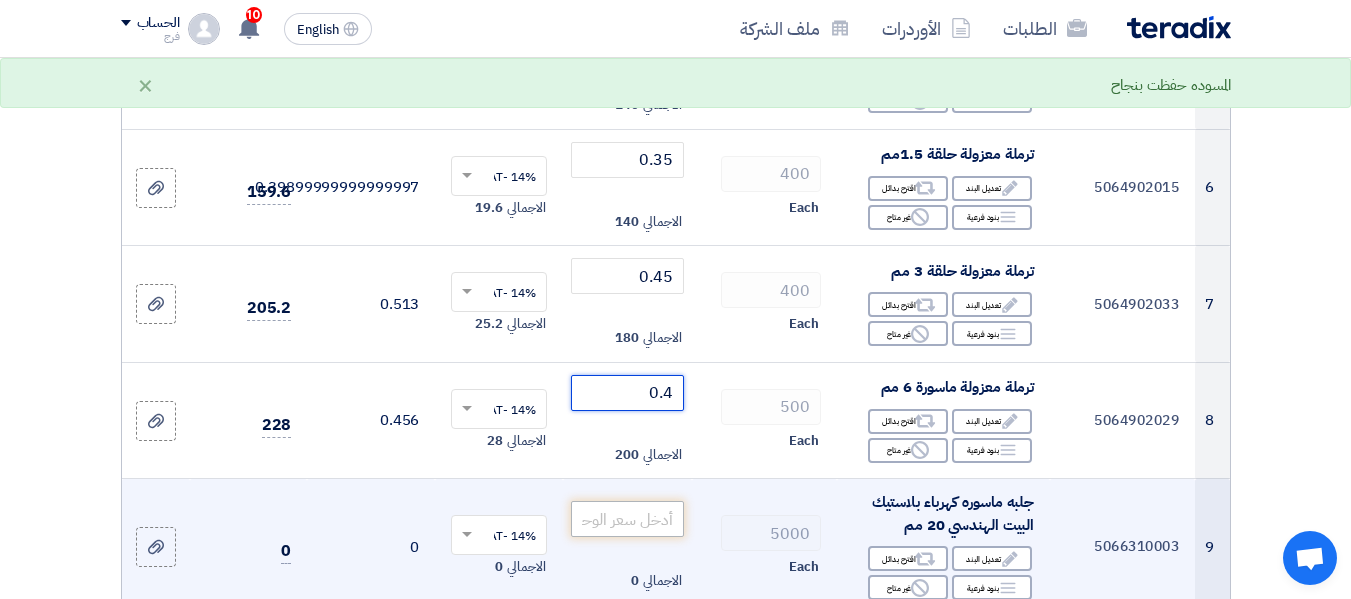 type on "0.4" 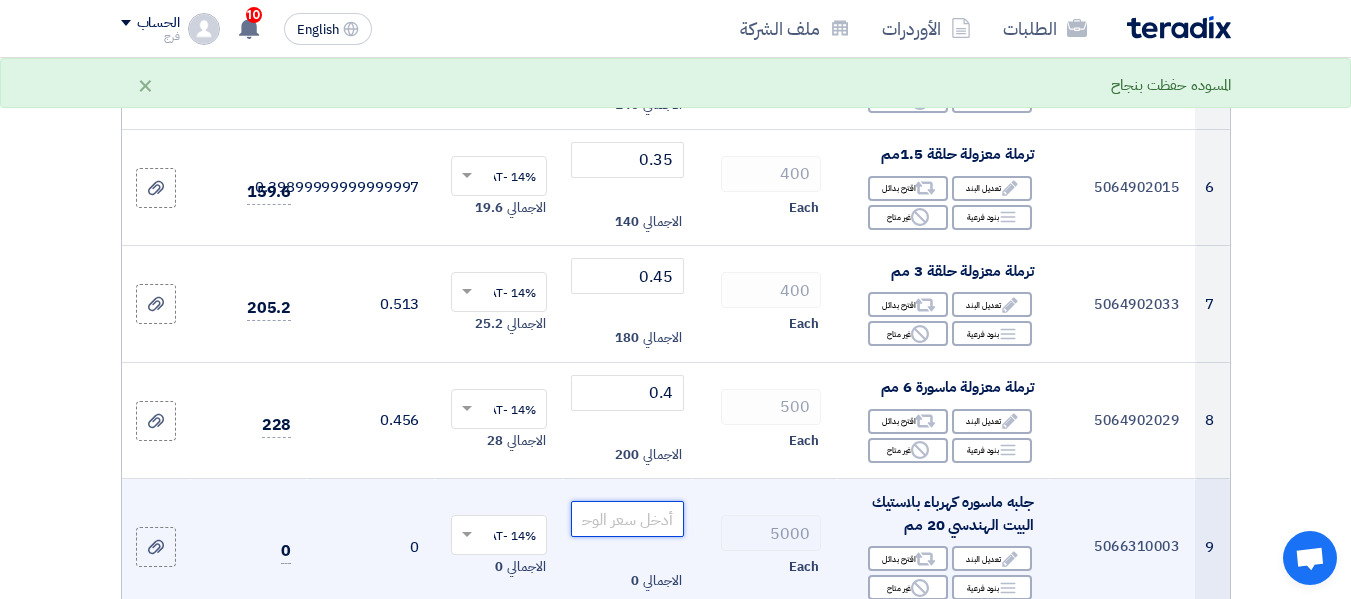 click 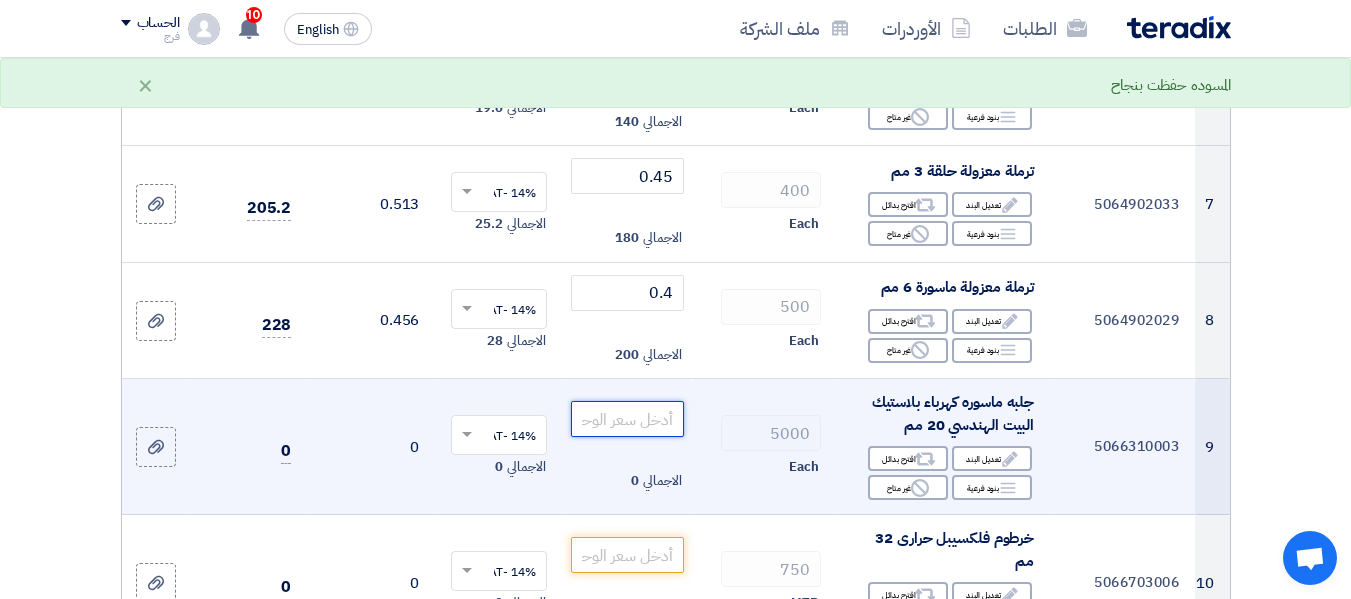 scroll, scrollTop: 1100, scrollLeft: 0, axis: vertical 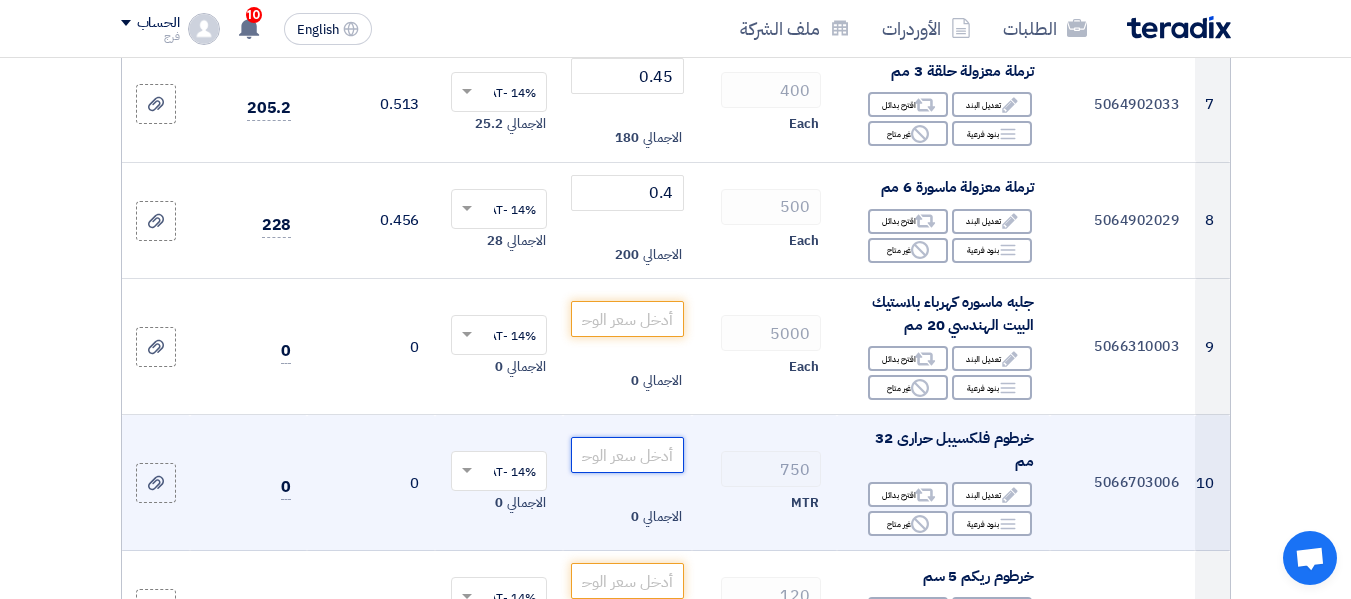 click 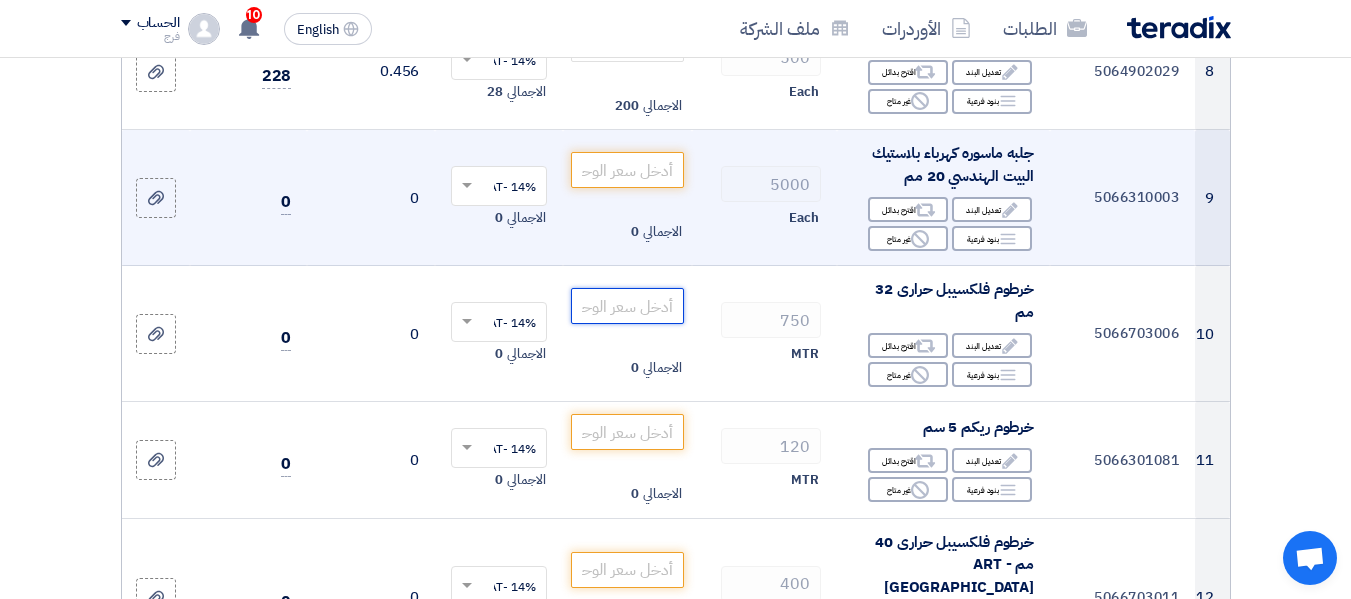 scroll, scrollTop: 1300, scrollLeft: 0, axis: vertical 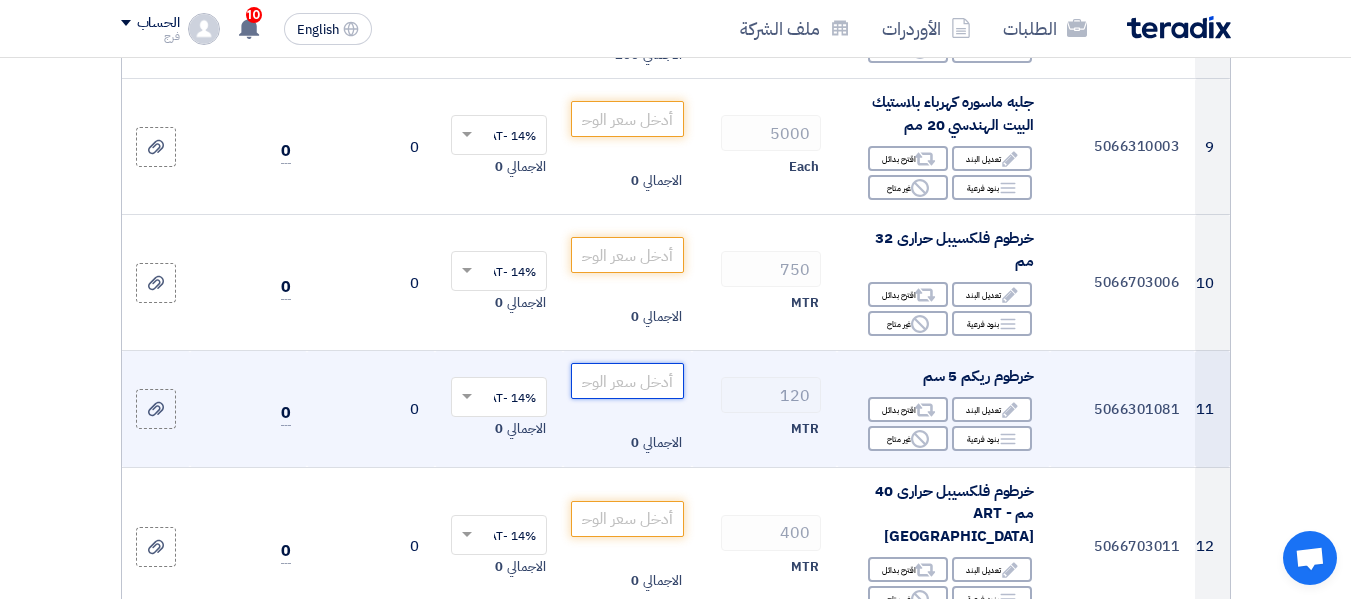 click 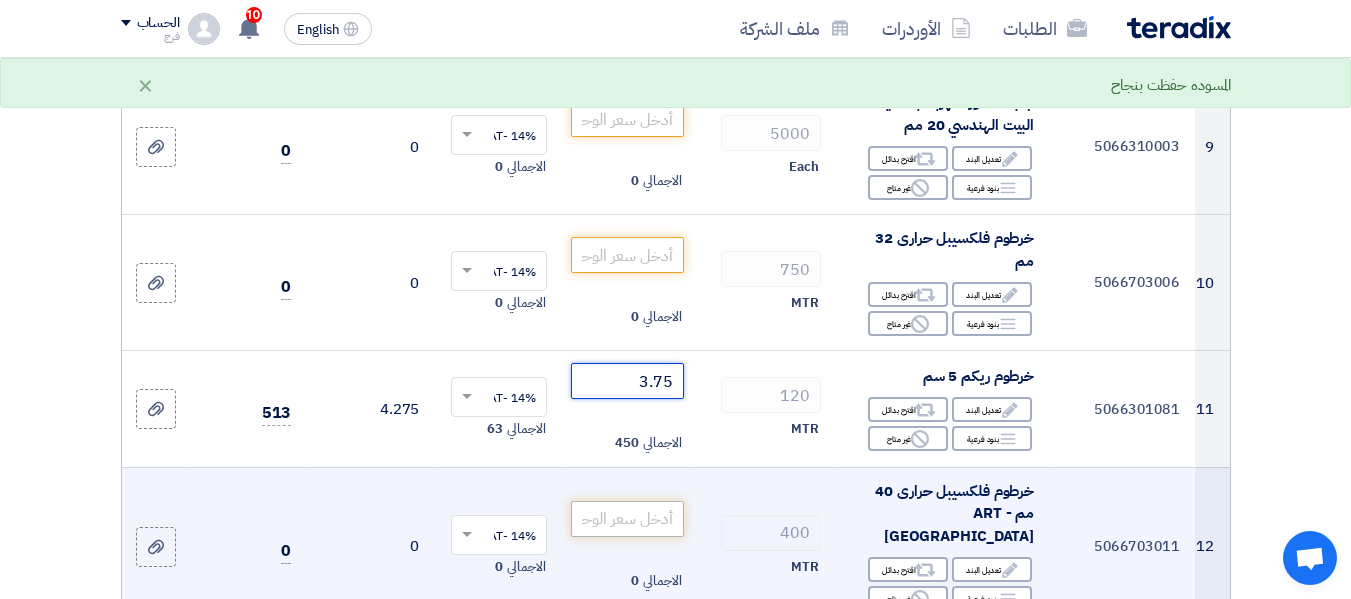 type on "3.75" 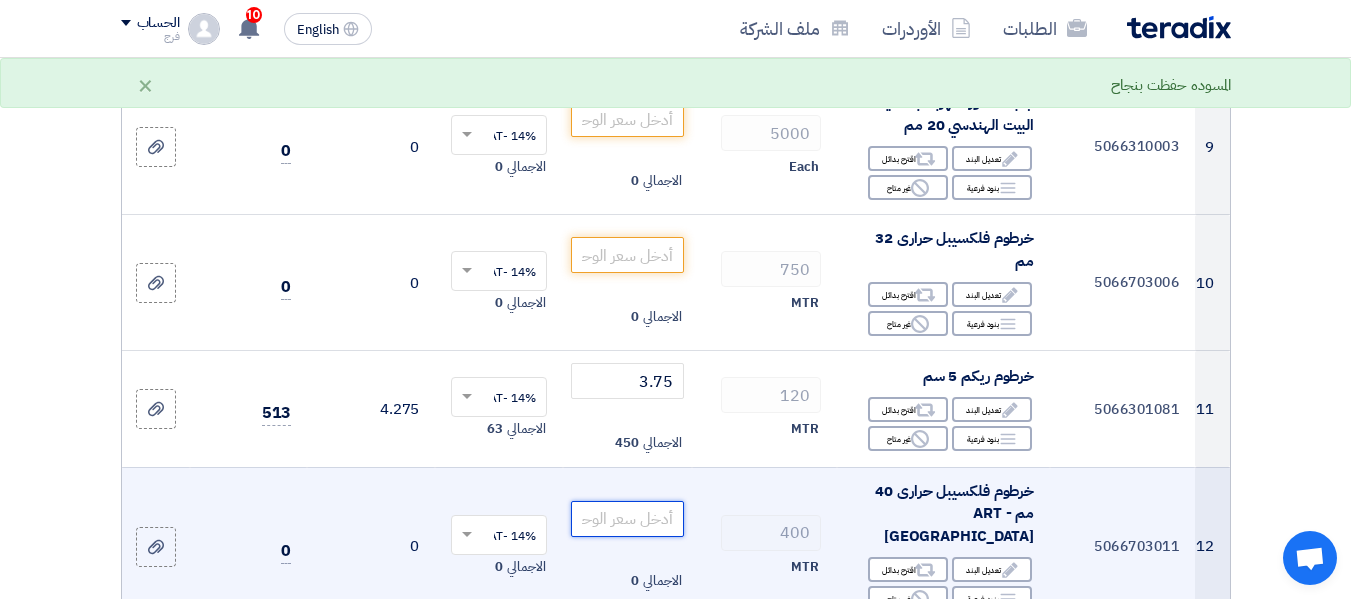 click 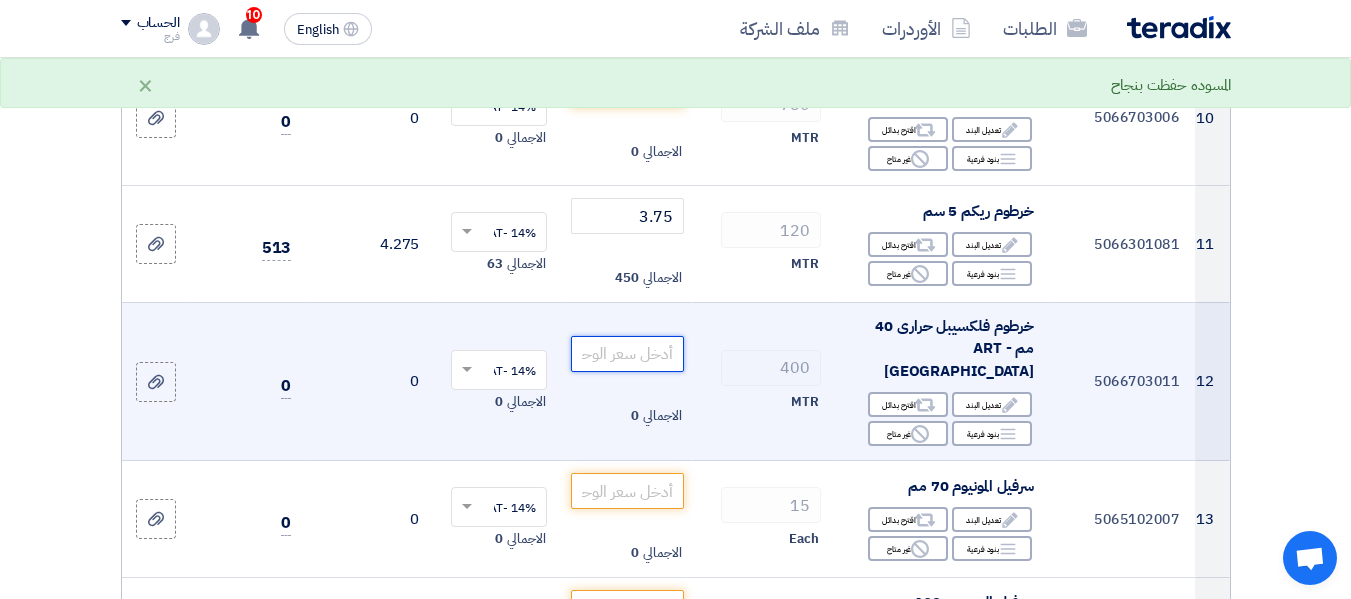 scroll, scrollTop: 1500, scrollLeft: 0, axis: vertical 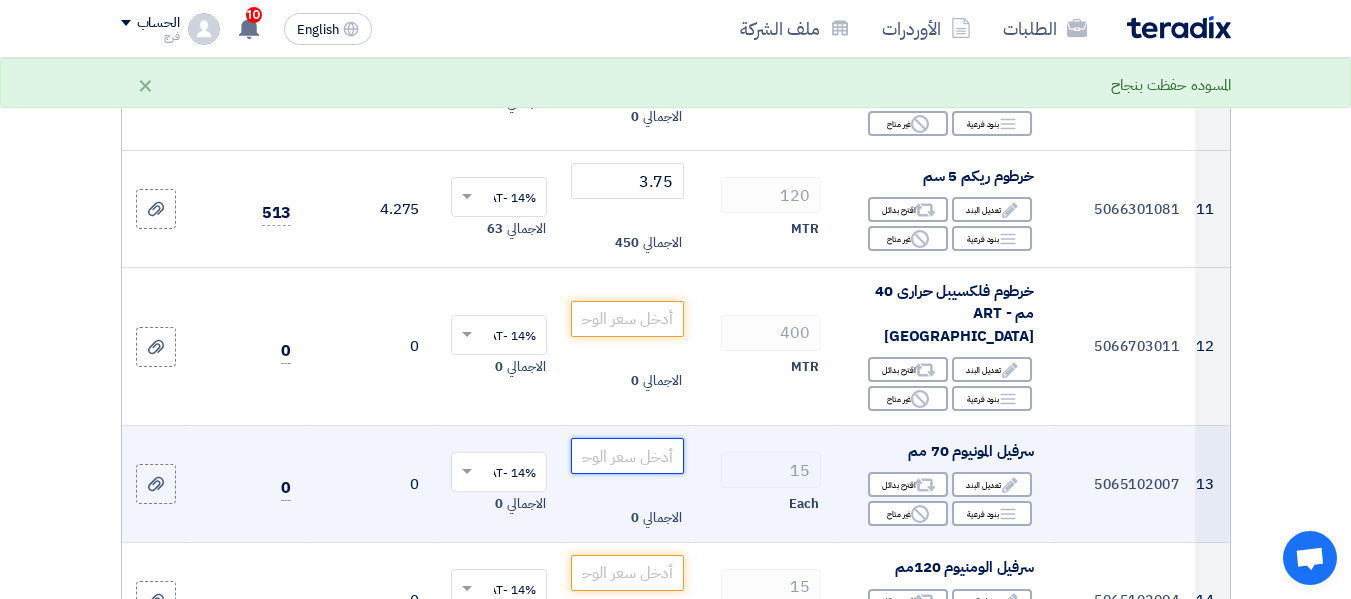 click 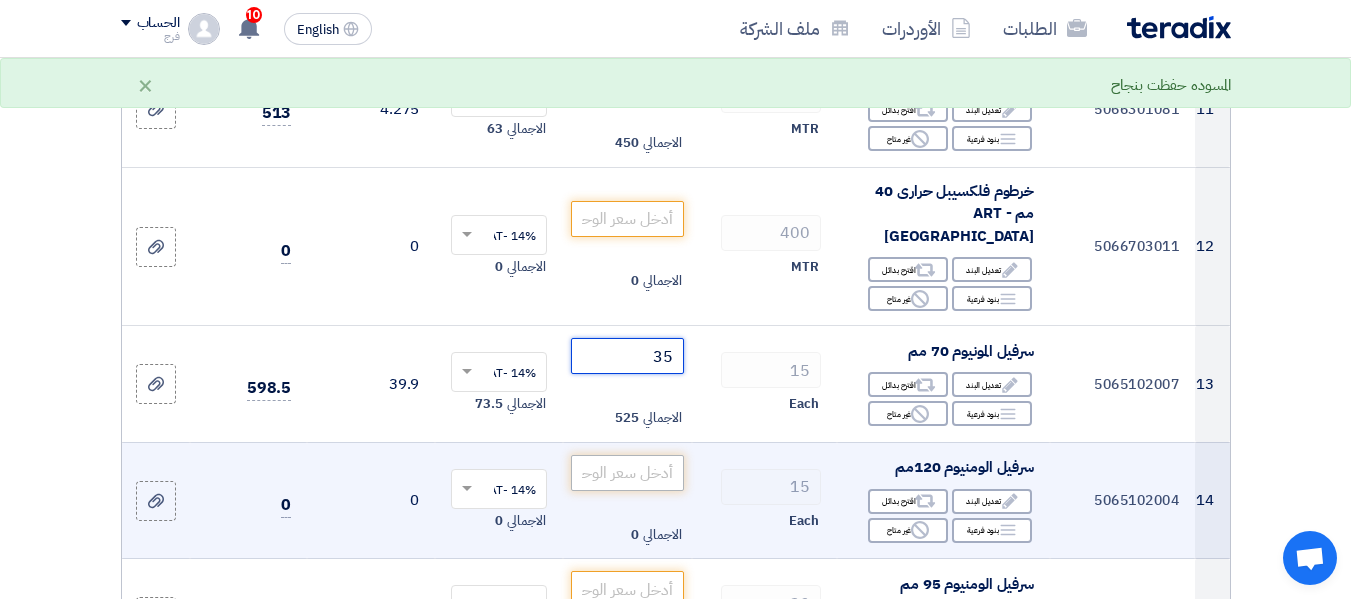 type on "35" 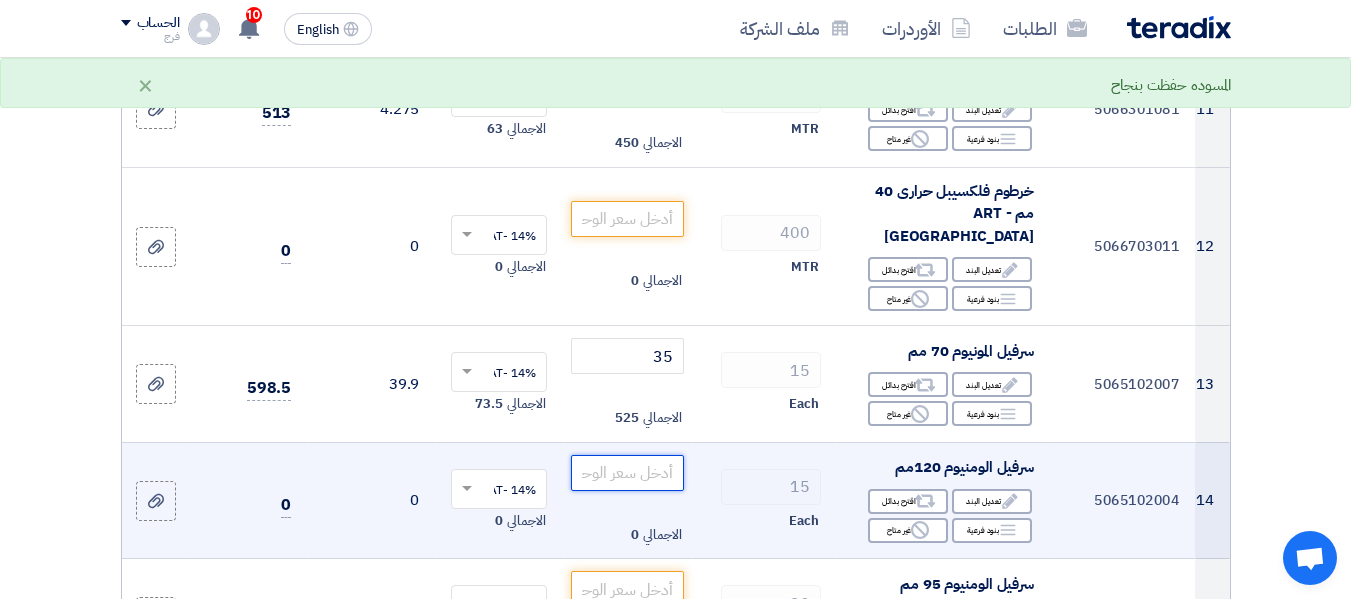 click 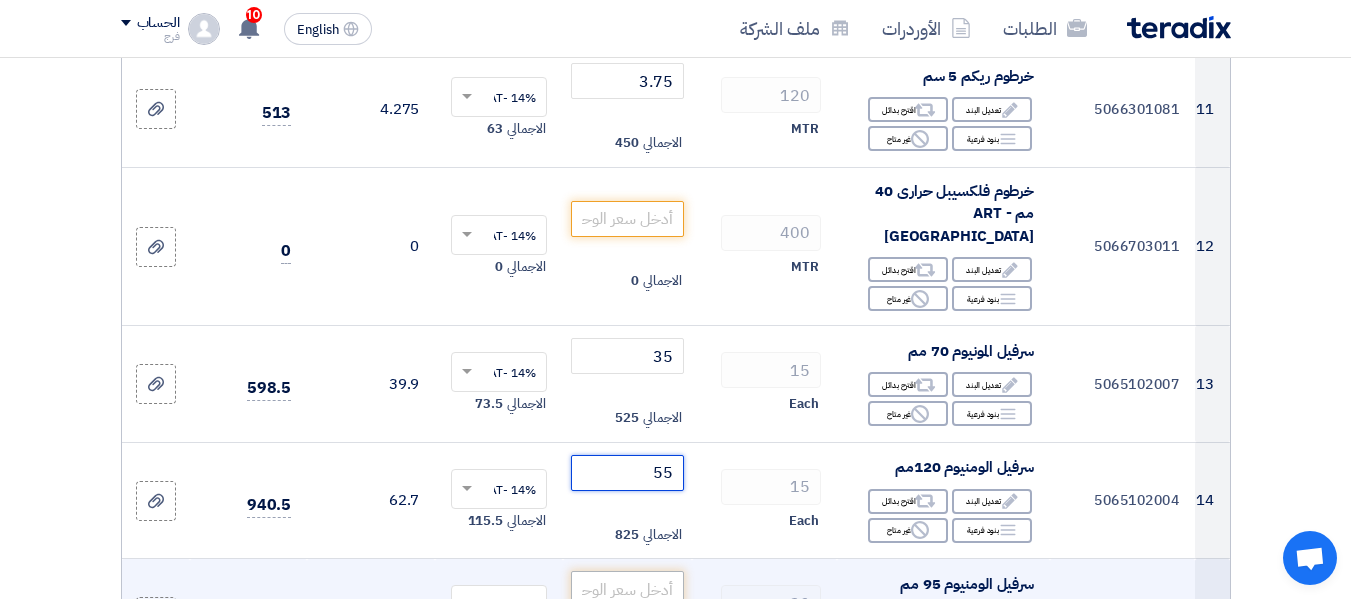 type on "55" 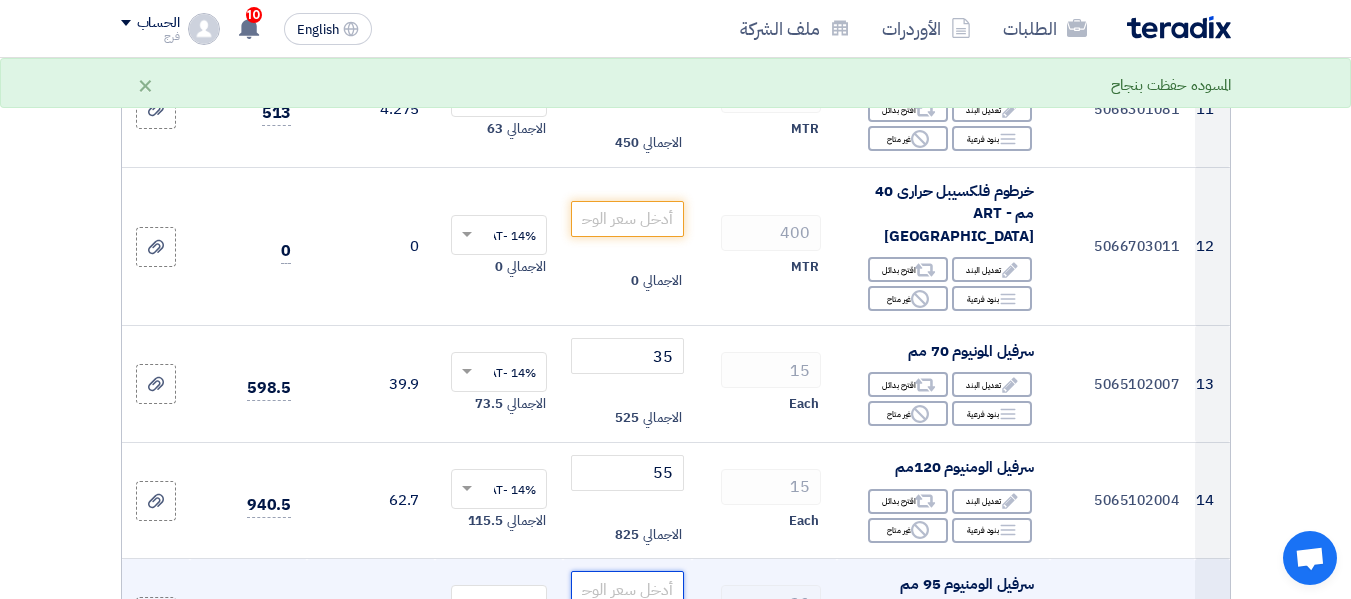 click 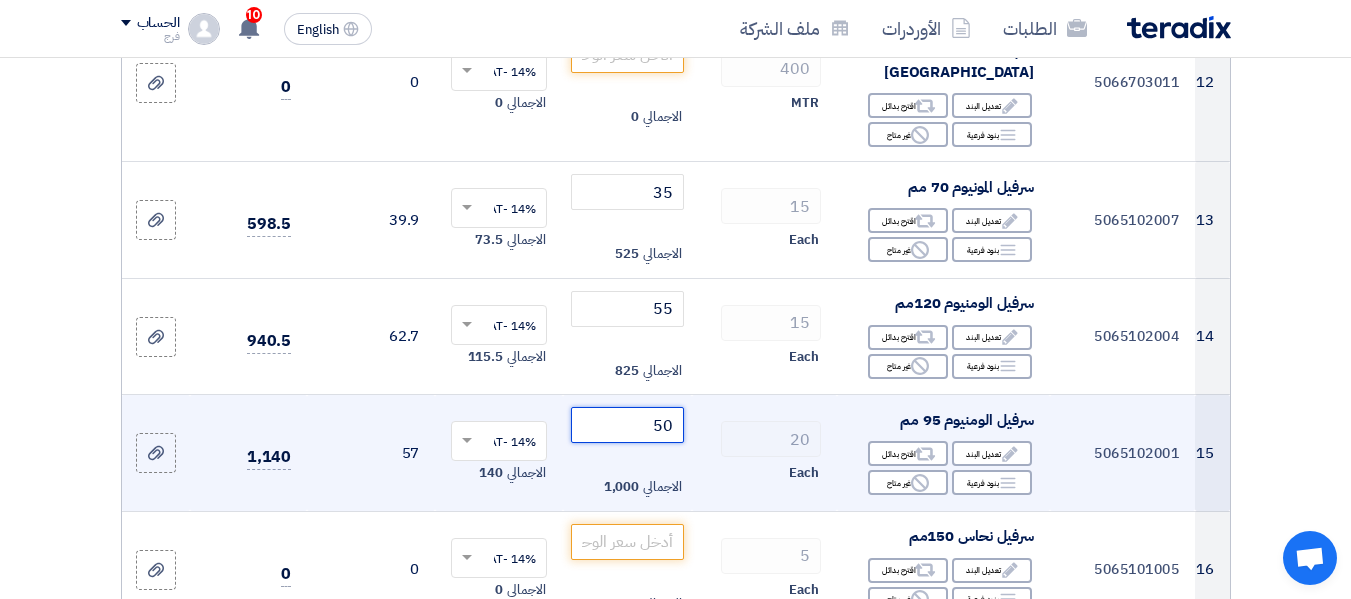 scroll, scrollTop: 1800, scrollLeft: 0, axis: vertical 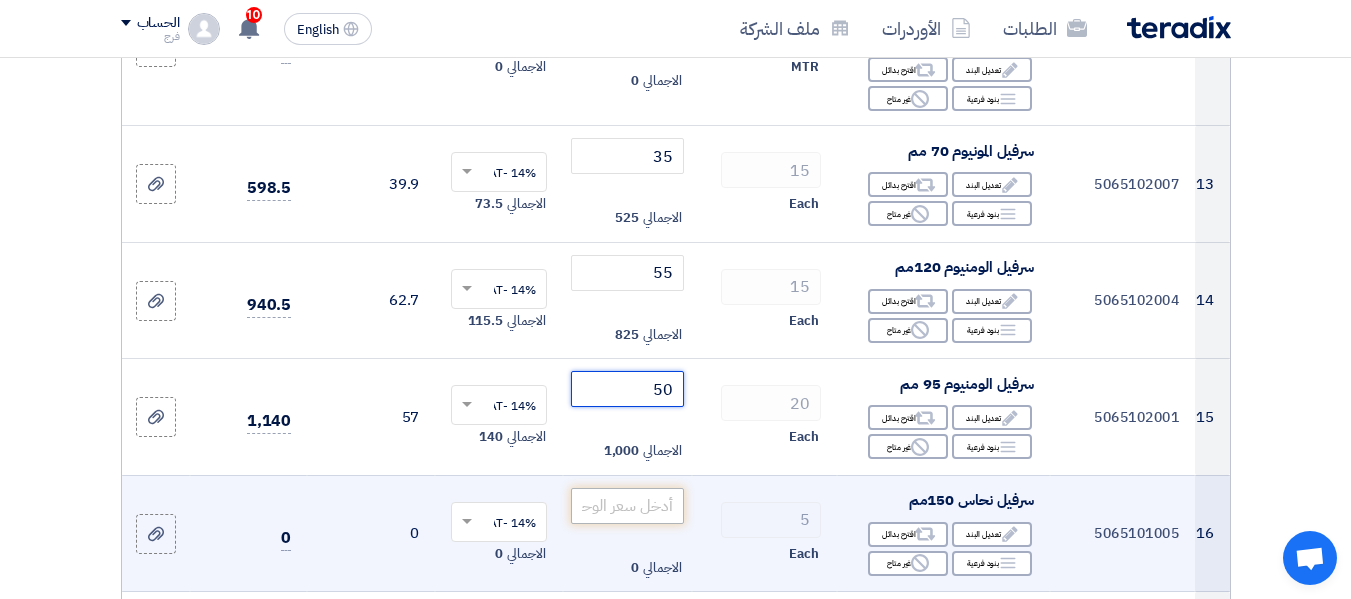 type on "50" 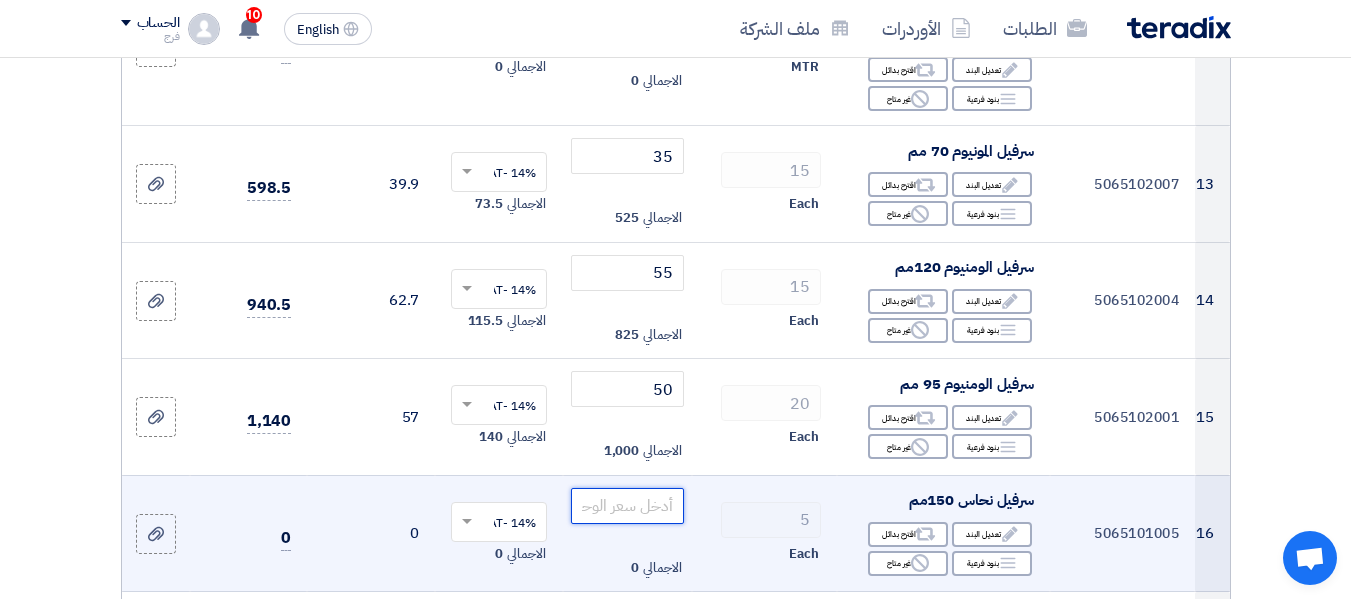 click 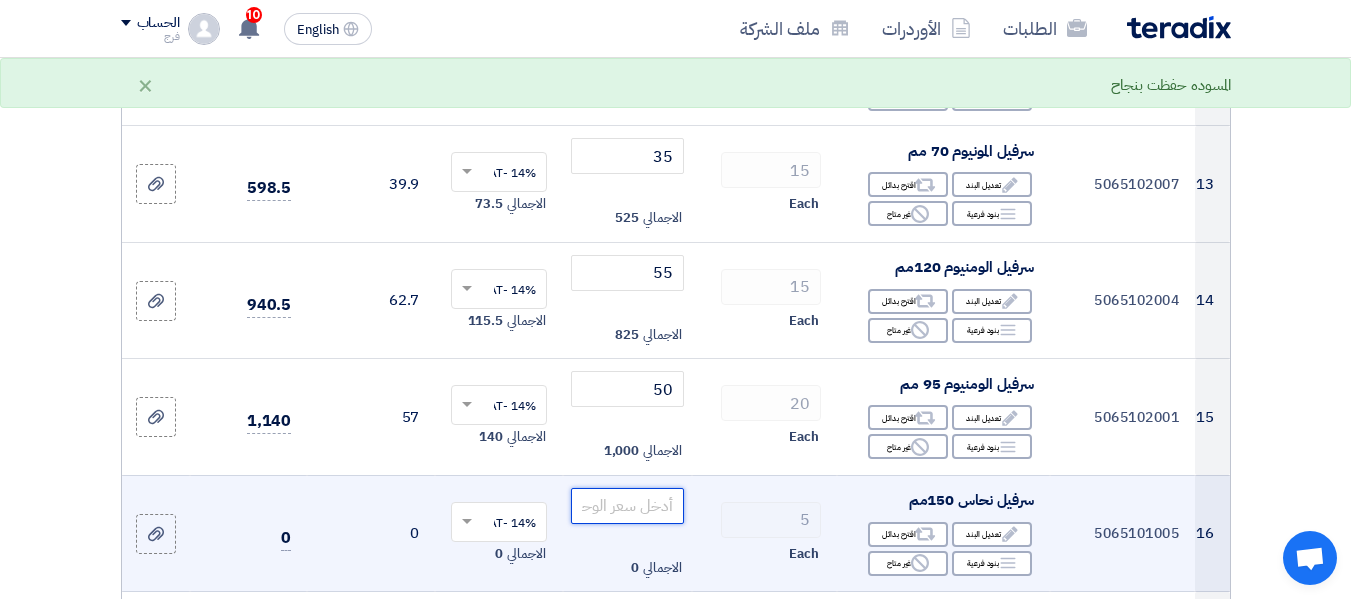 click 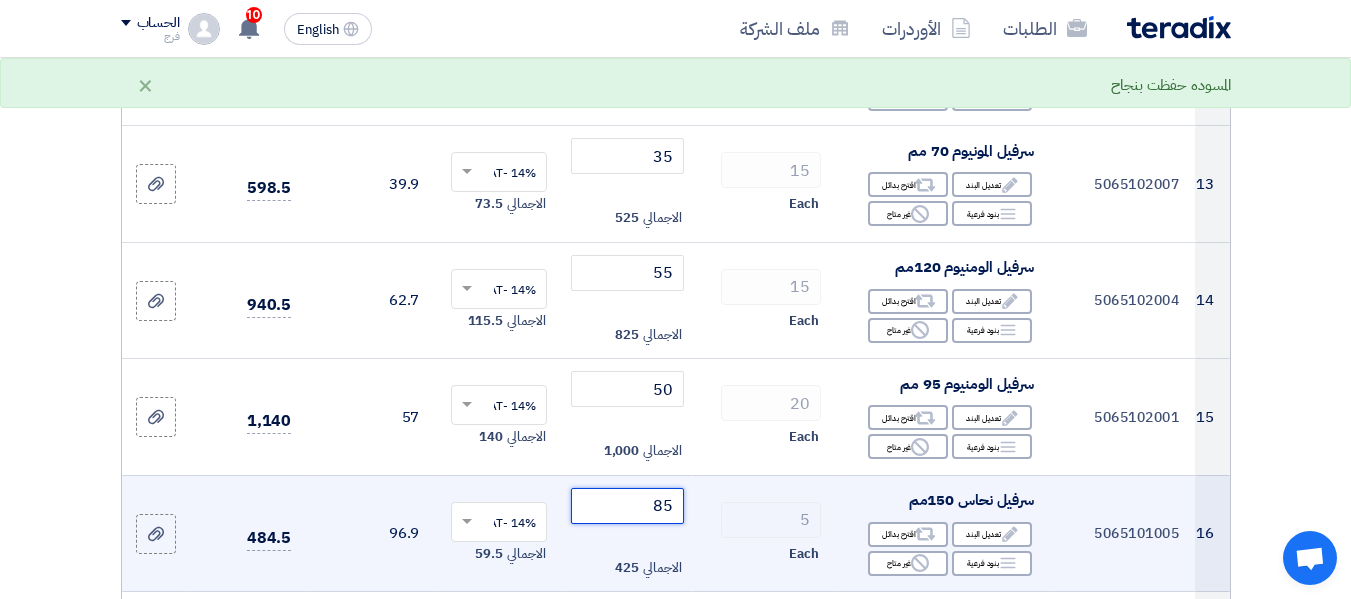 scroll, scrollTop: 1900, scrollLeft: 0, axis: vertical 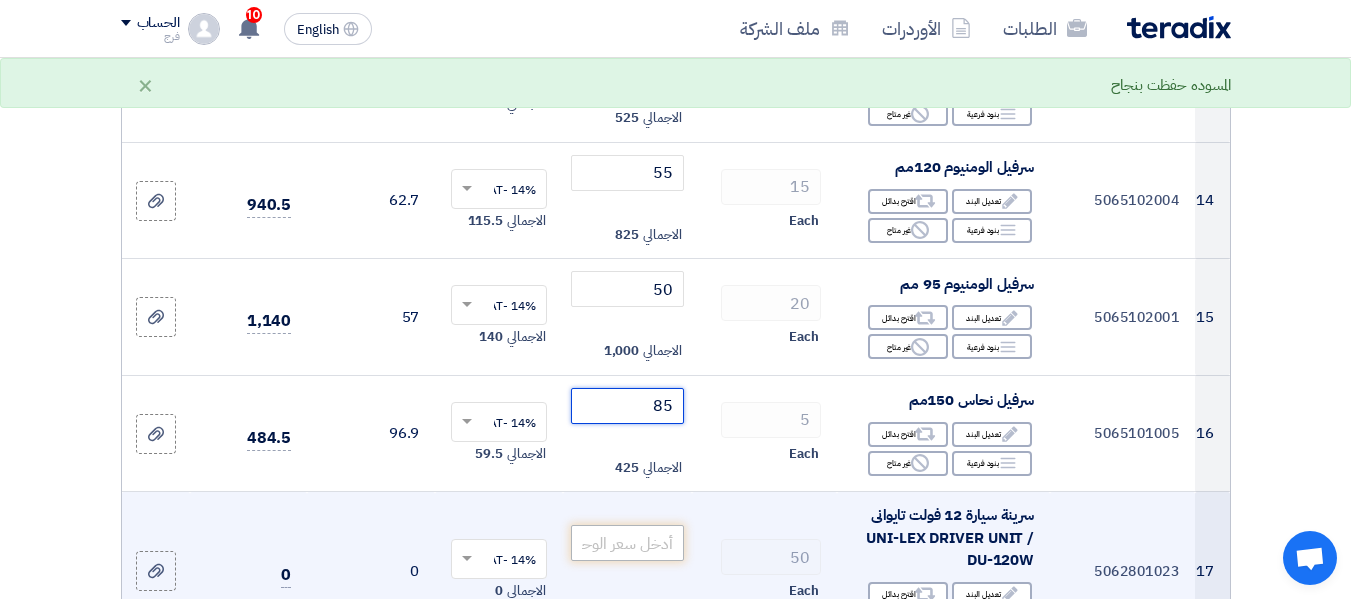 type on "85" 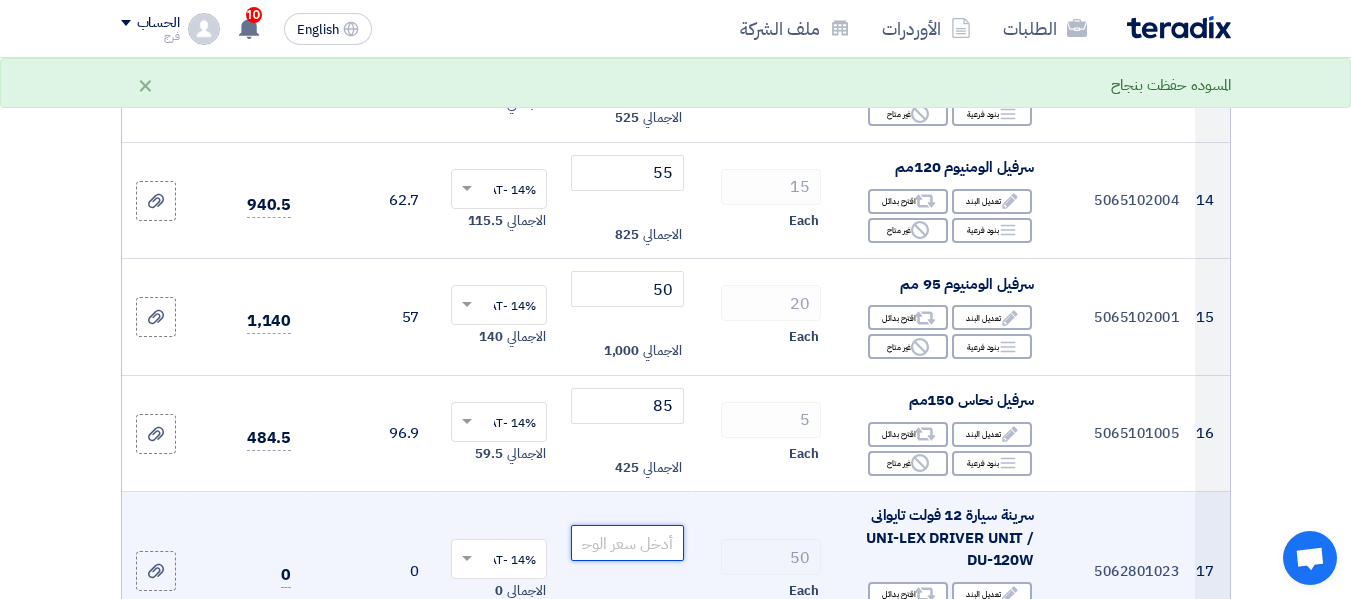 click 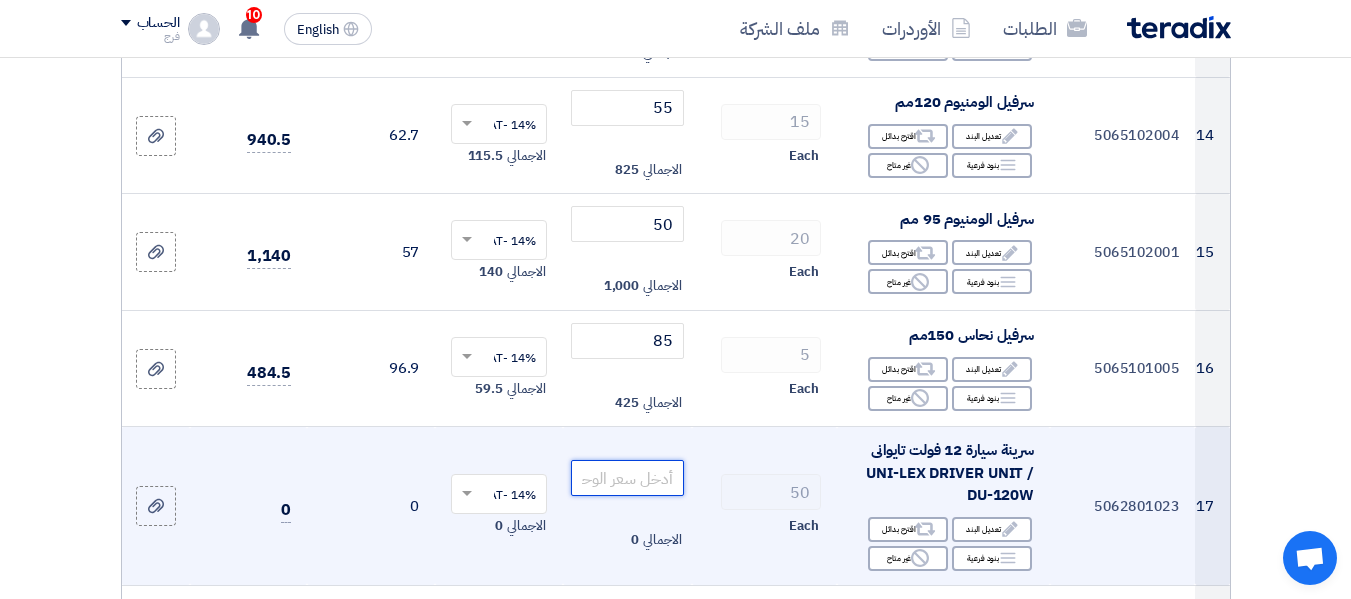 scroll, scrollTop: 2000, scrollLeft: 0, axis: vertical 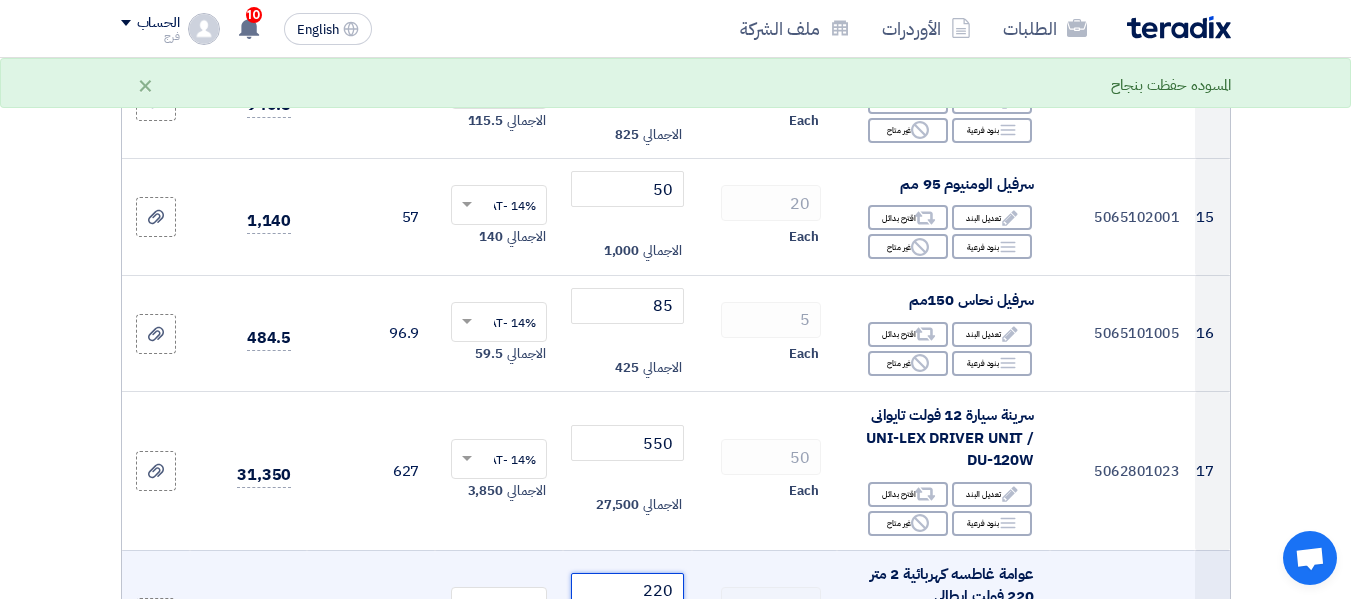 click on "220" 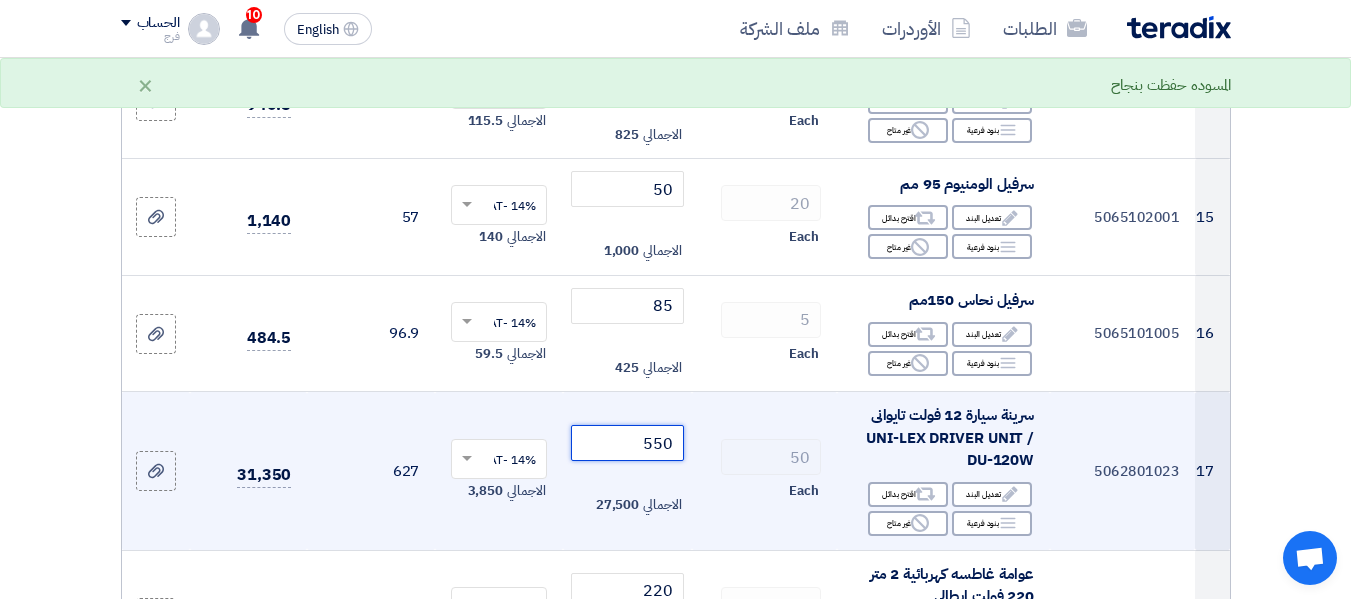 drag, startPoint x: 647, startPoint y: 416, endPoint x: 679, endPoint y: 409, distance: 32.75668 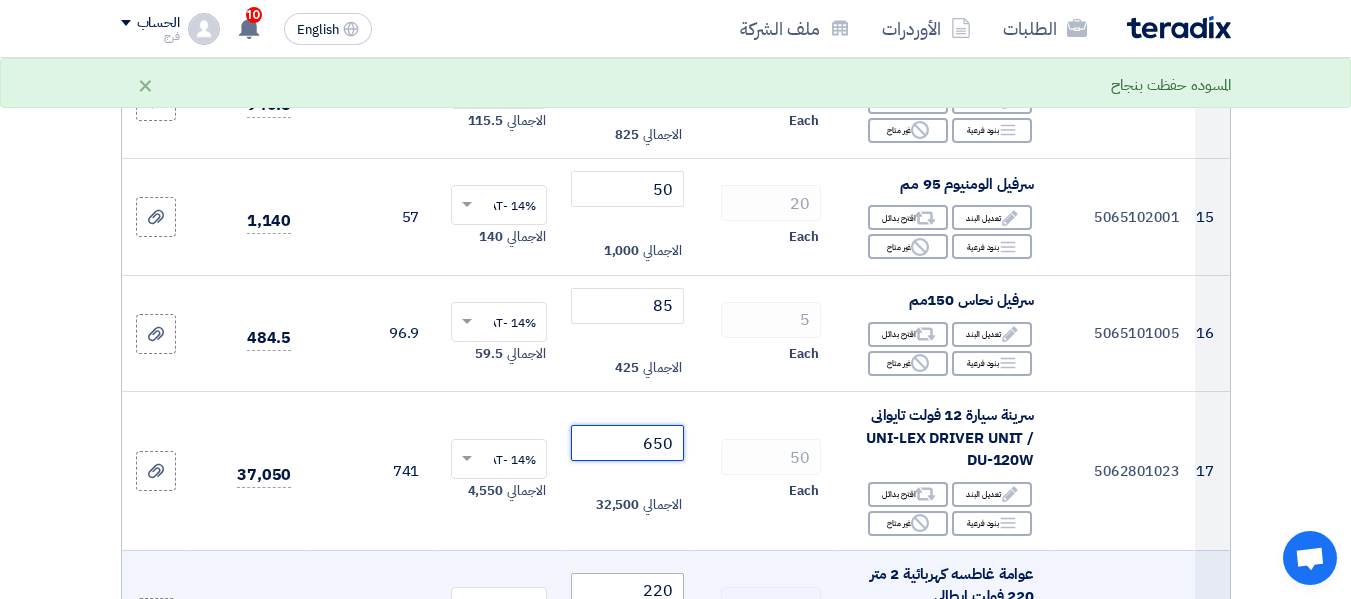 type on "650" 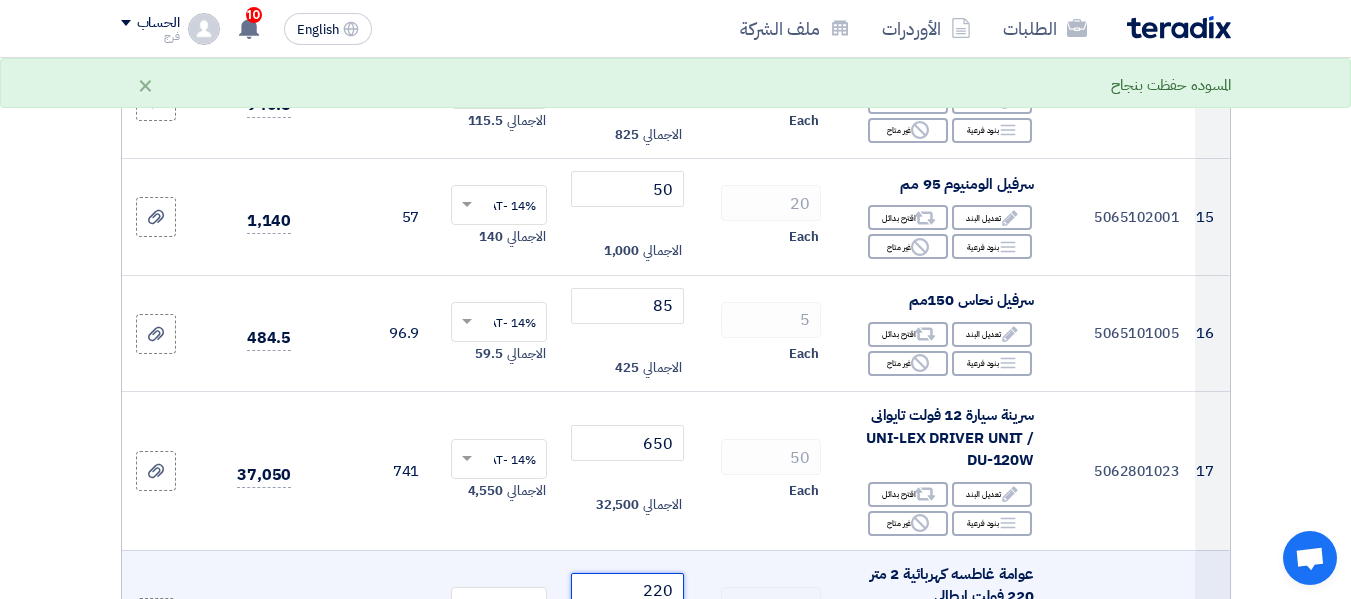click on "220" 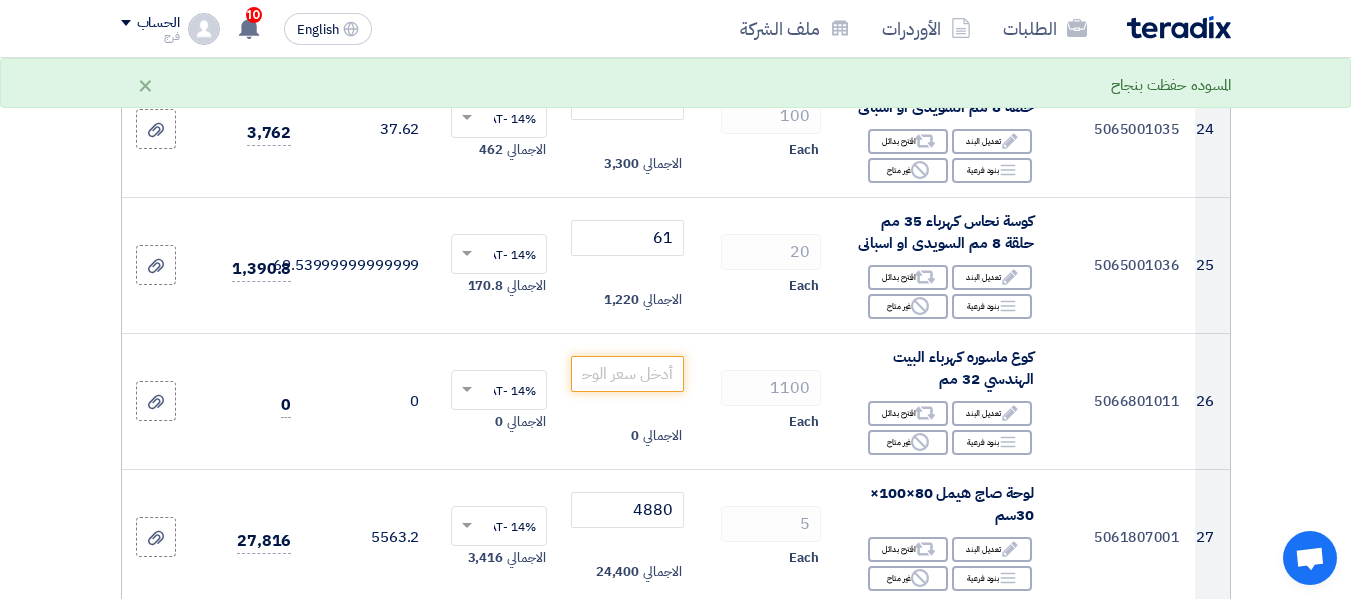 scroll, scrollTop: 3400, scrollLeft: 0, axis: vertical 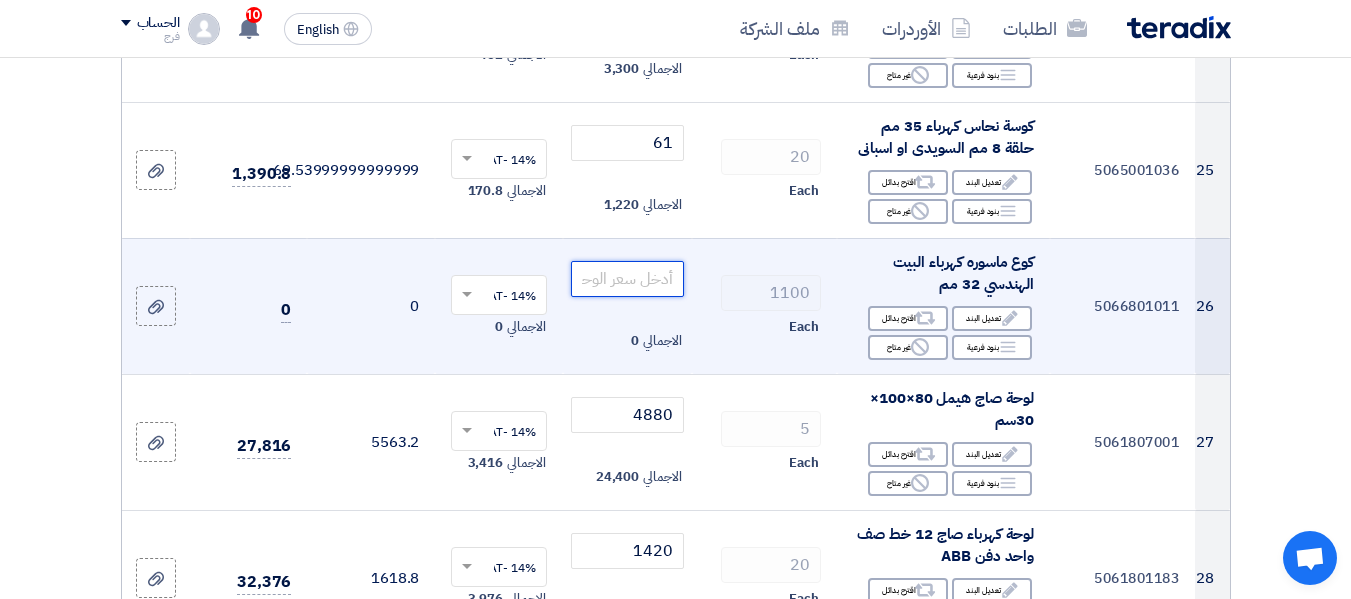 click 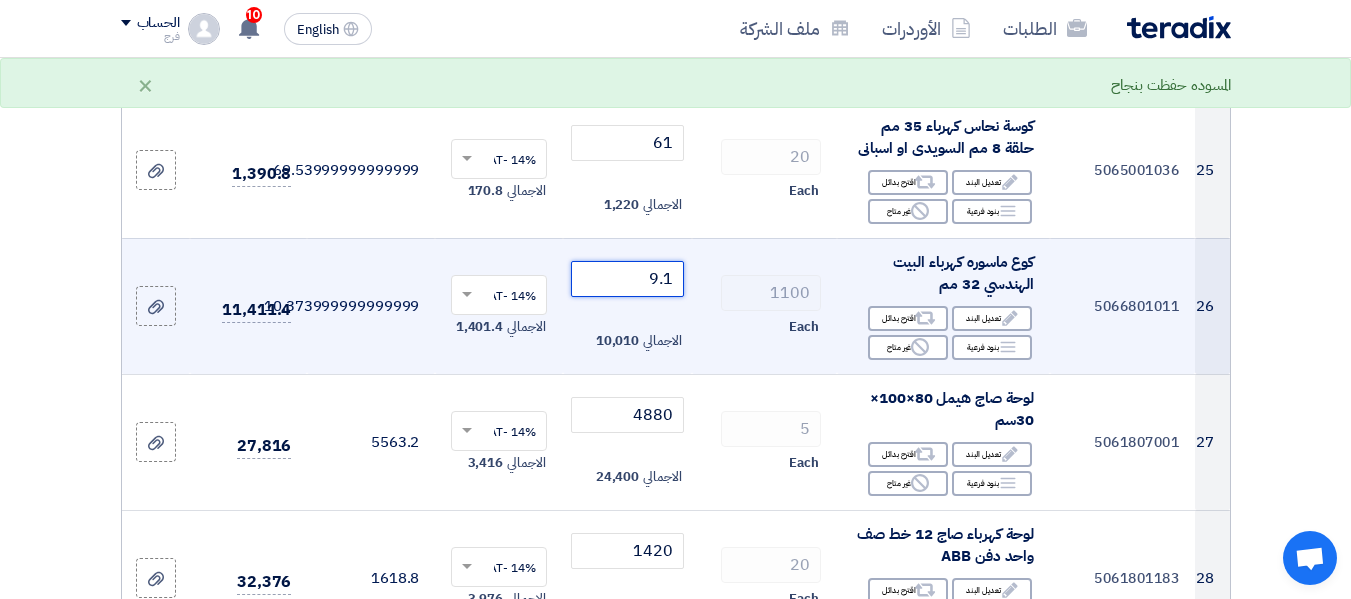 type on "9.1" 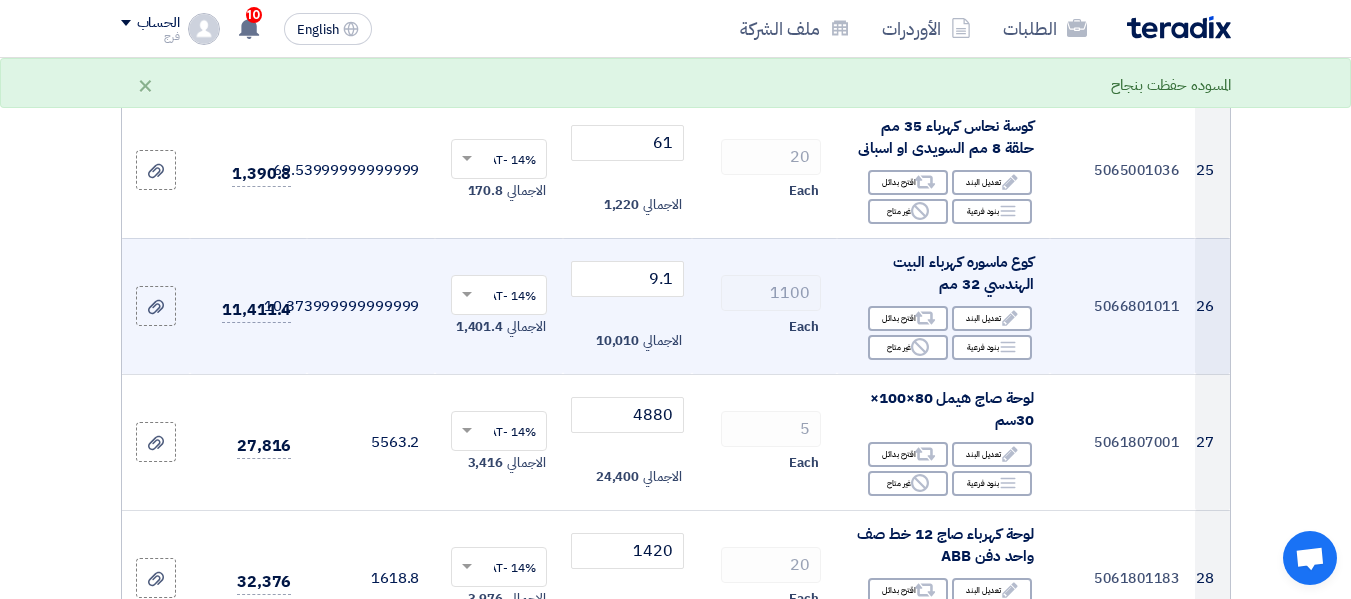 click on "1100
Each" 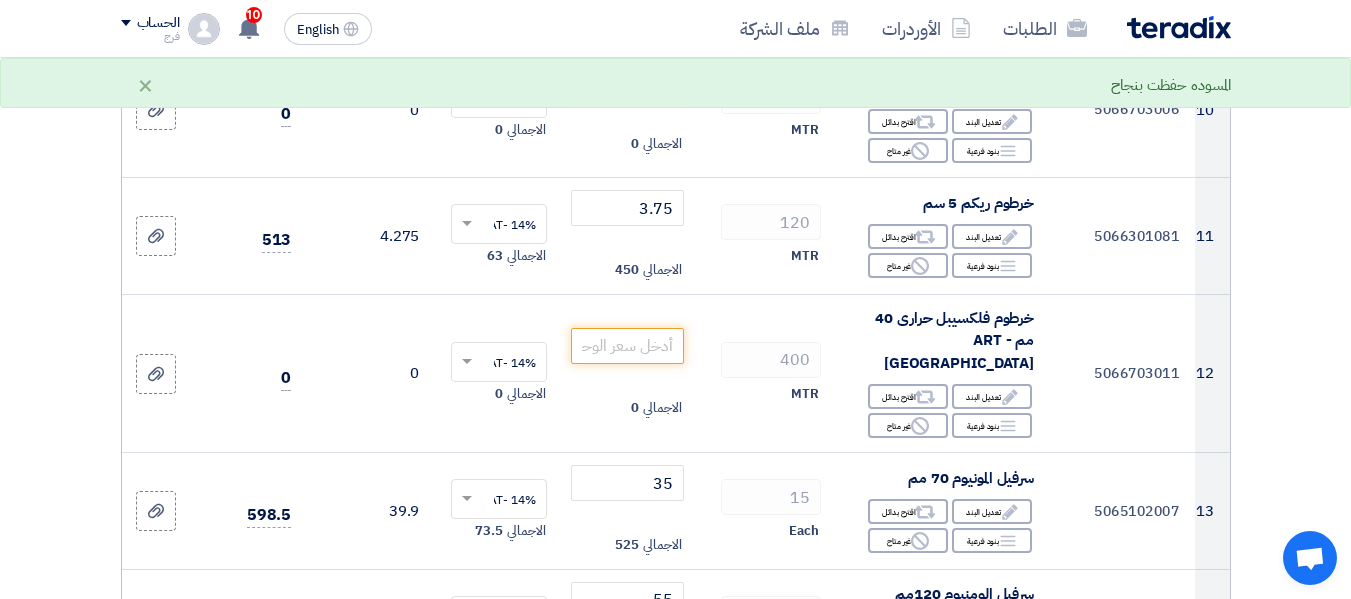 scroll, scrollTop: 1400, scrollLeft: 0, axis: vertical 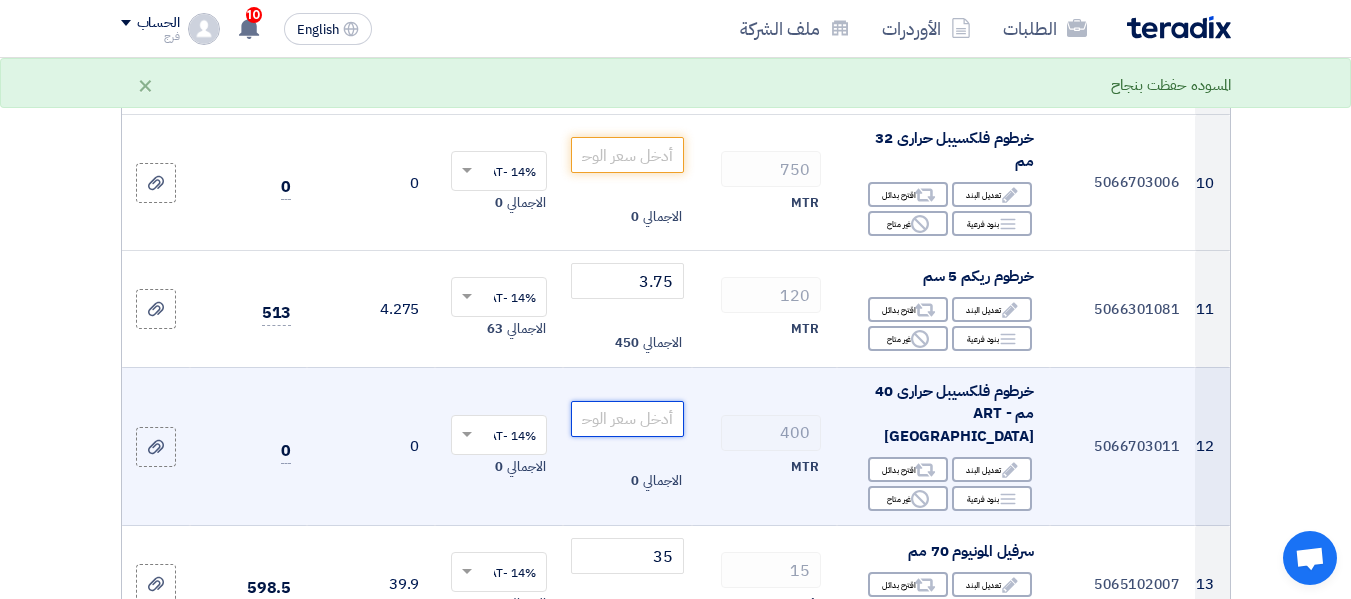click 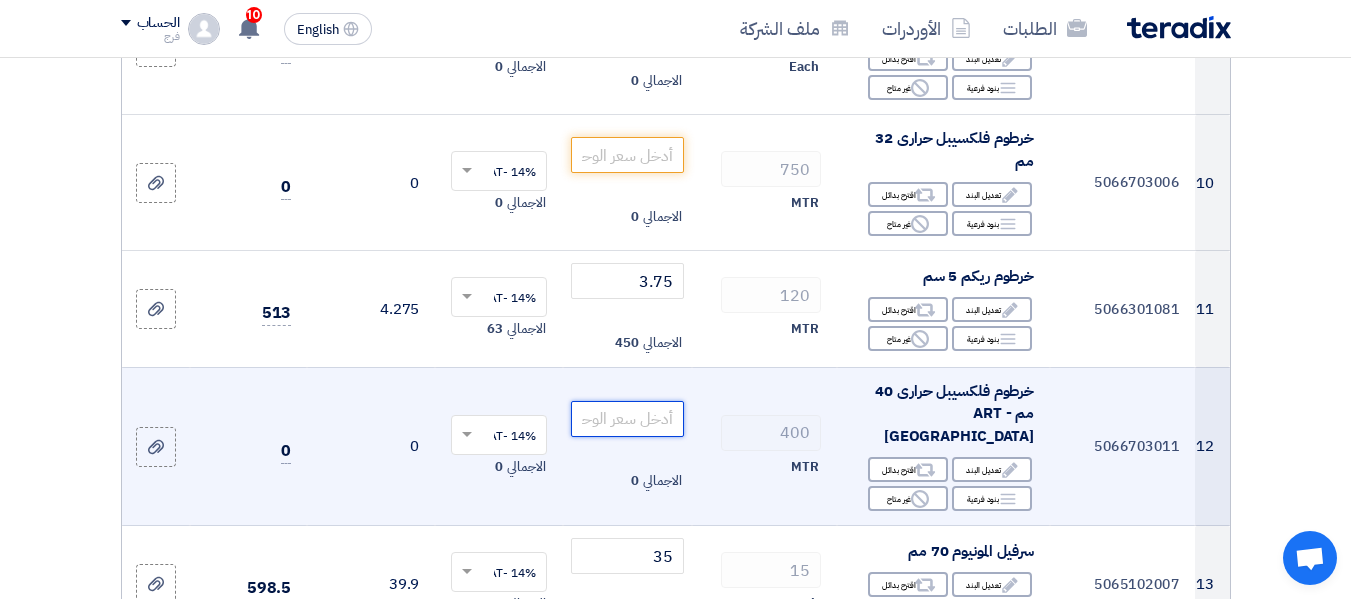 click 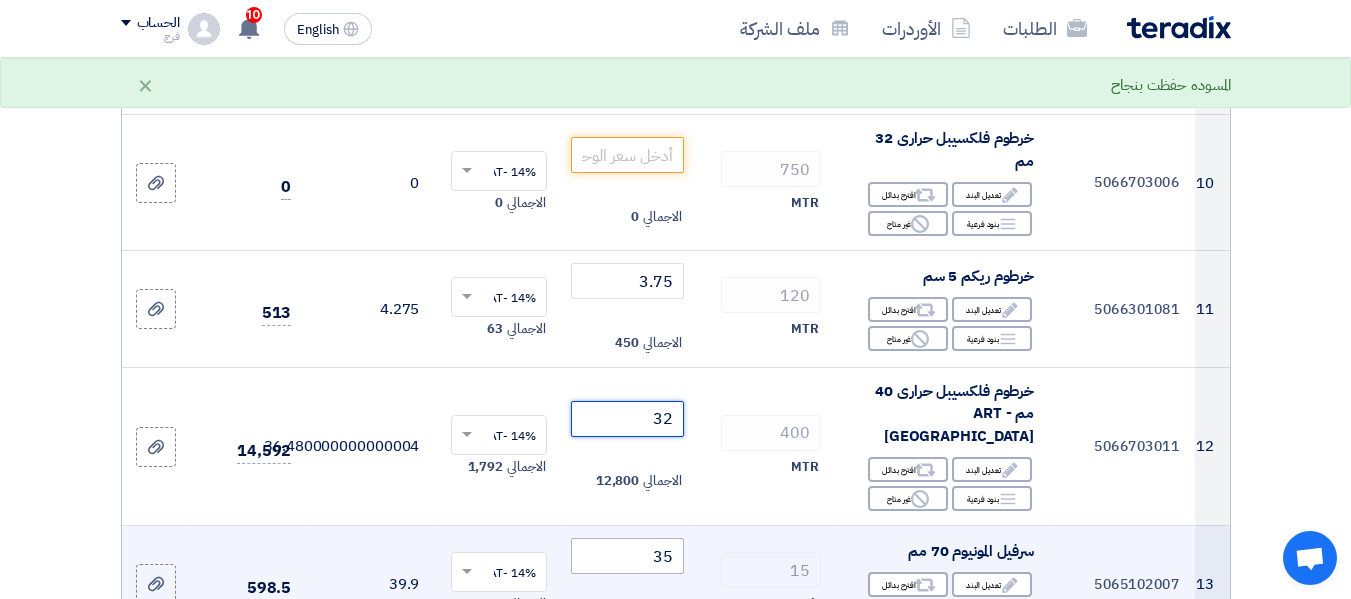type on "32" 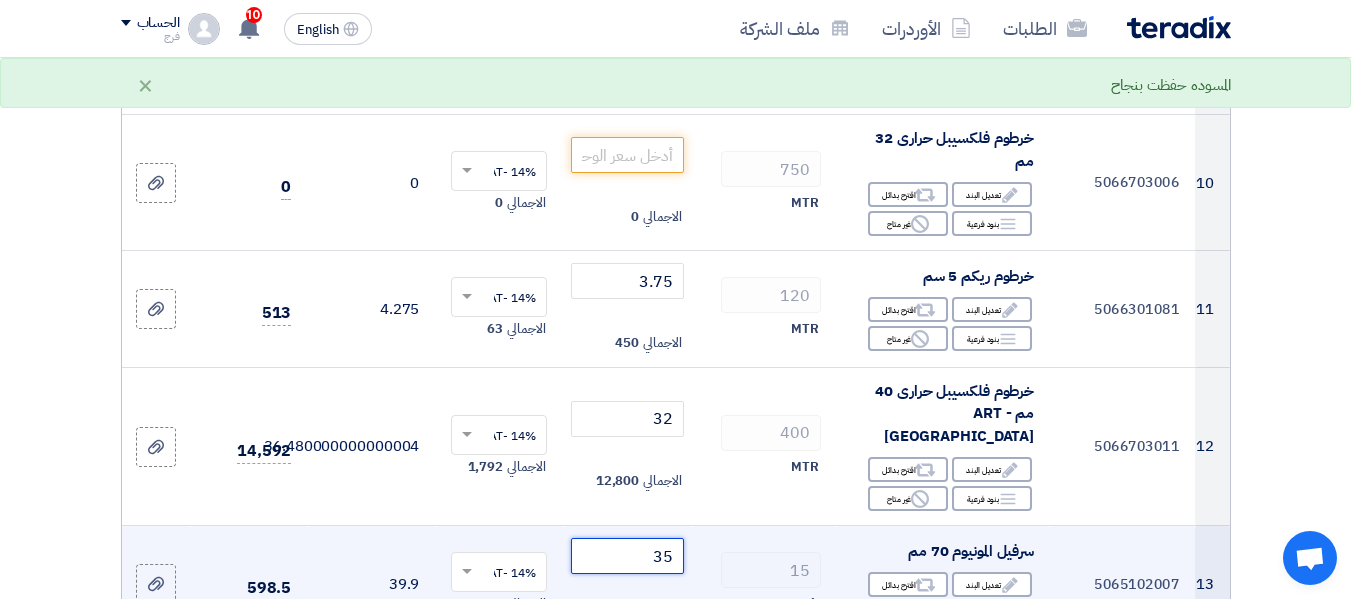 click on "35" 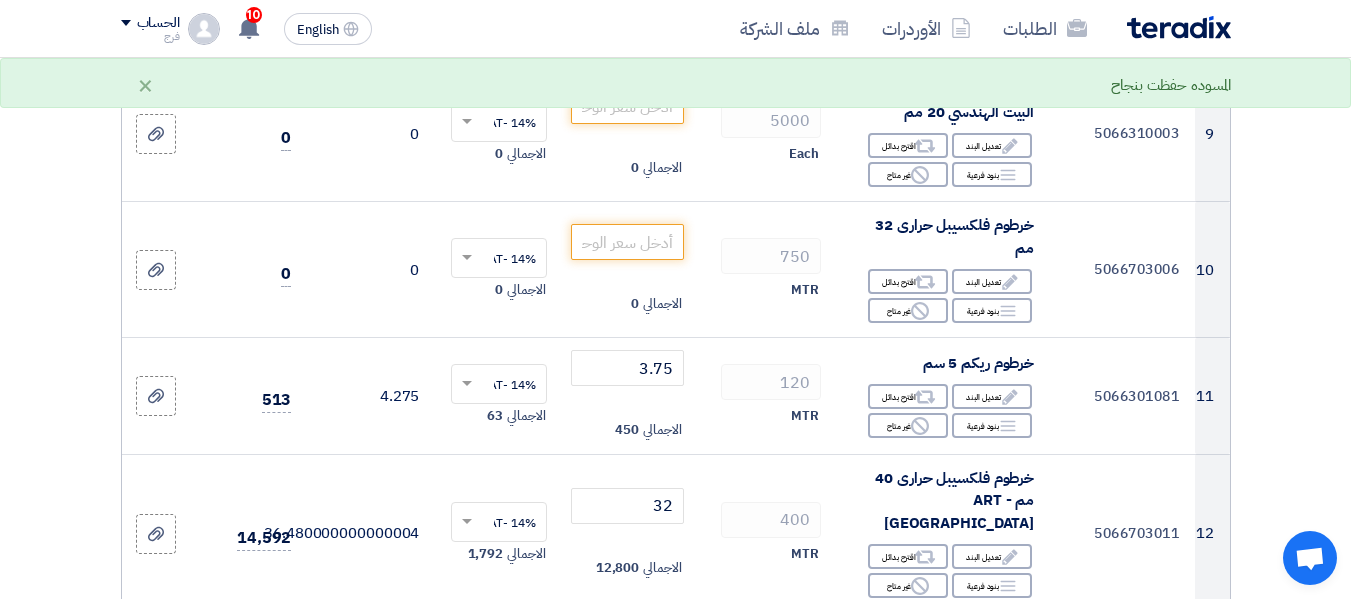 scroll, scrollTop: 1300, scrollLeft: 0, axis: vertical 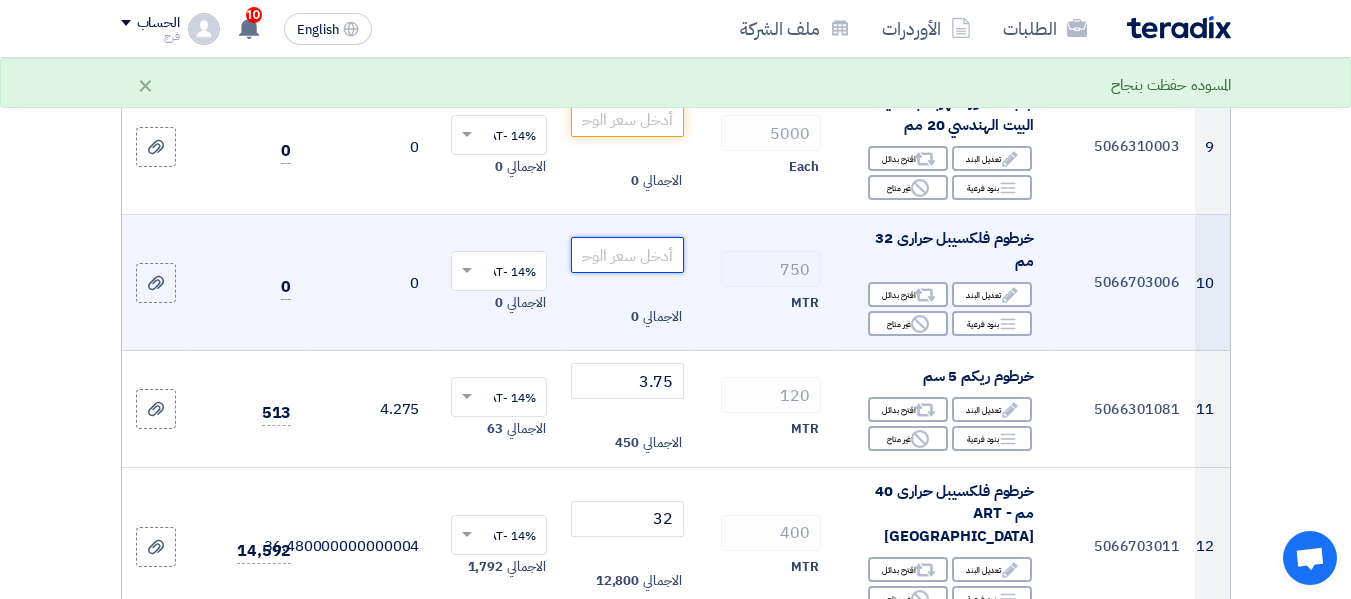 click 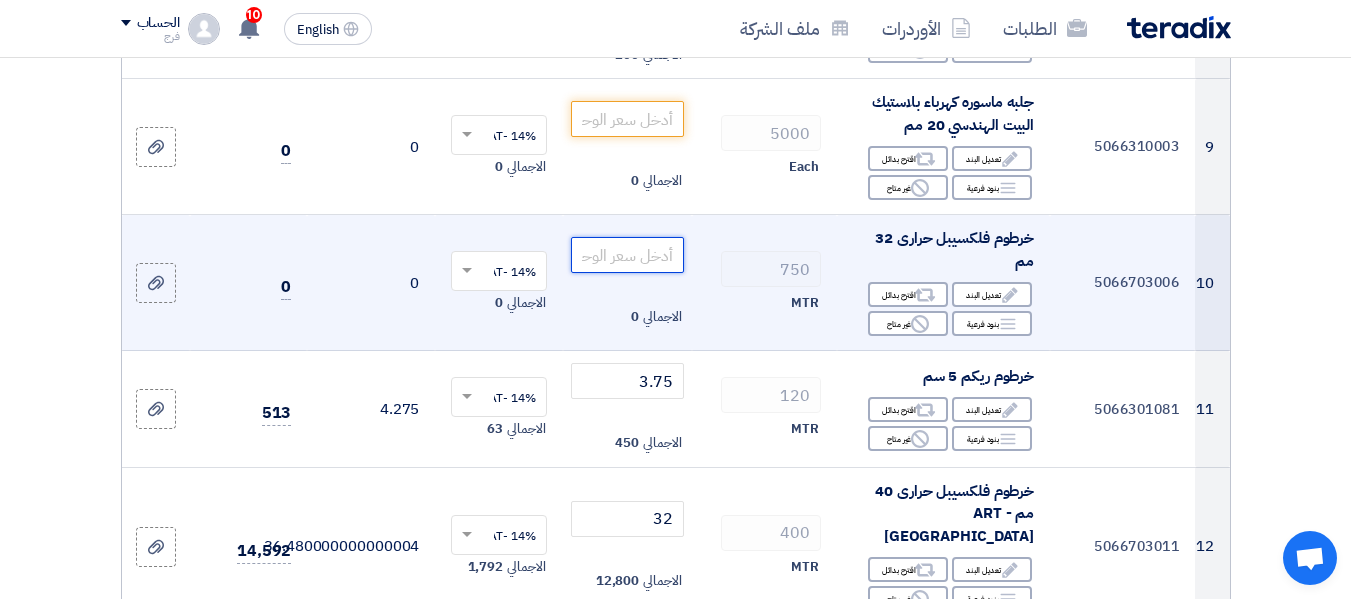 click 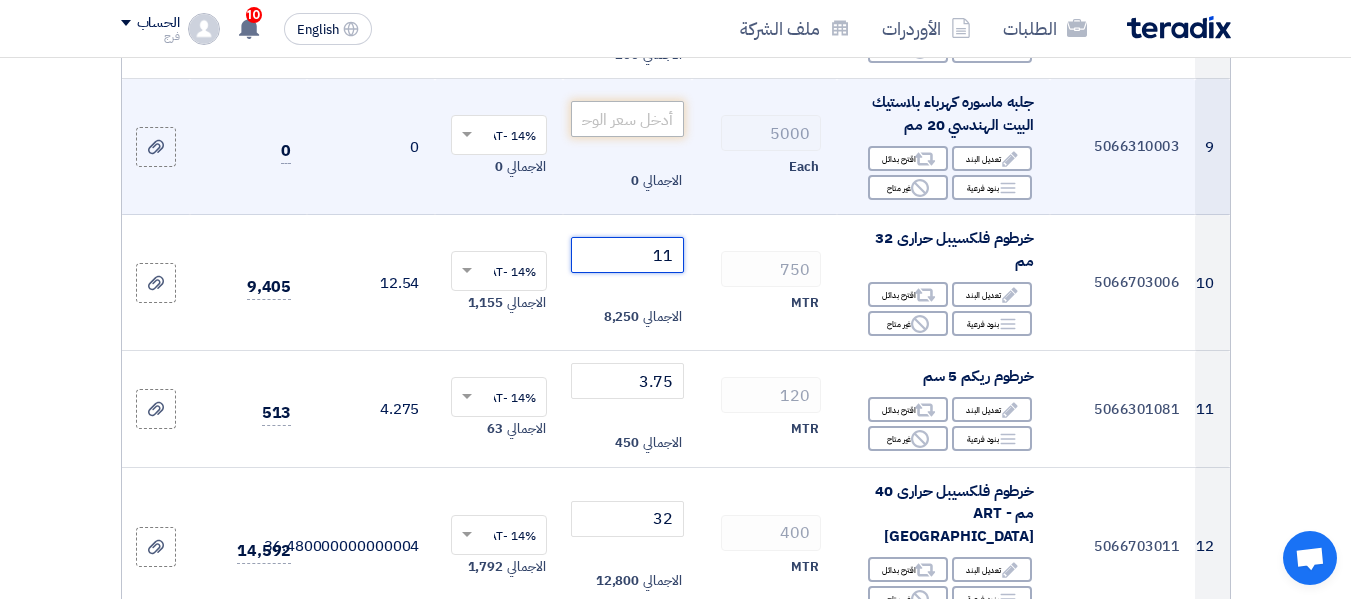 type on "11" 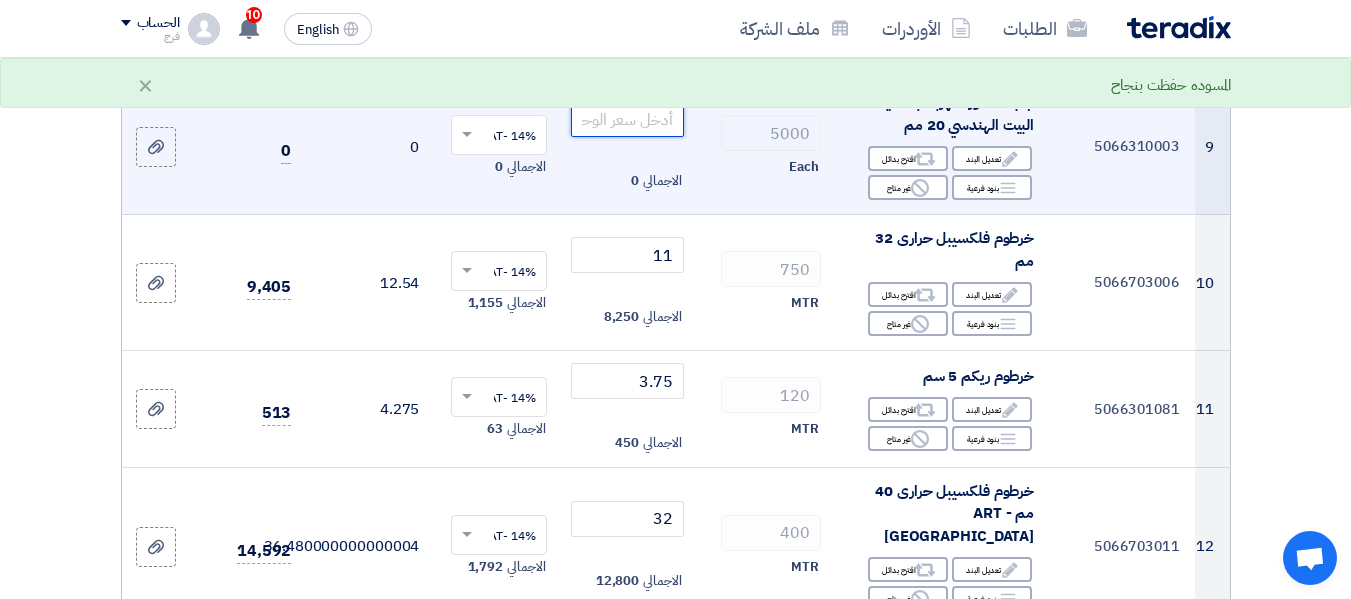 click 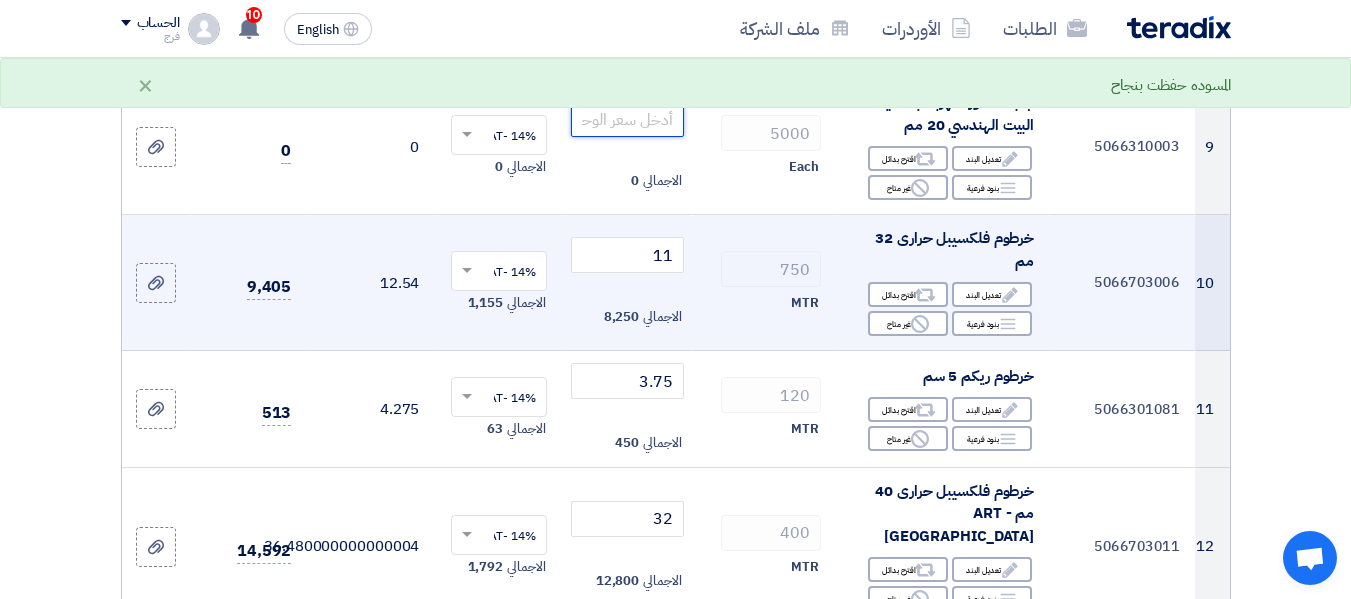 scroll, scrollTop: 1200, scrollLeft: 0, axis: vertical 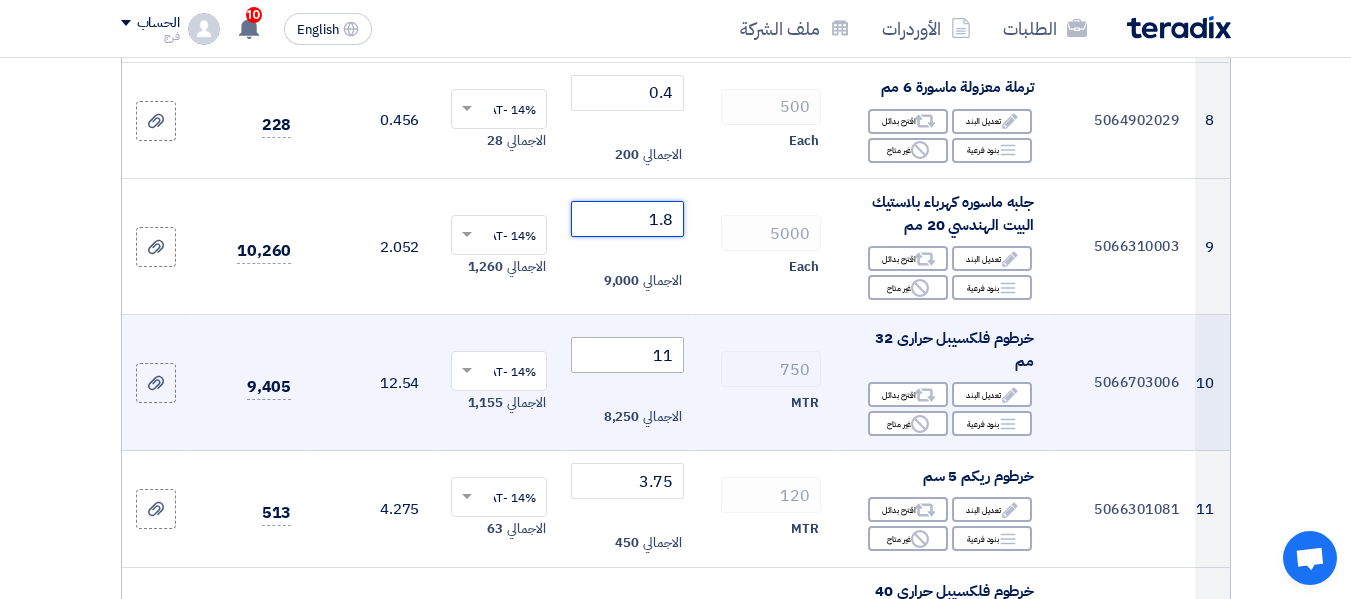 type on "1.8" 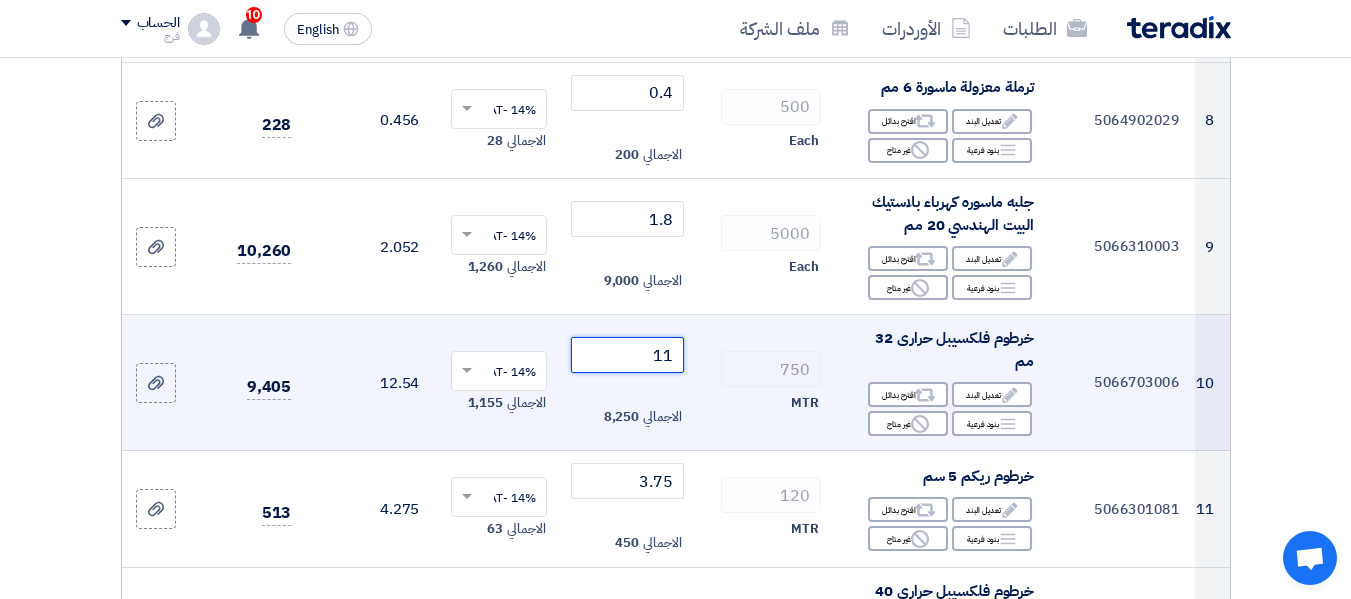 click on "11" 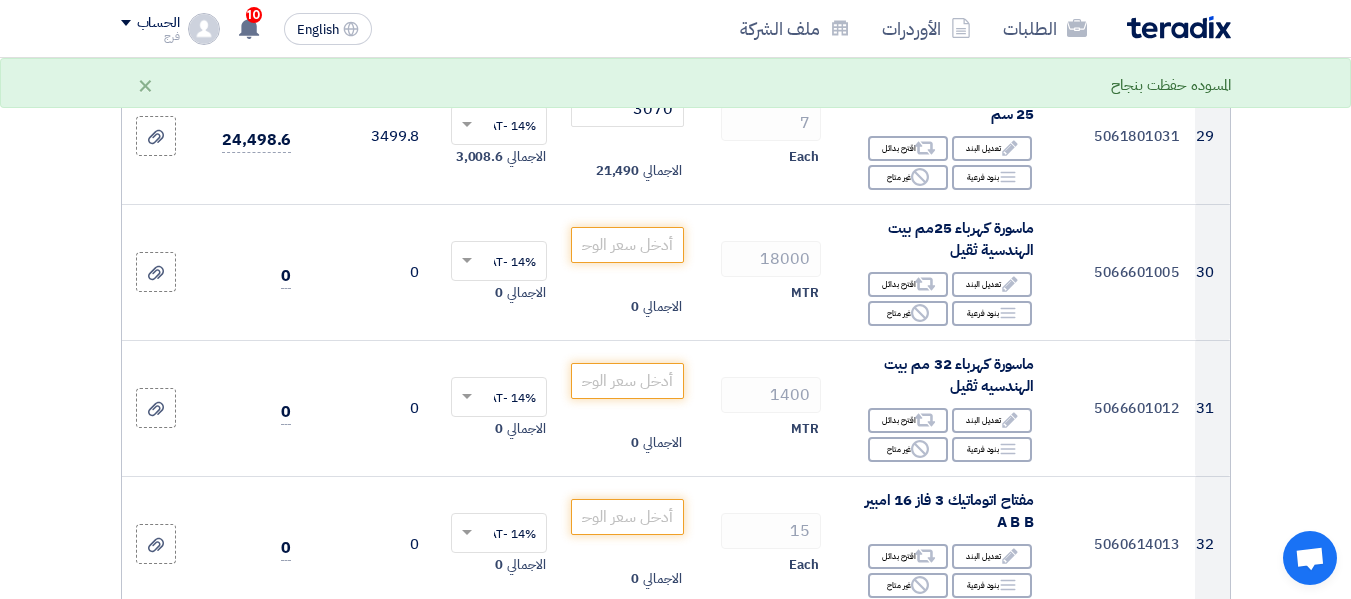 scroll, scrollTop: 4000, scrollLeft: 0, axis: vertical 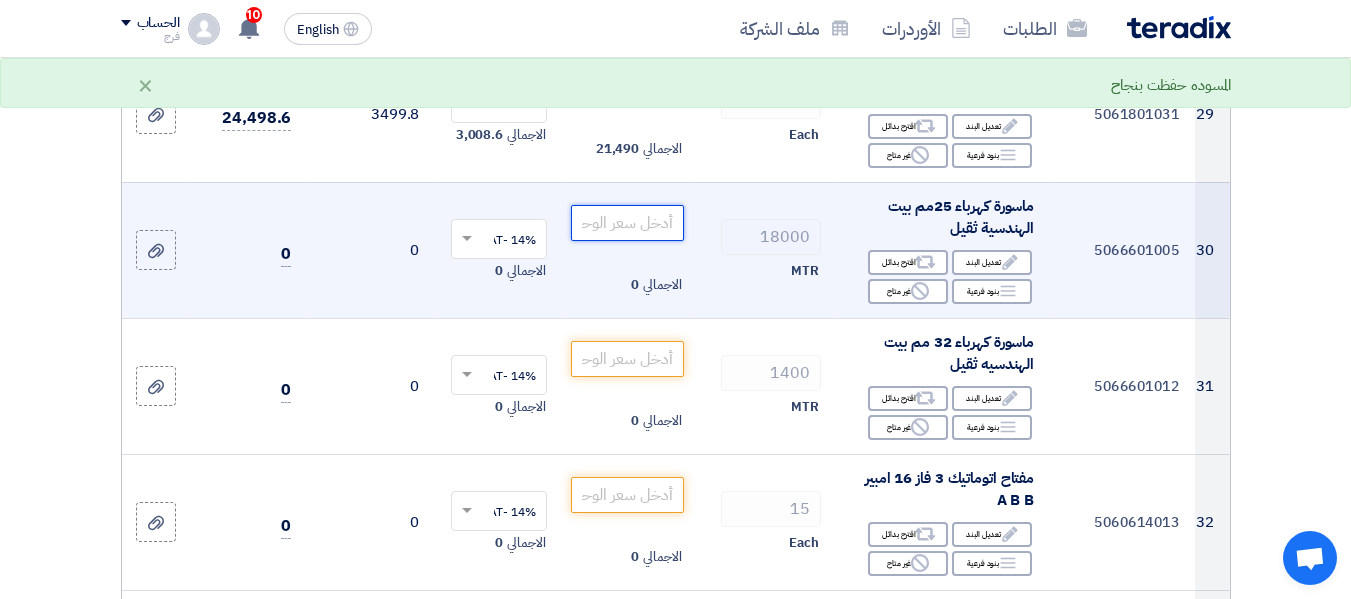 click 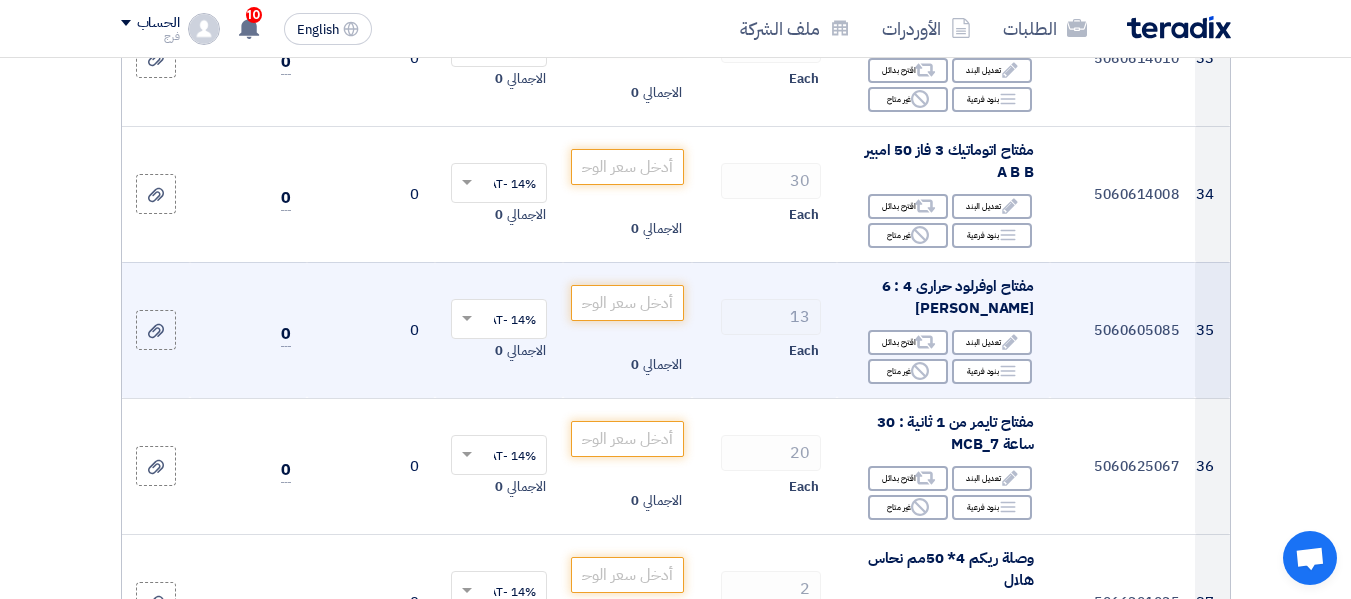 scroll, scrollTop: 4700, scrollLeft: 0, axis: vertical 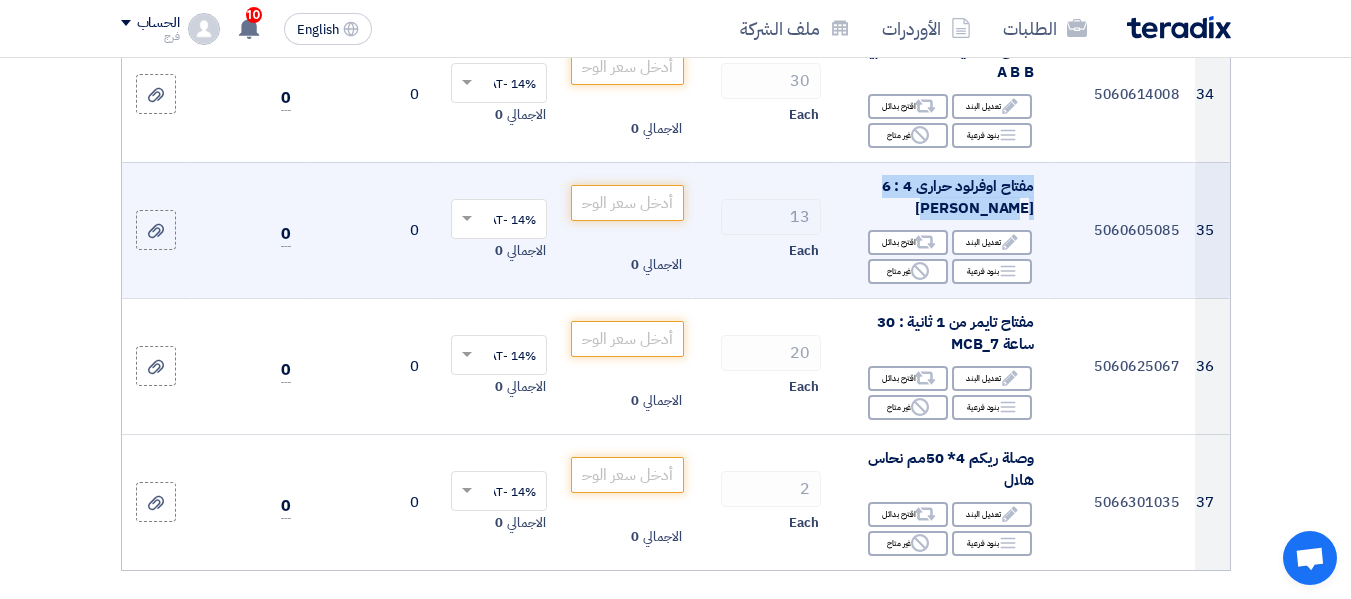drag, startPoint x: 932, startPoint y: 174, endPoint x: 1048, endPoint y: 147, distance: 119.1008 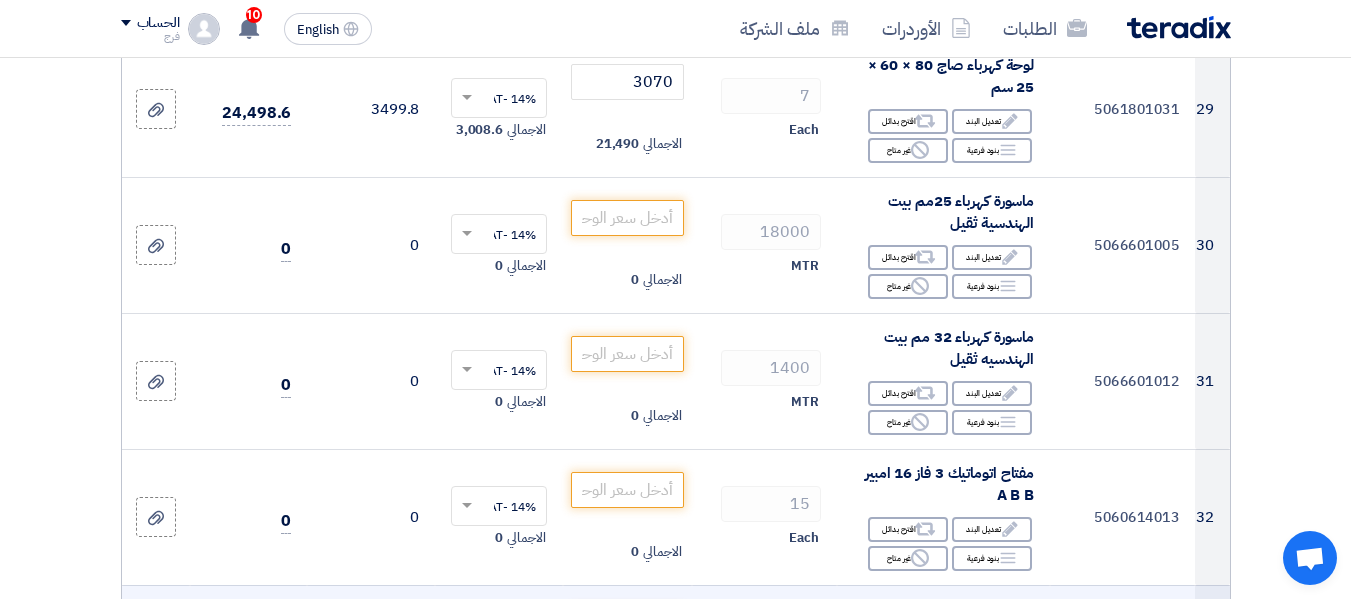 scroll, scrollTop: 4000, scrollLeft: 0, axis: vertical 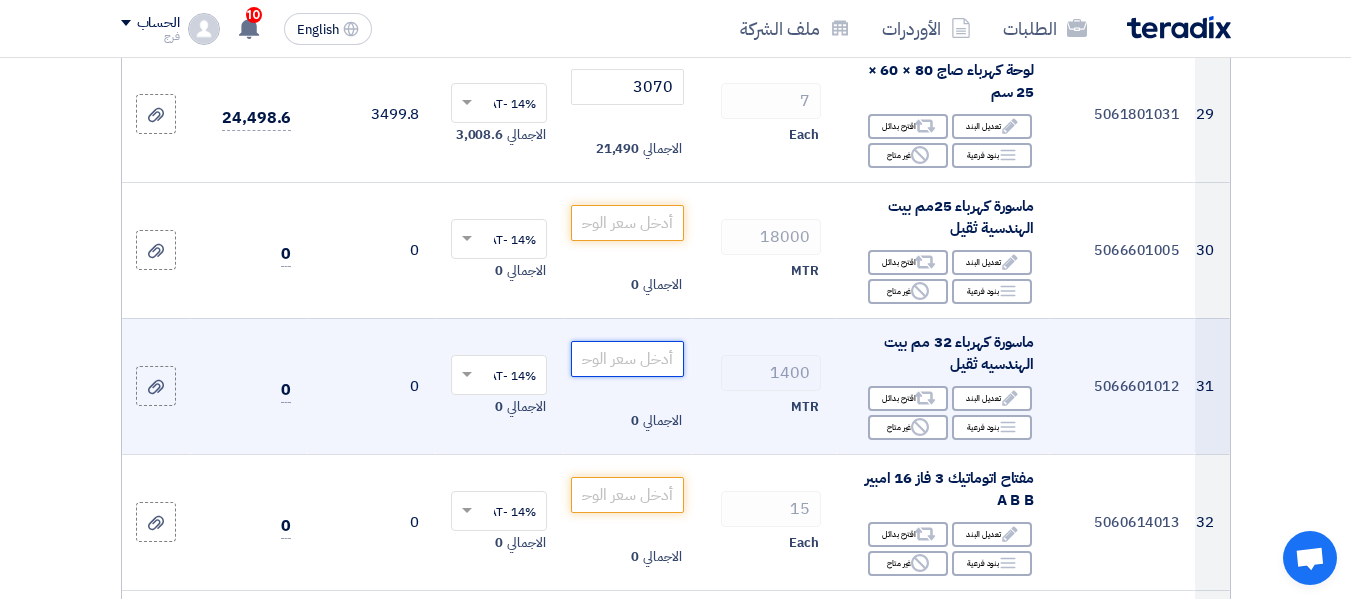 click 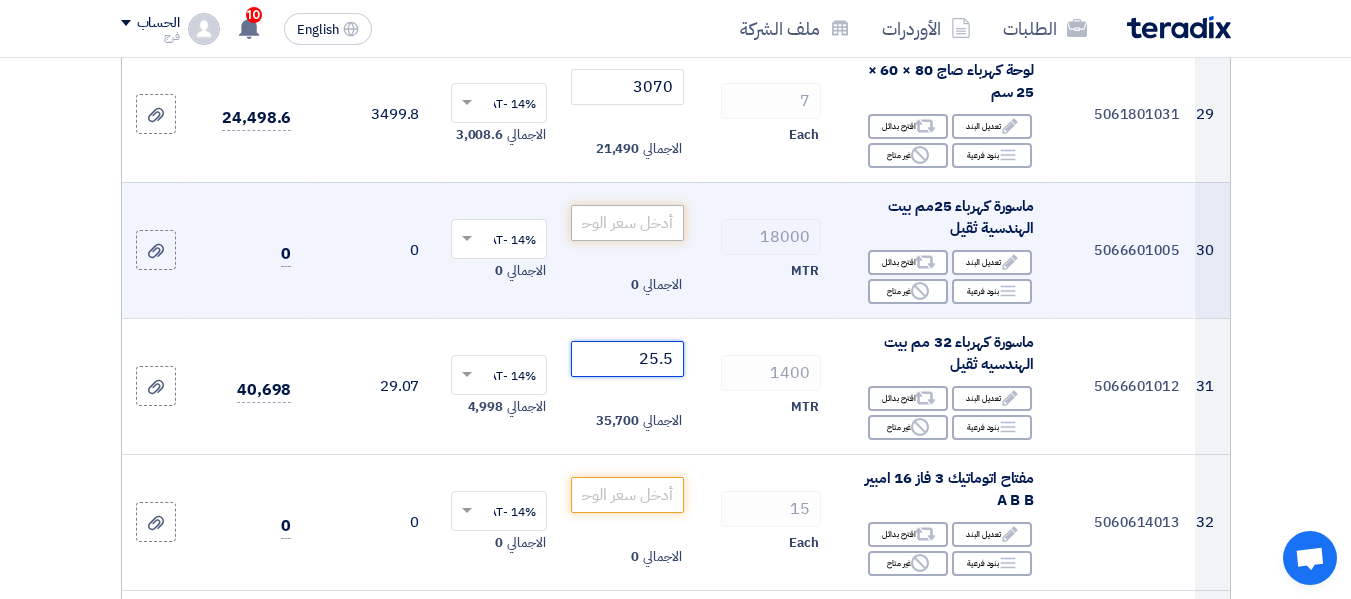 type on "25.5" 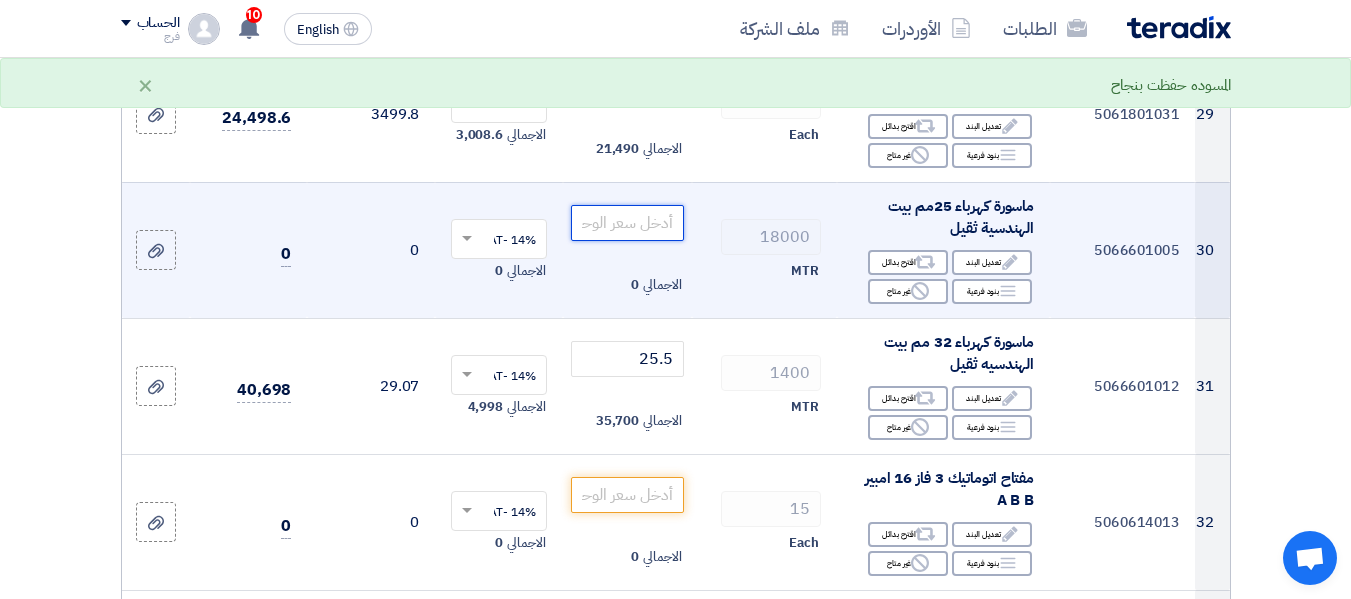 click 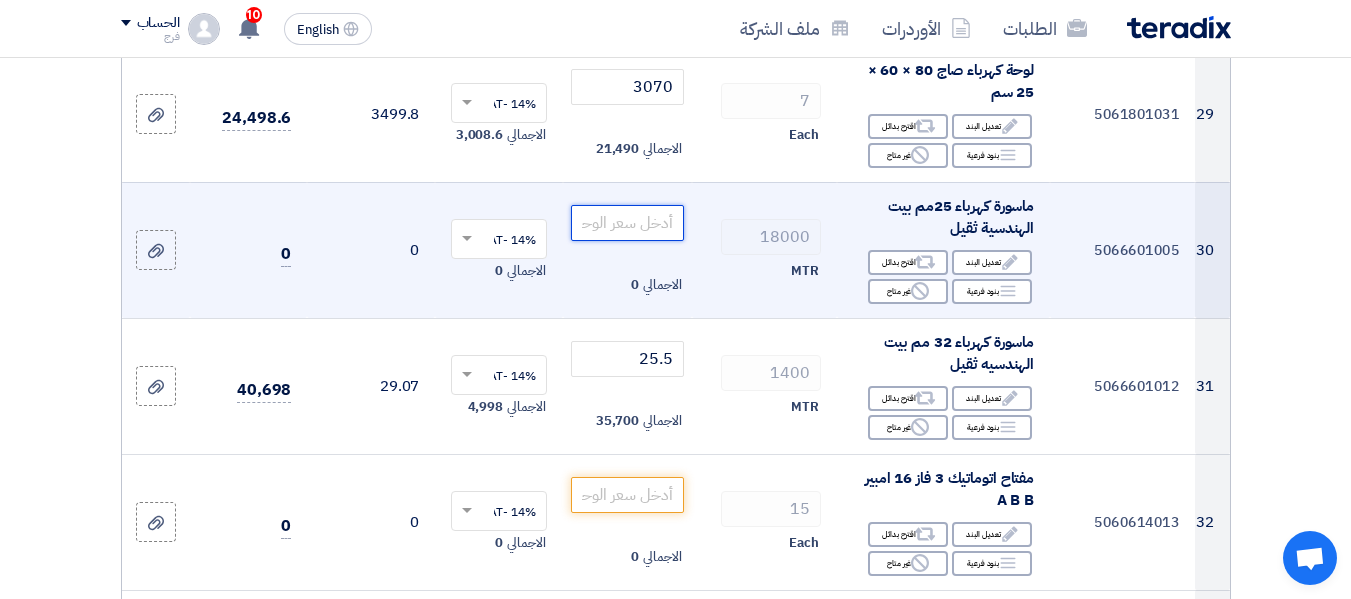 click 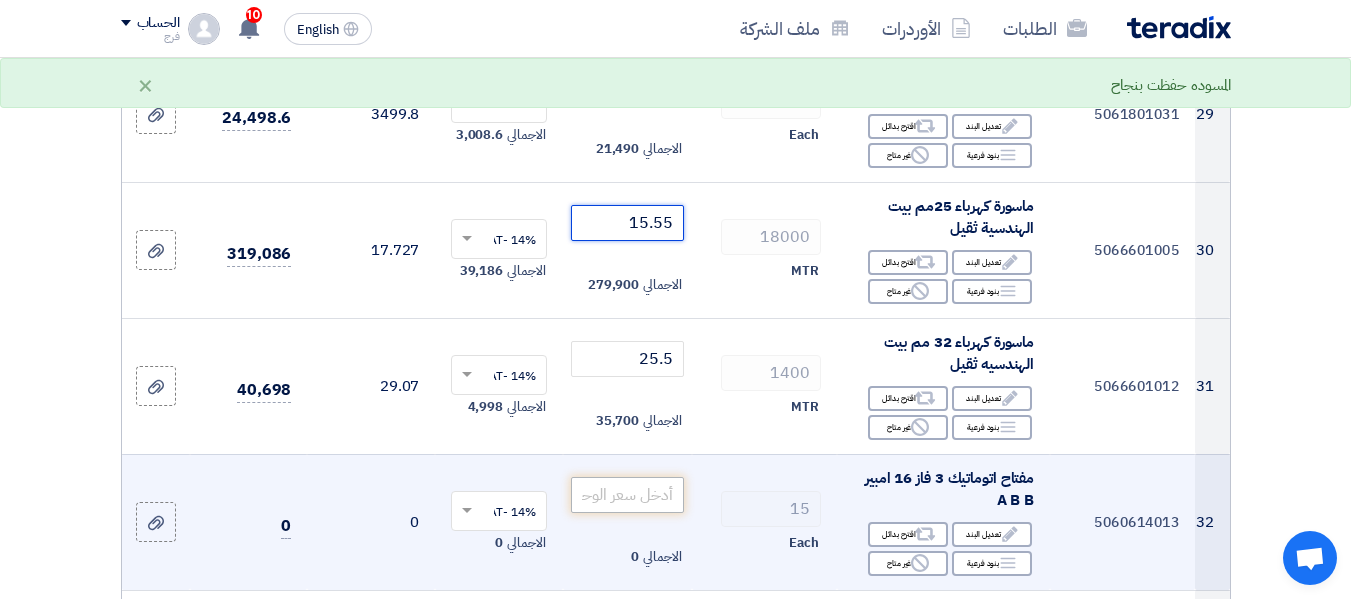 type on "15.55" 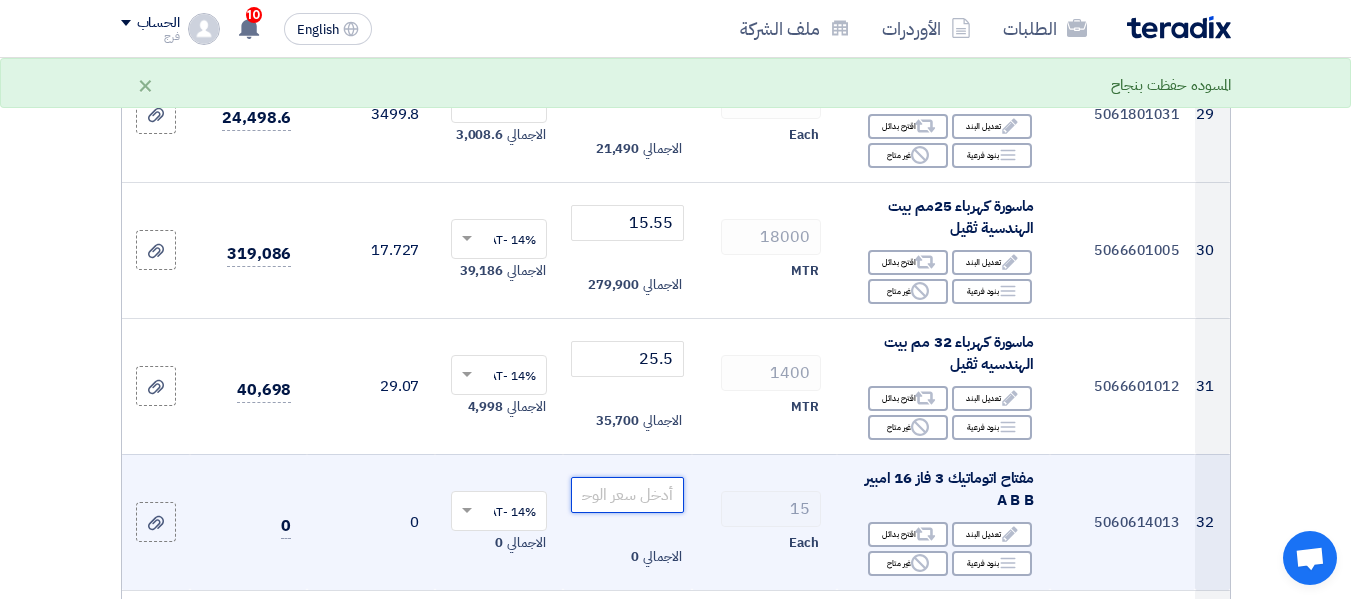 click 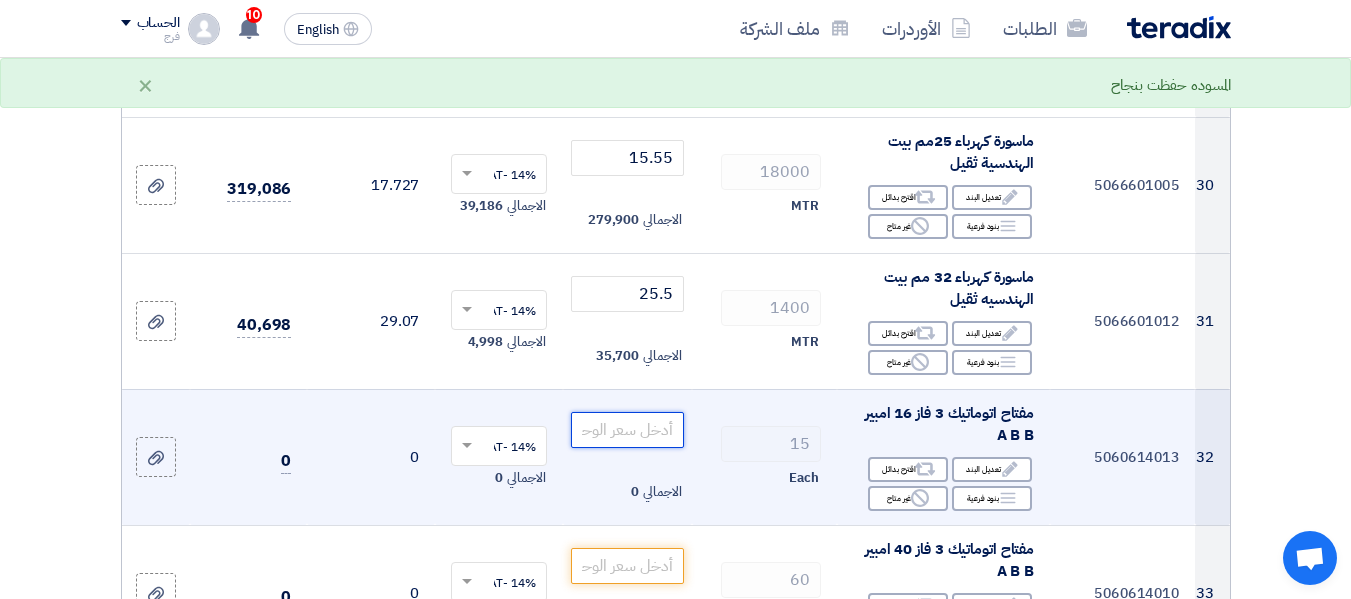 scroll, scrollTop: 4100, scrollLeft: 0, axis: vertical 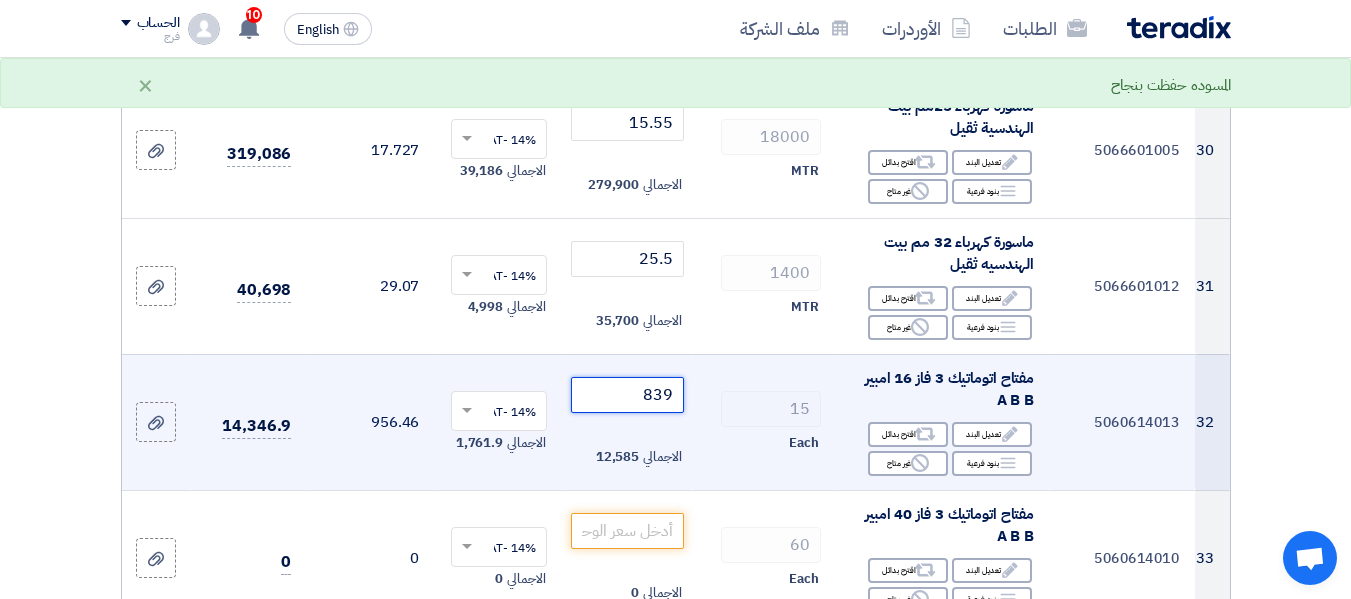 click on "839" 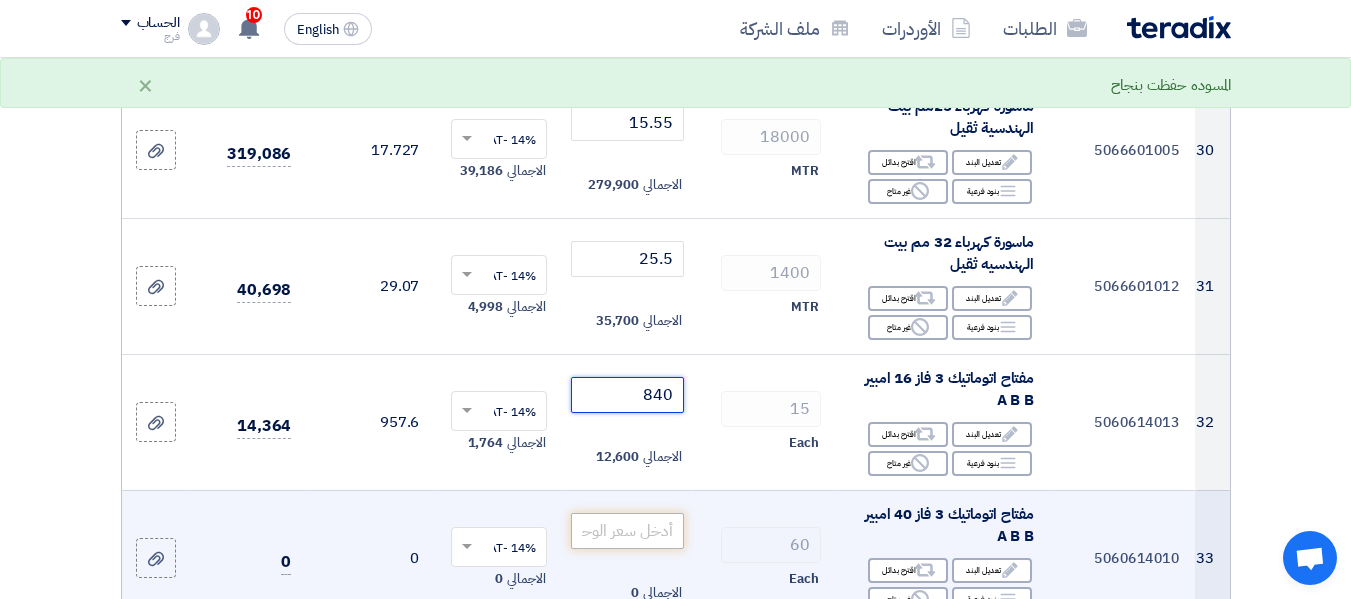 type on "840" 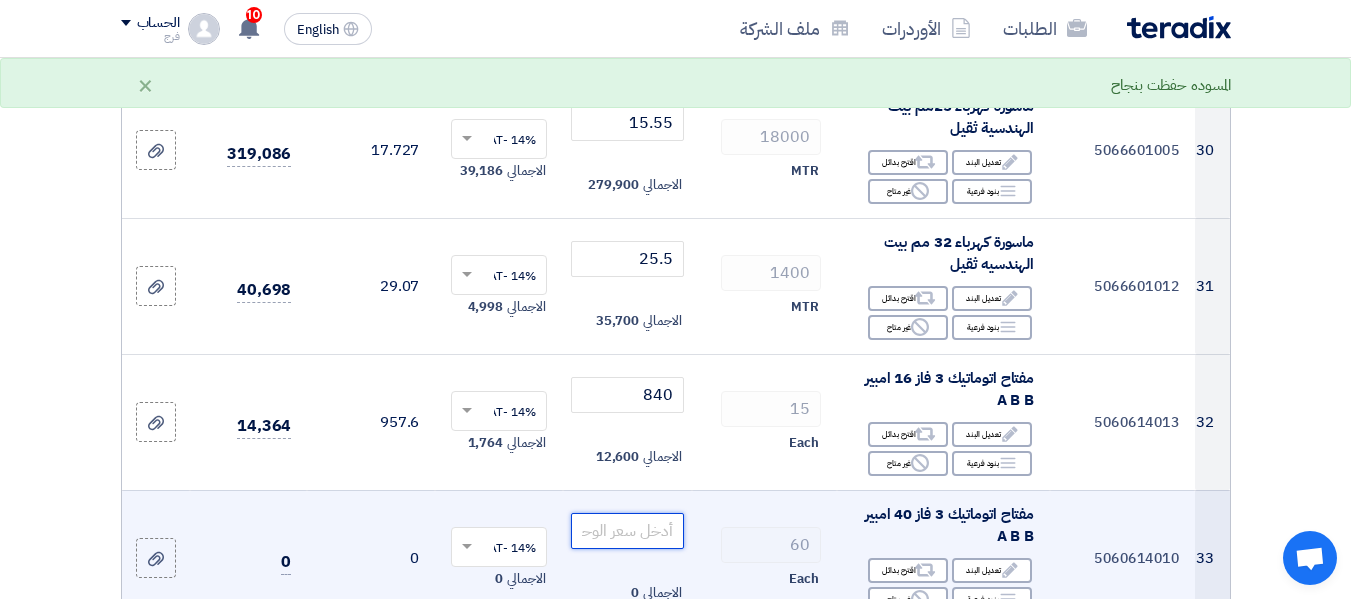click 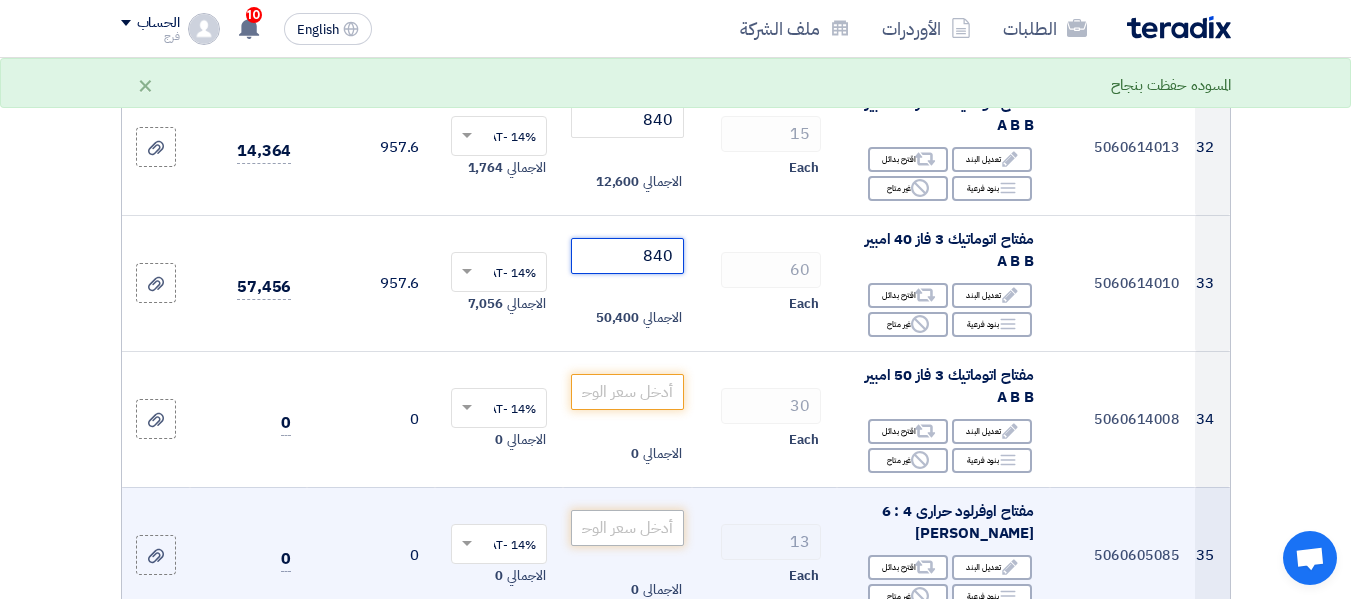 scroll, scrollTop: 4400, scrollLeft: 0, axis: vertical 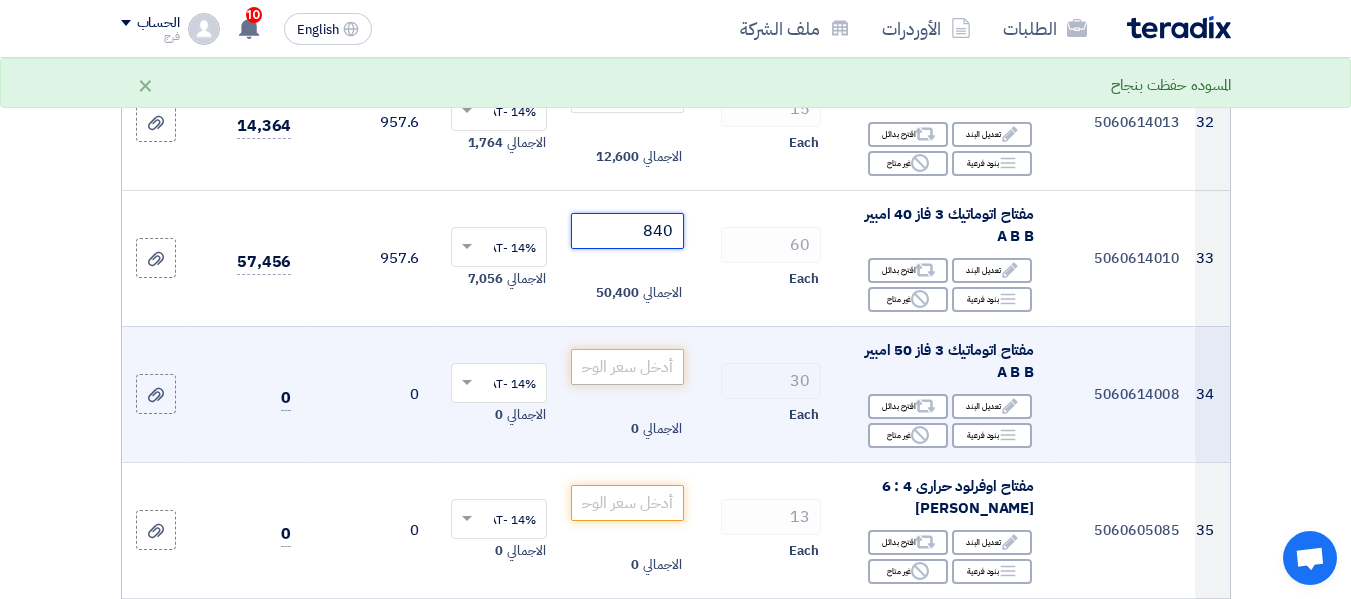 type on "840" 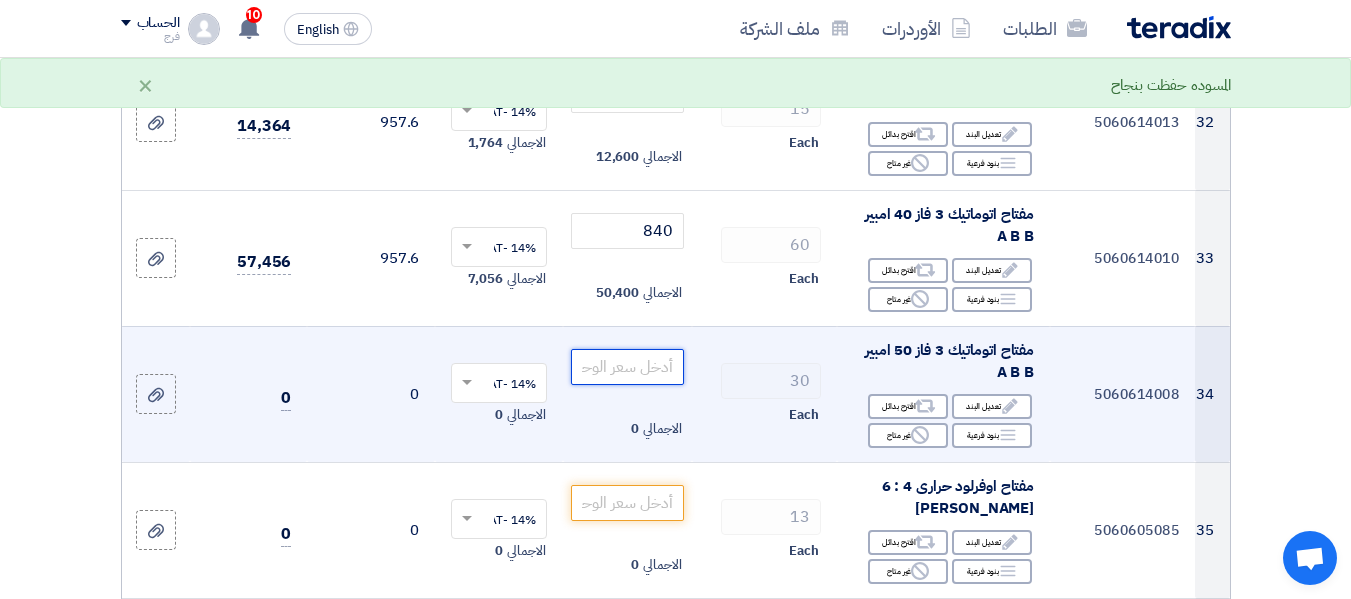 click 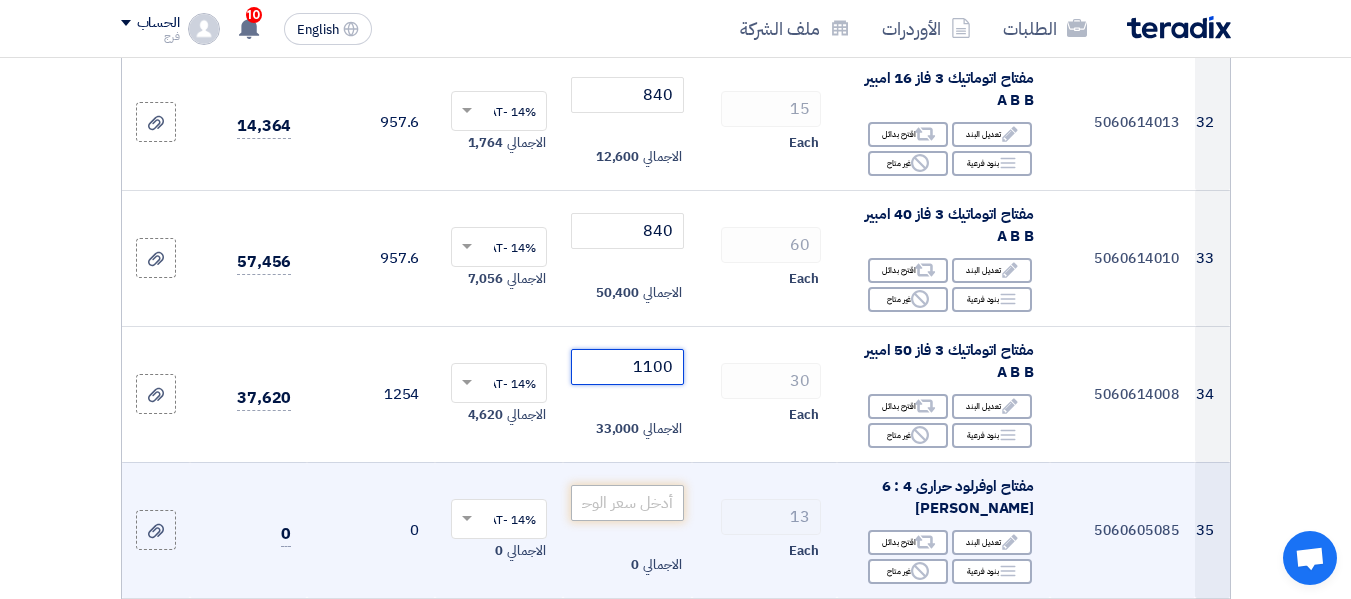 type on "1100" 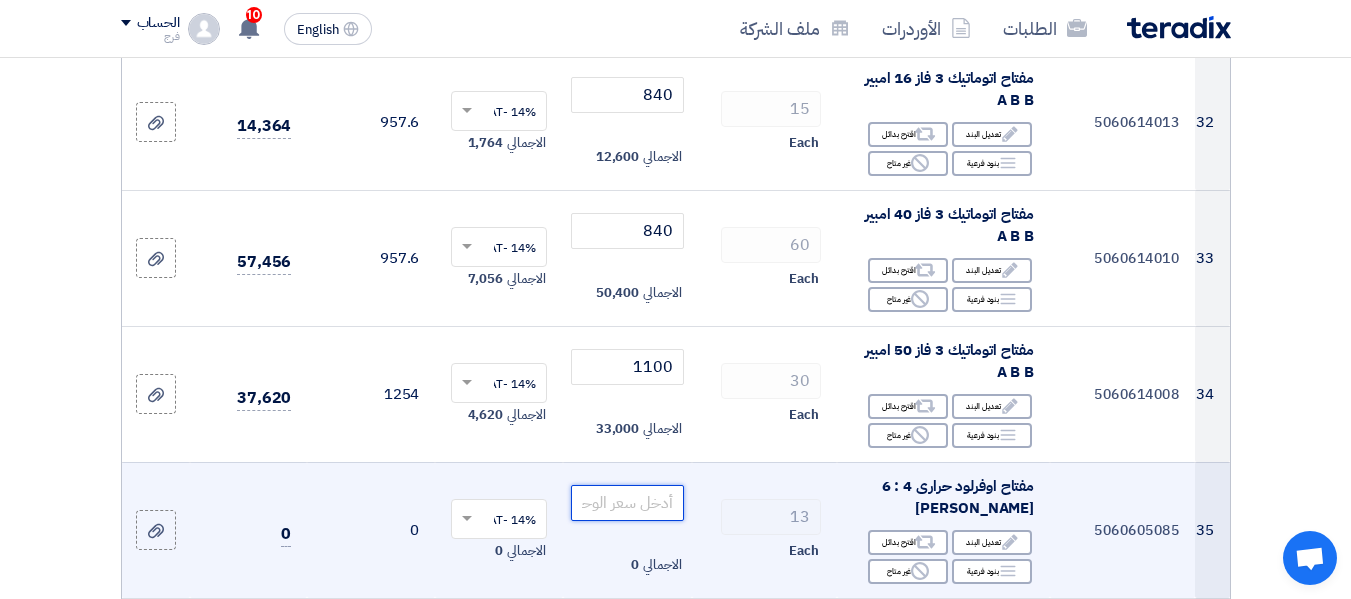 click 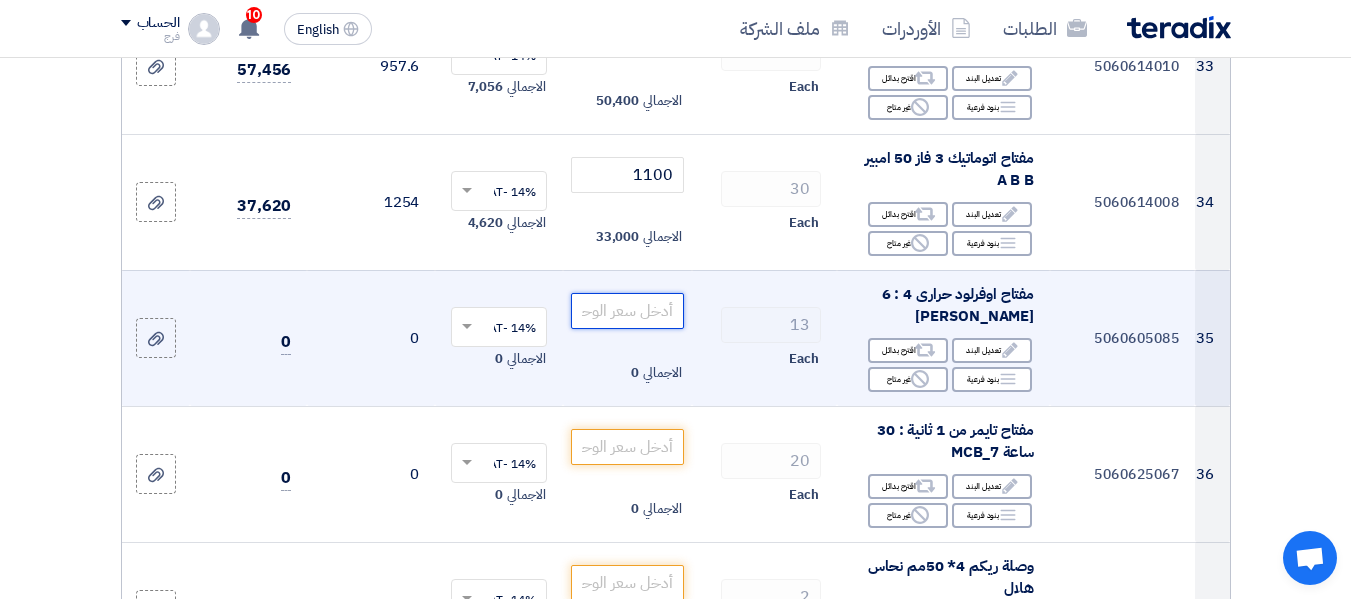 scroll, scrollTop: 4600, scrollLeft: 0, axis: vertical 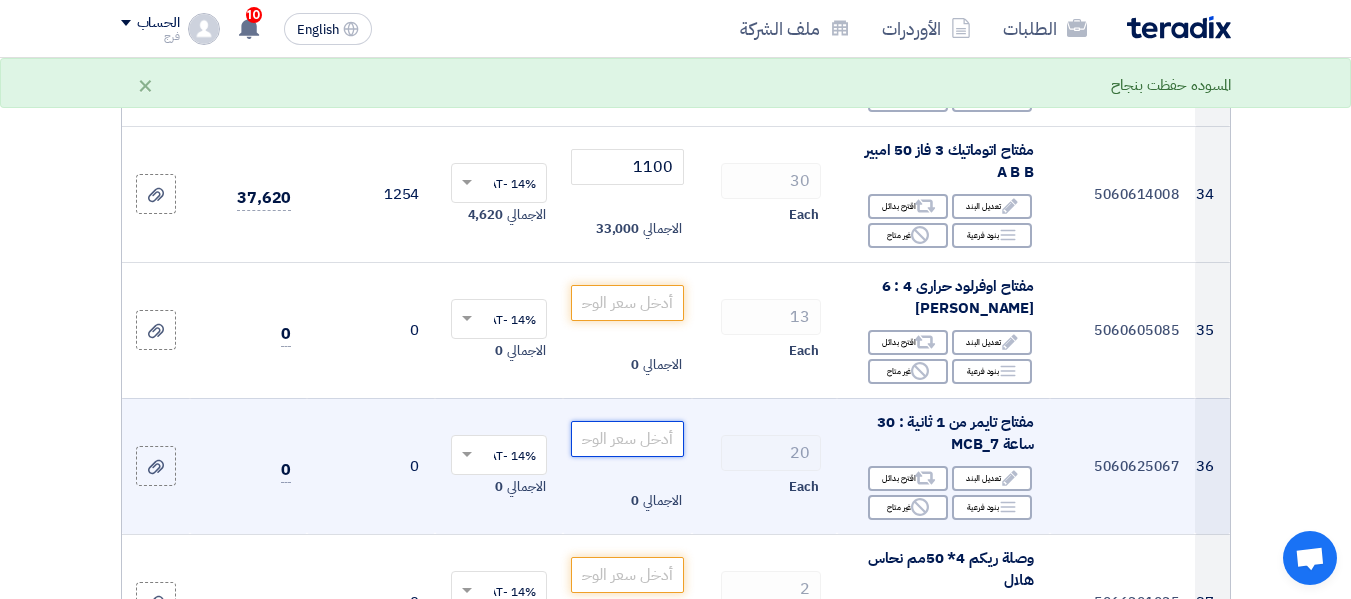 click 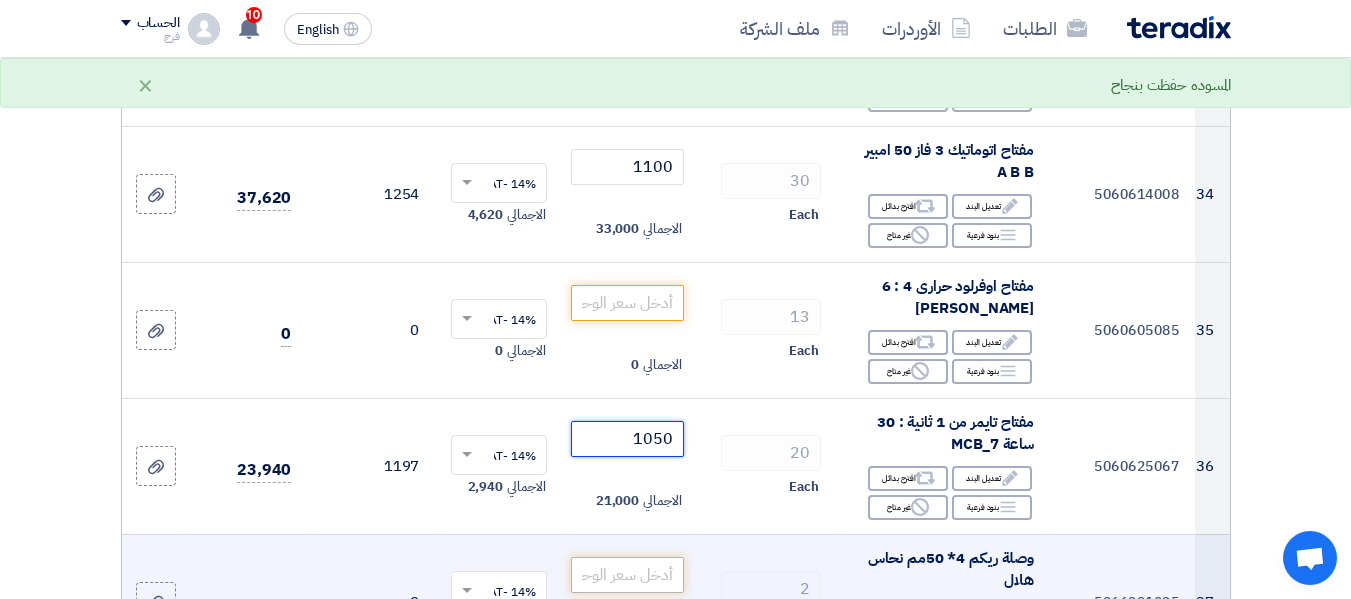 type on "1050" 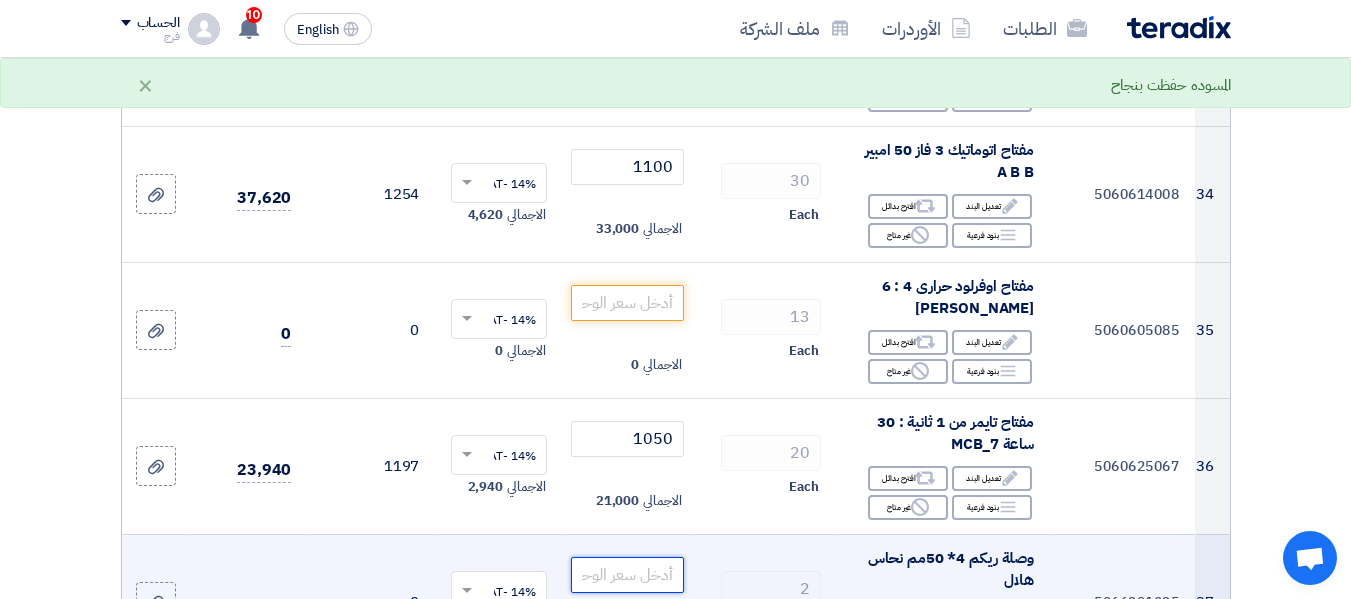 click 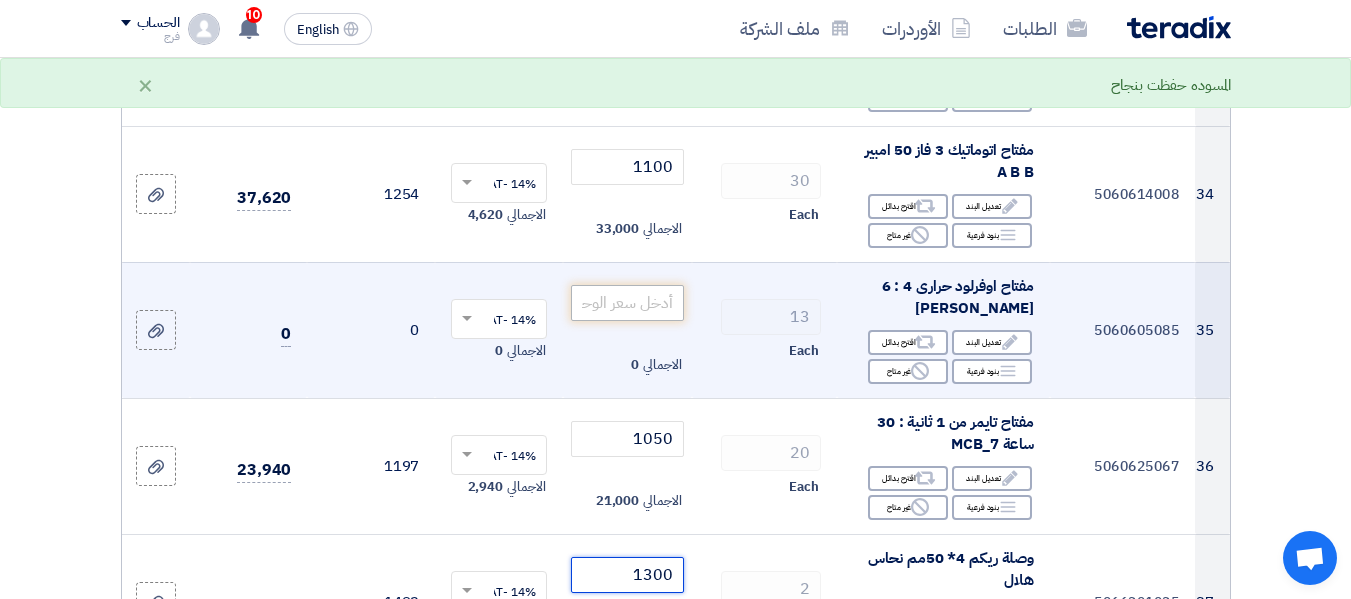 type on "1300" 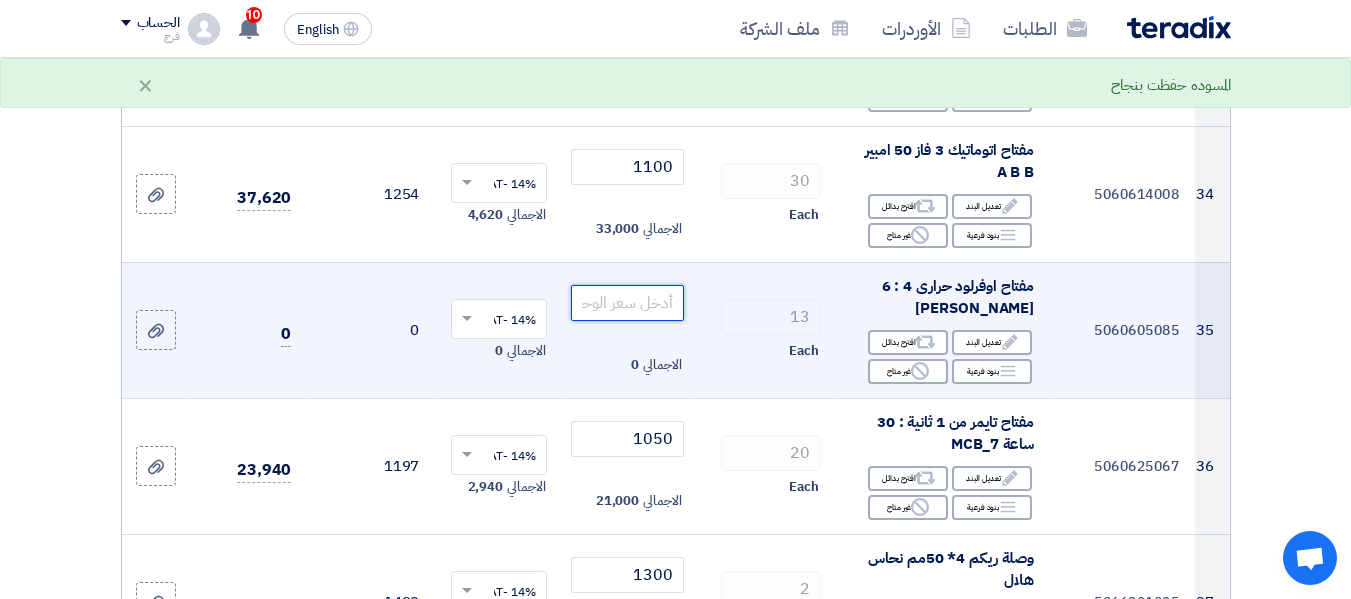 click 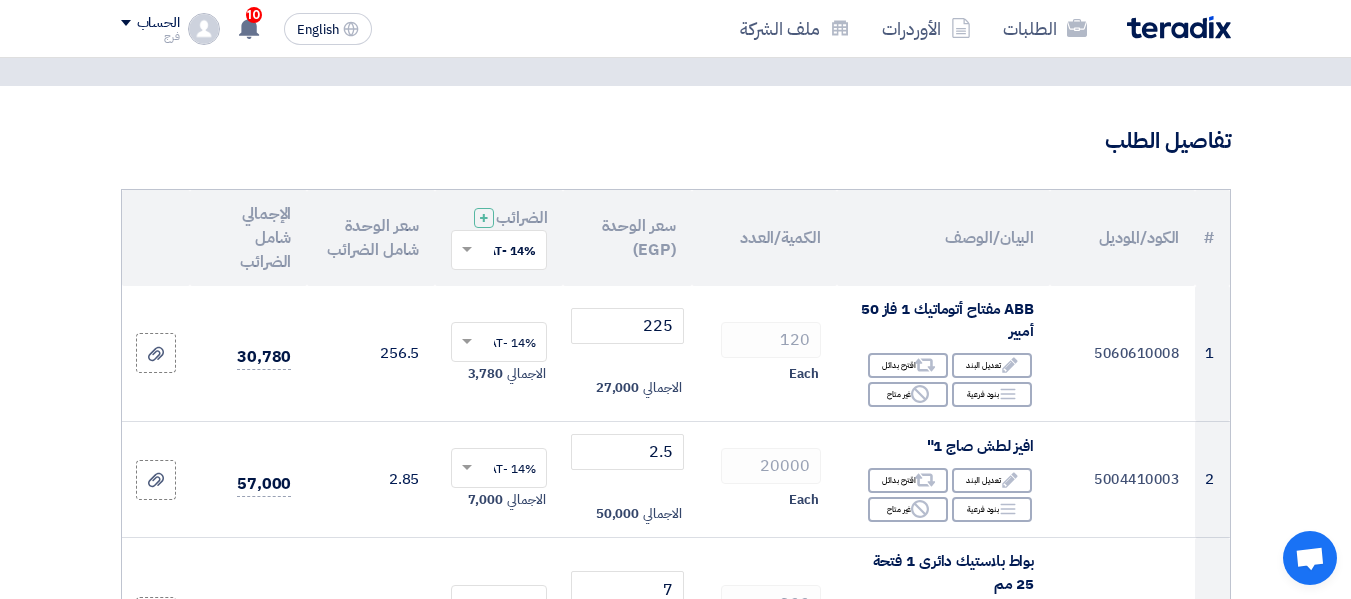 scroll, scrollTop: 500, scrollLeft: 0, axis: vertical 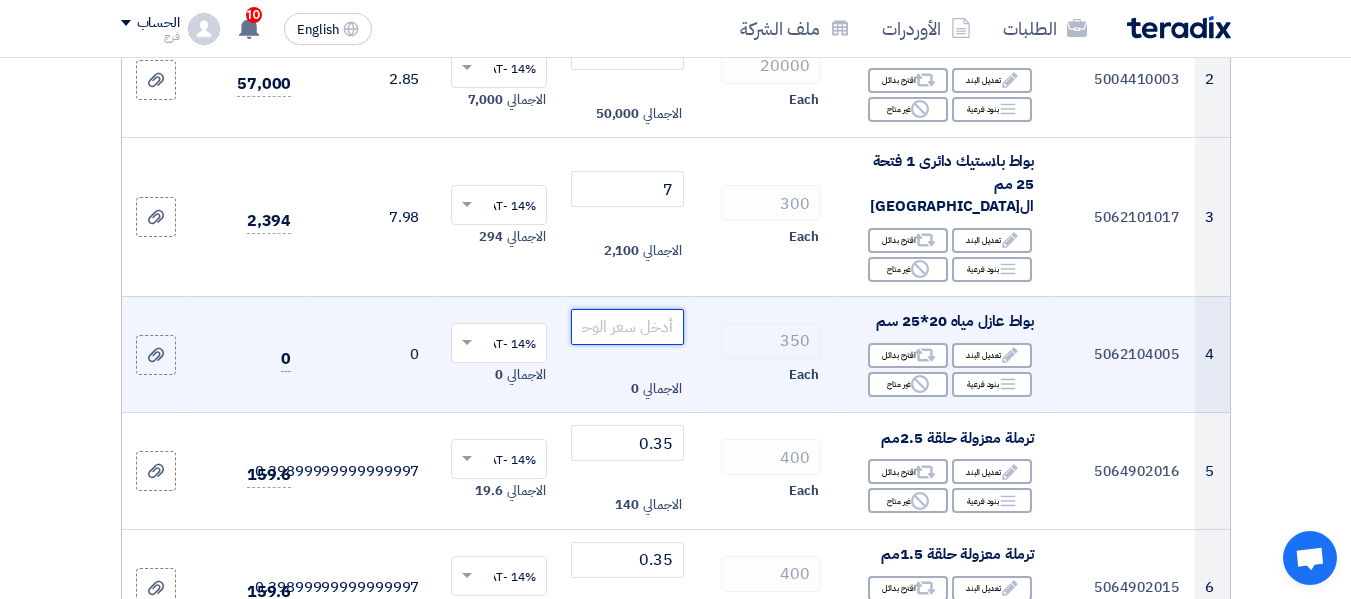 click 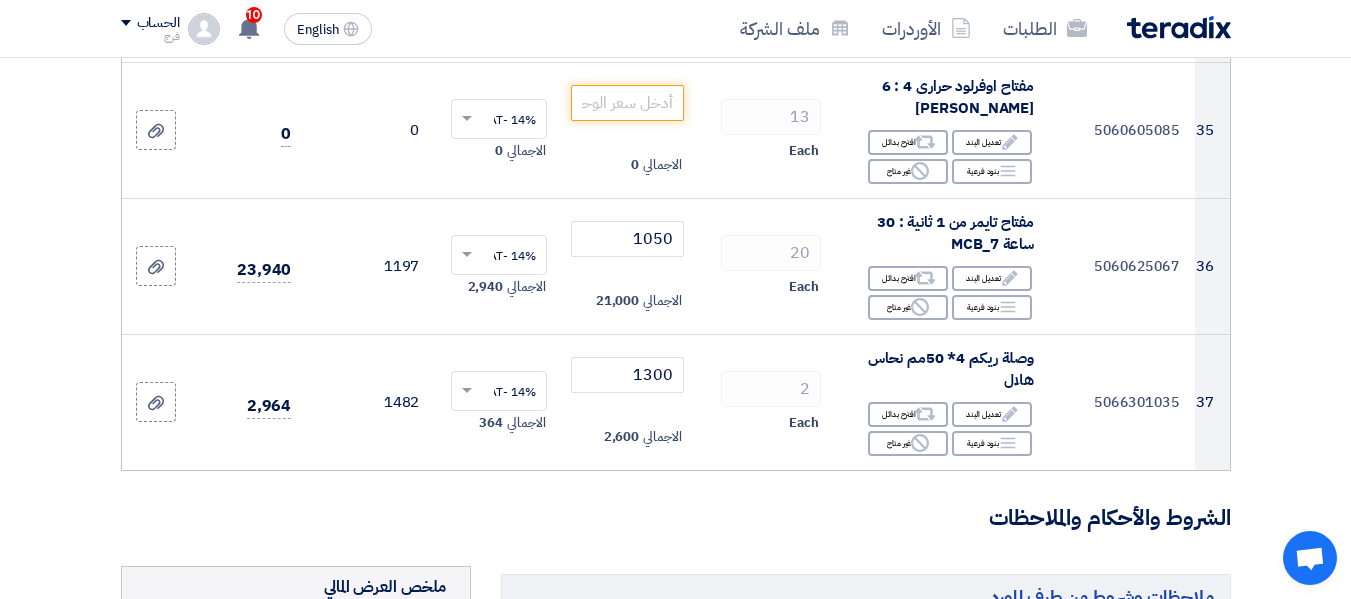 scroll, scrollTop: 4500, scrollLeft: 0, axis: vertical 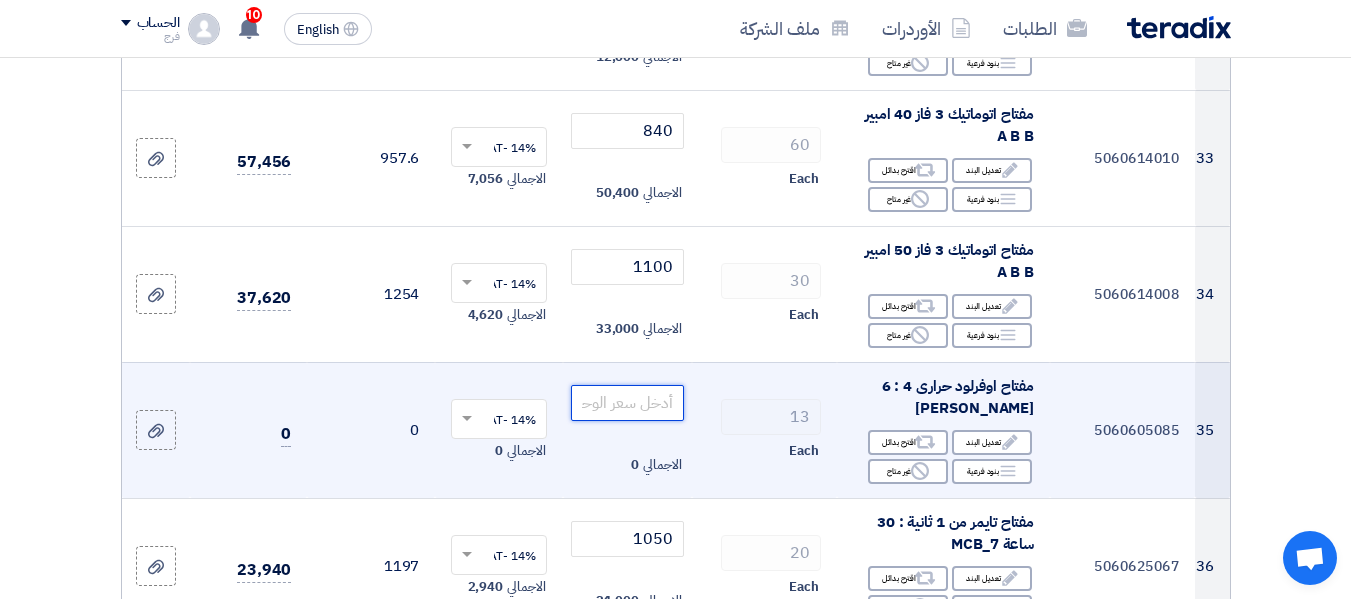 click 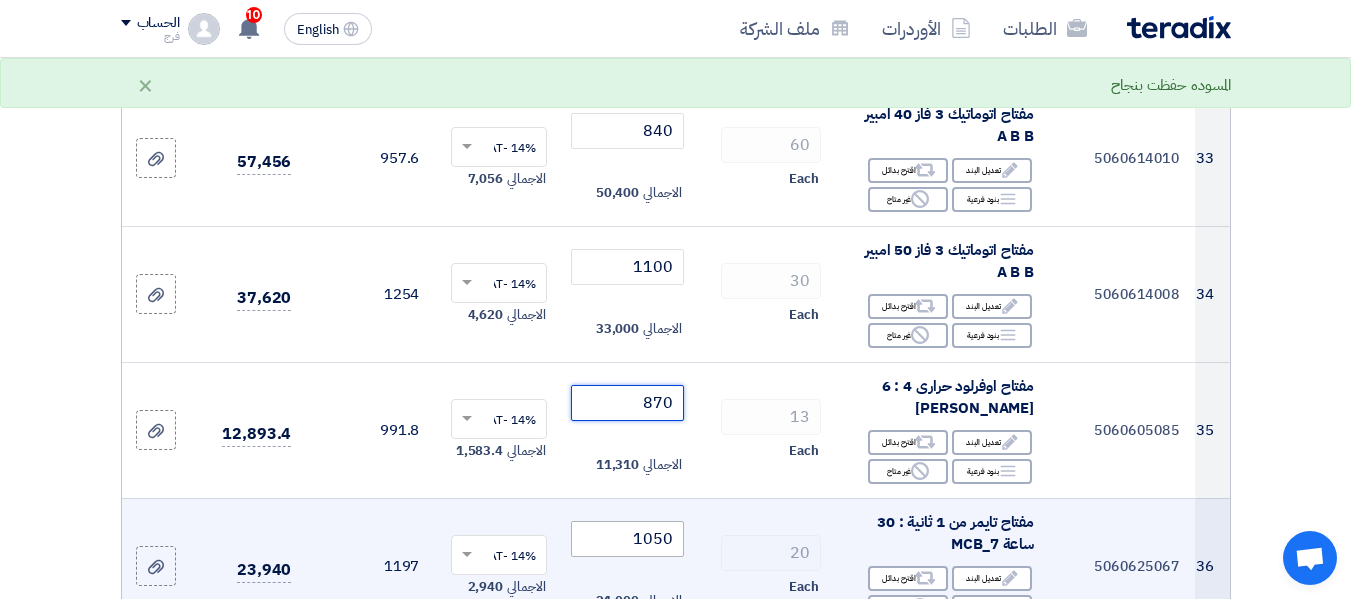 type on "870" 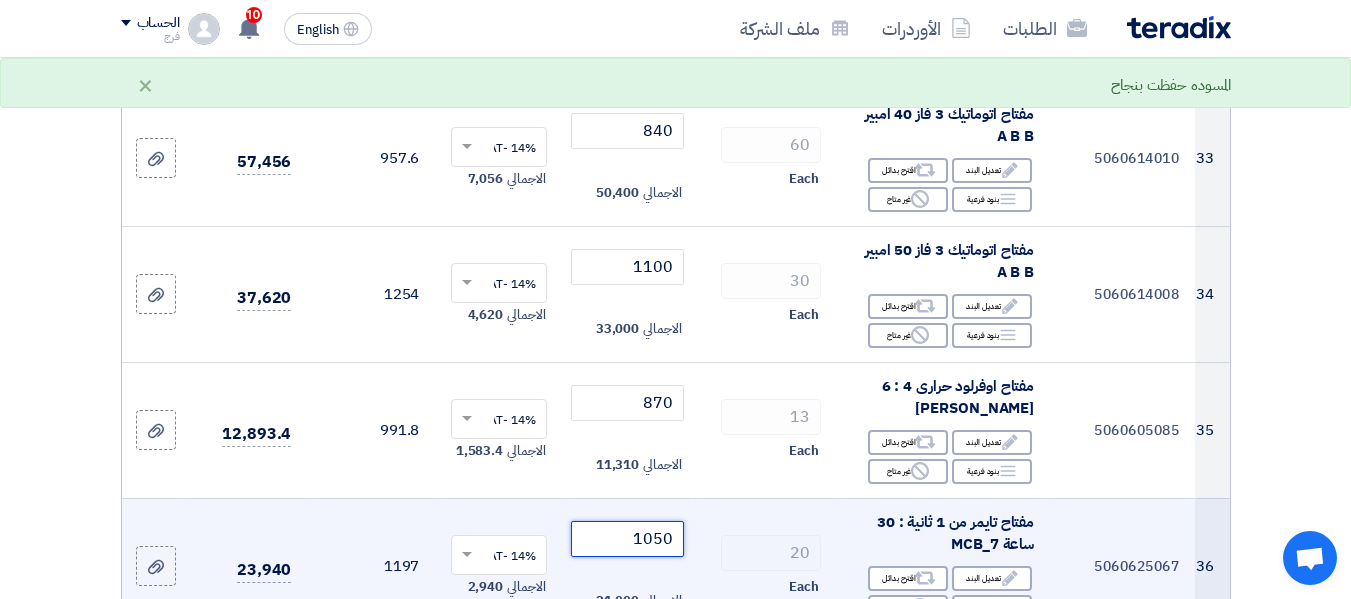 click on "1050" 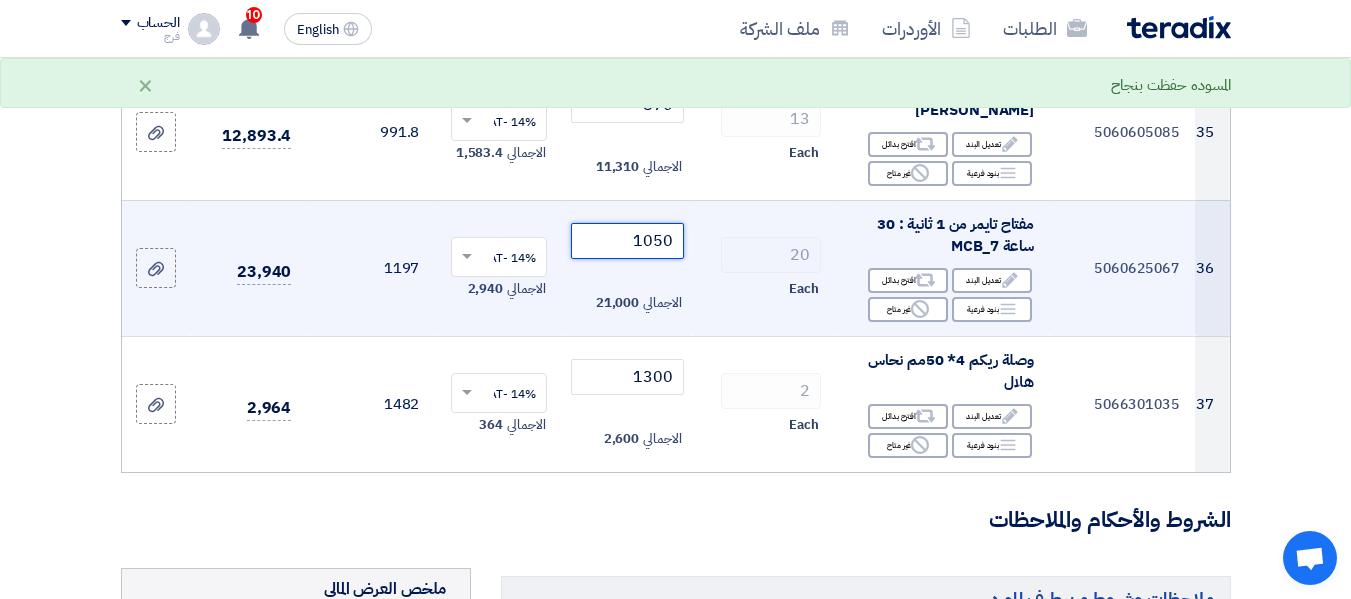 scroll, scrollTop: 4800, scrollLeft: 0, axis: vertical 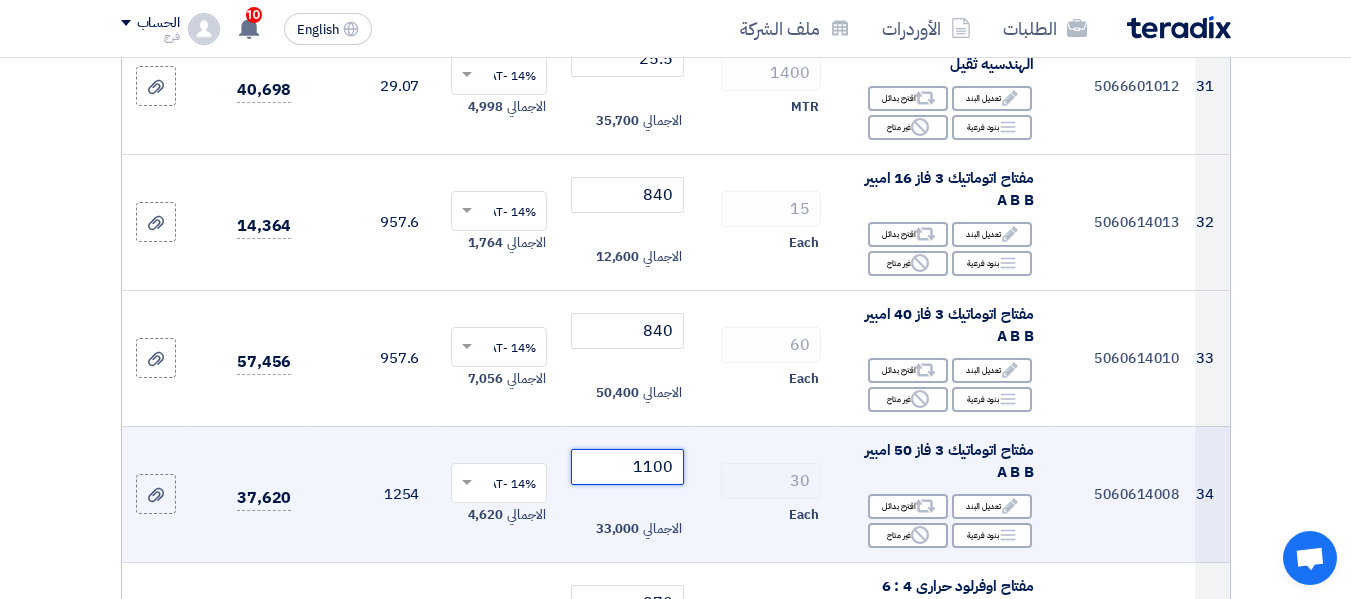 click on "1100" 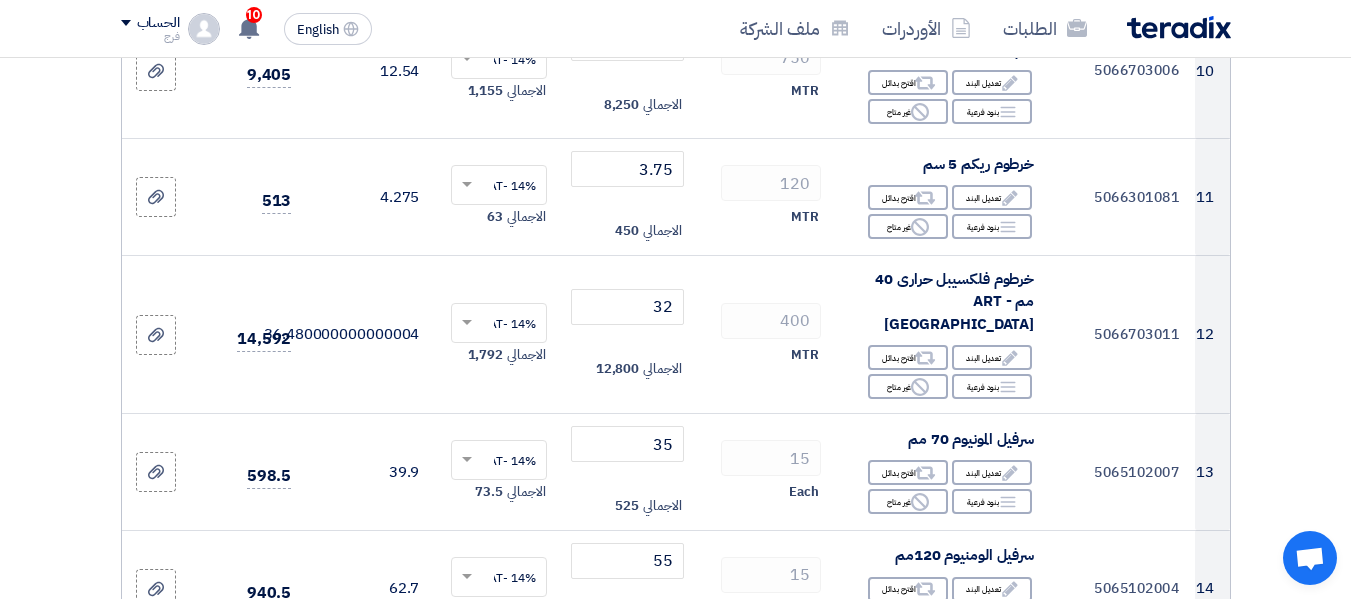 scroll, scrollTop: 1500, scrollLeft: 0, axis: vertical 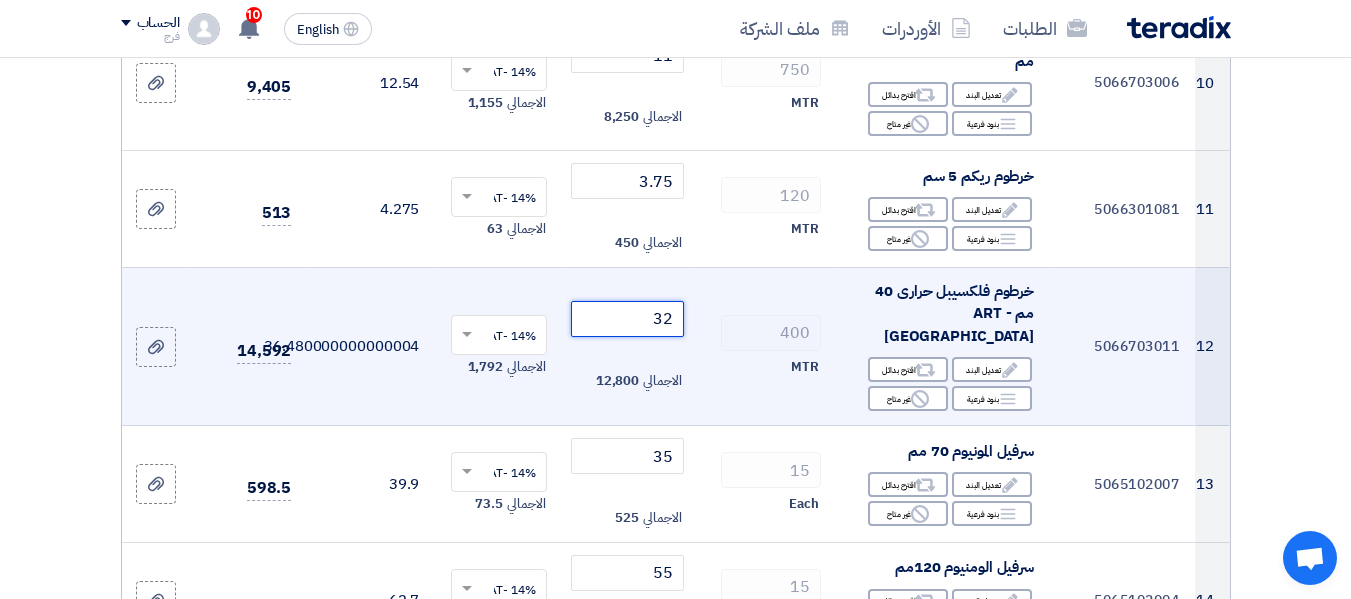 drag, startPoint x: 647, startPoint y: 303, endPoint x: 692, endPoint y: 302, distance: 45.01111 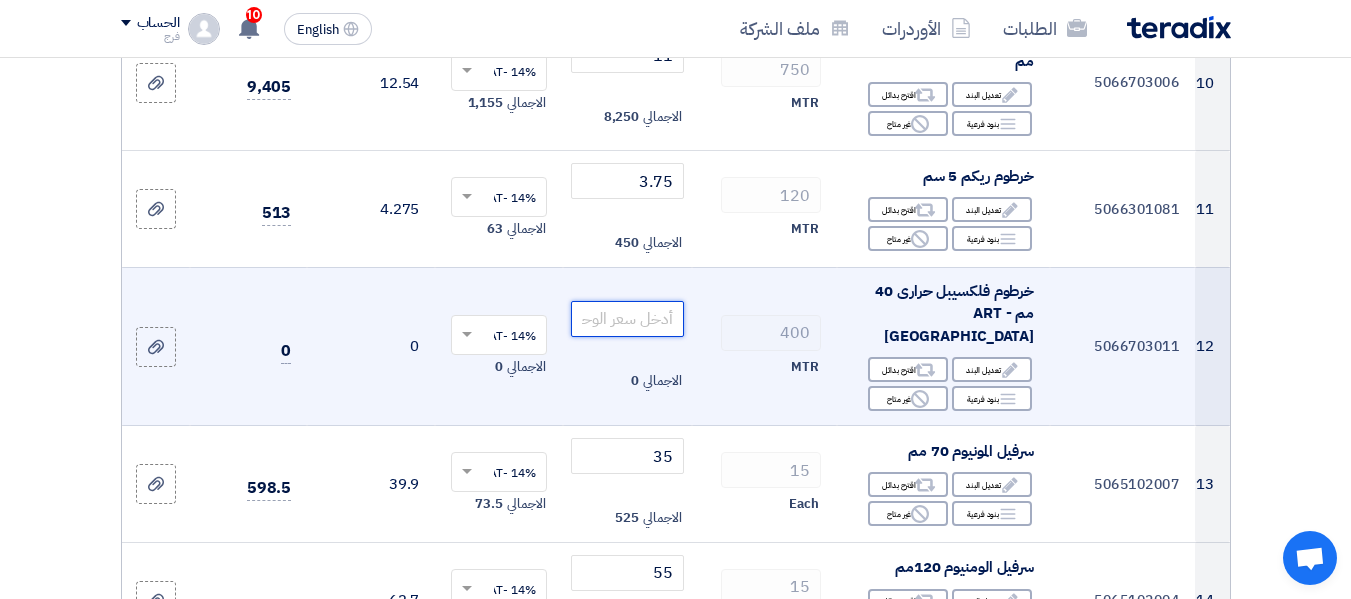 click 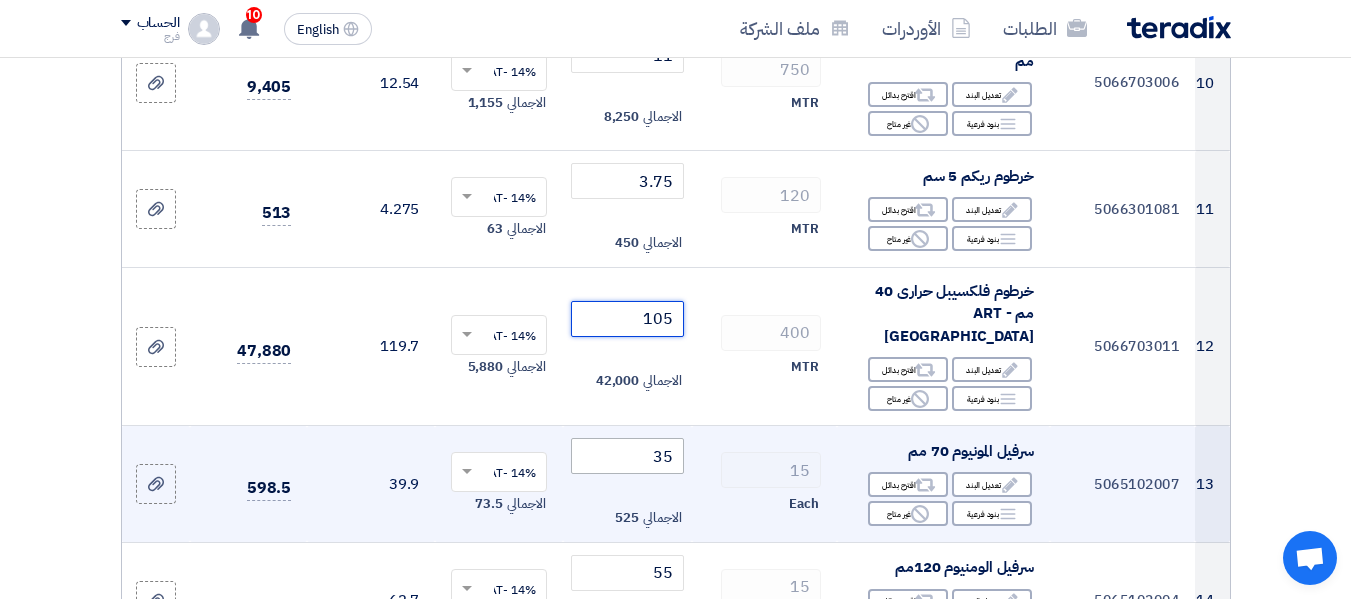 type on "105" 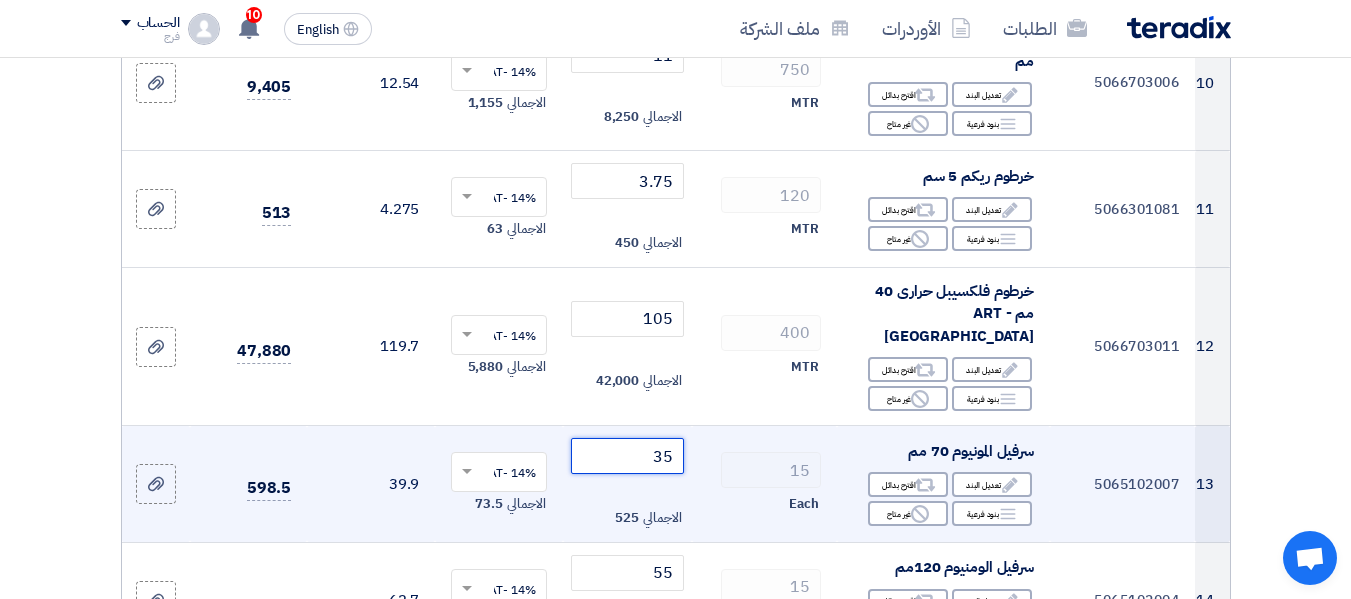 click on "35" 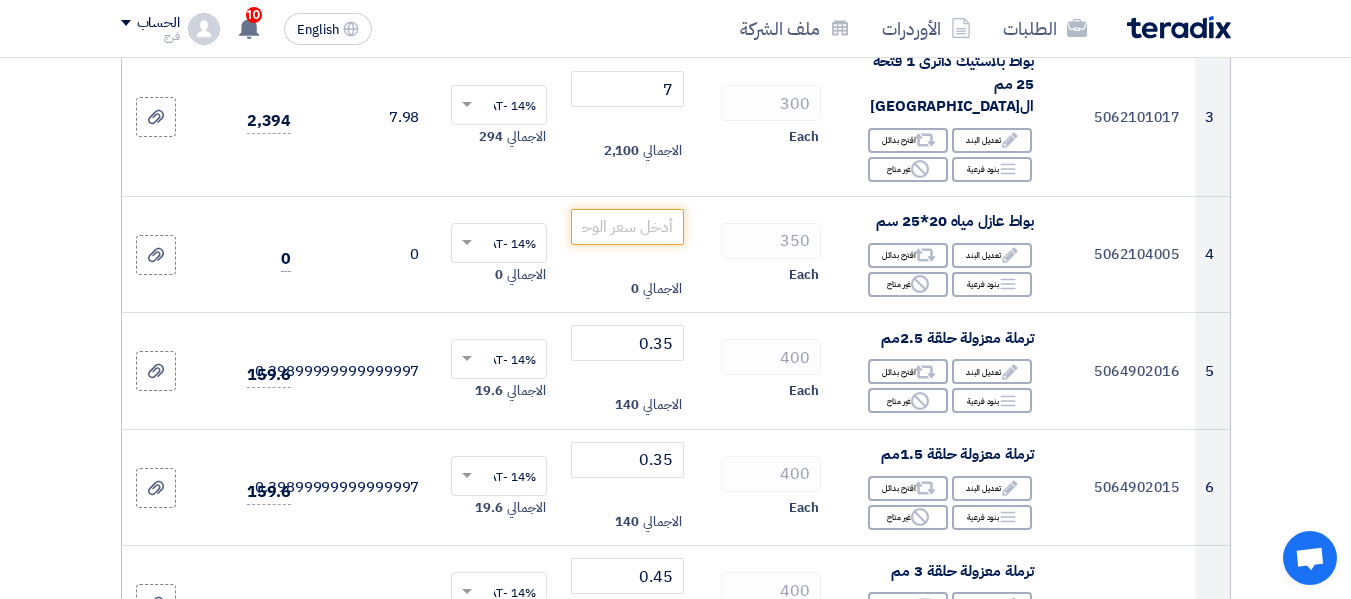 scroll, scrollTop: 400, scrollLeft: 0, axis: vertical 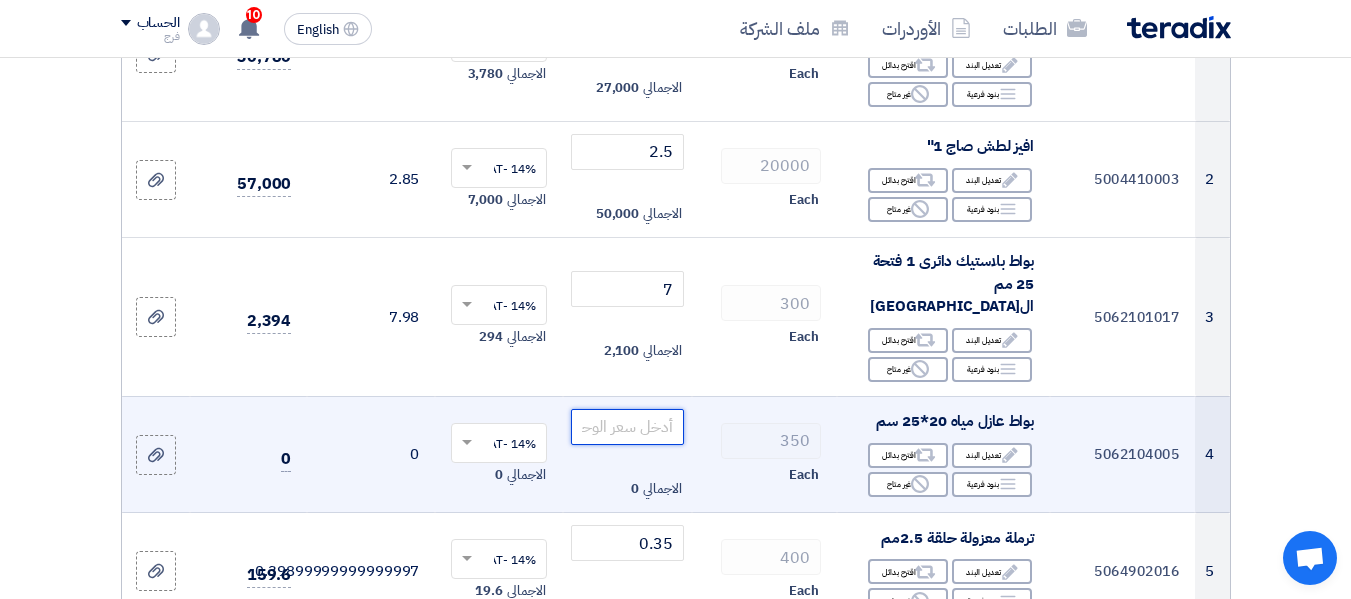 click 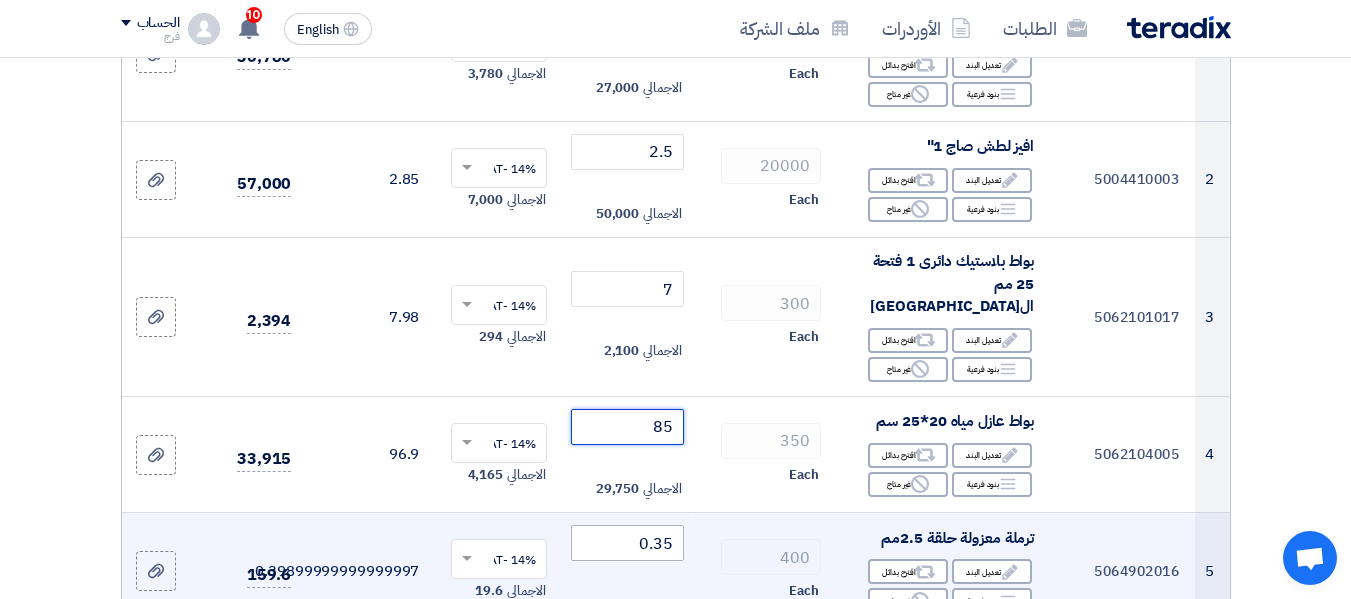 type on "85" 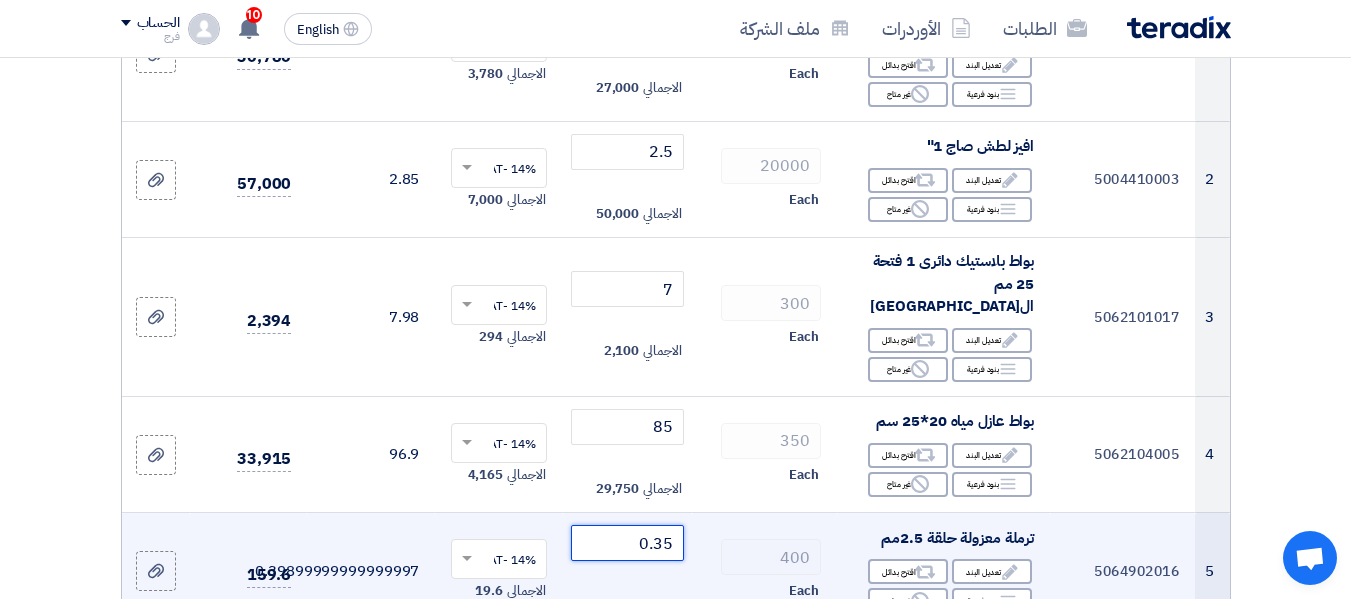 click on "0.35" 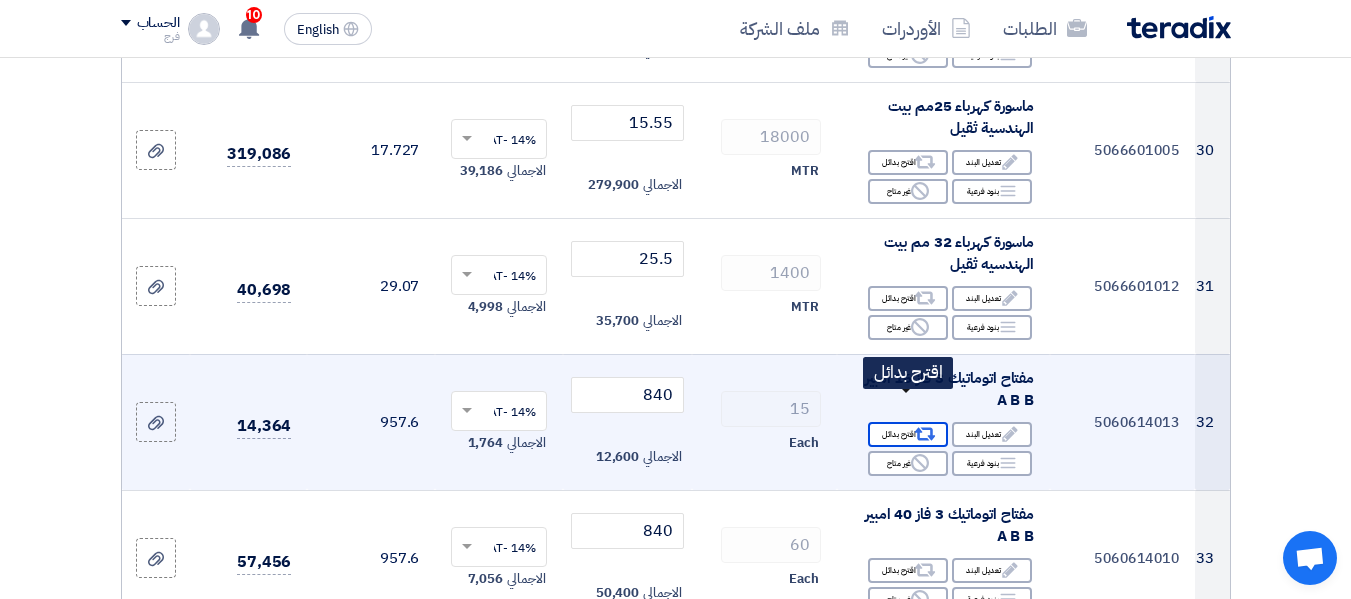 scroll, scrollTop: 4000, scrollLeft: 0, axis: vertical 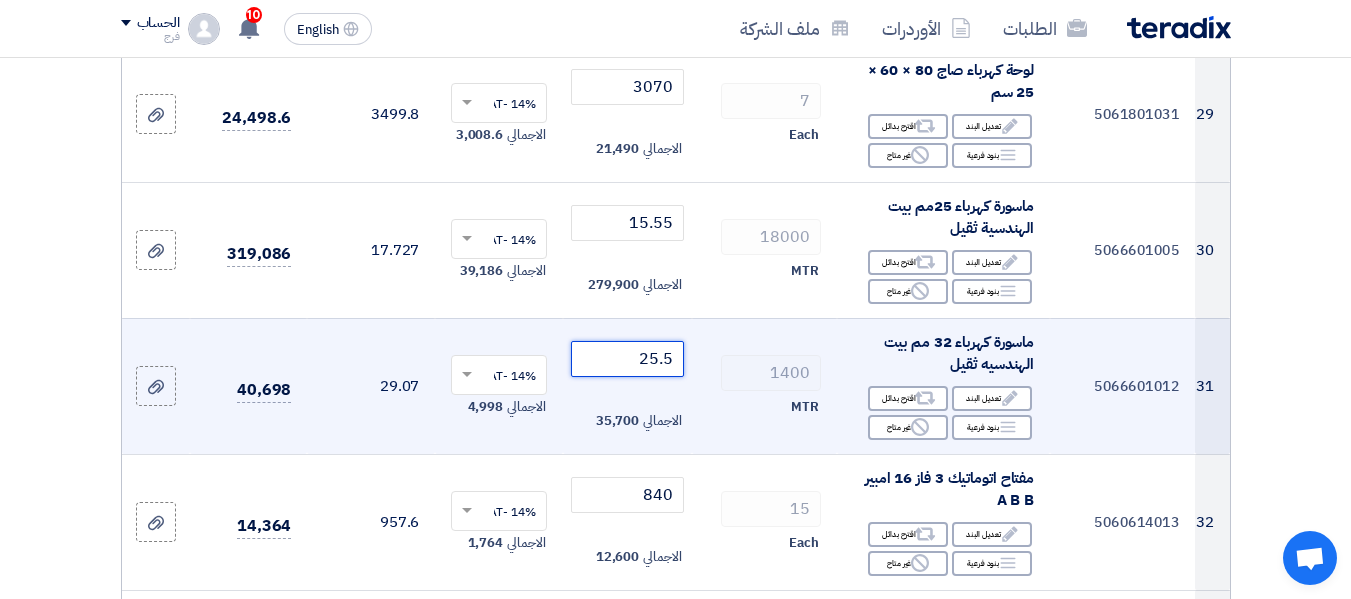 drag, startPoint x: 632, startPoint y: 332, endPoint x: 713, endPoint y: 327, distance: 81.154175 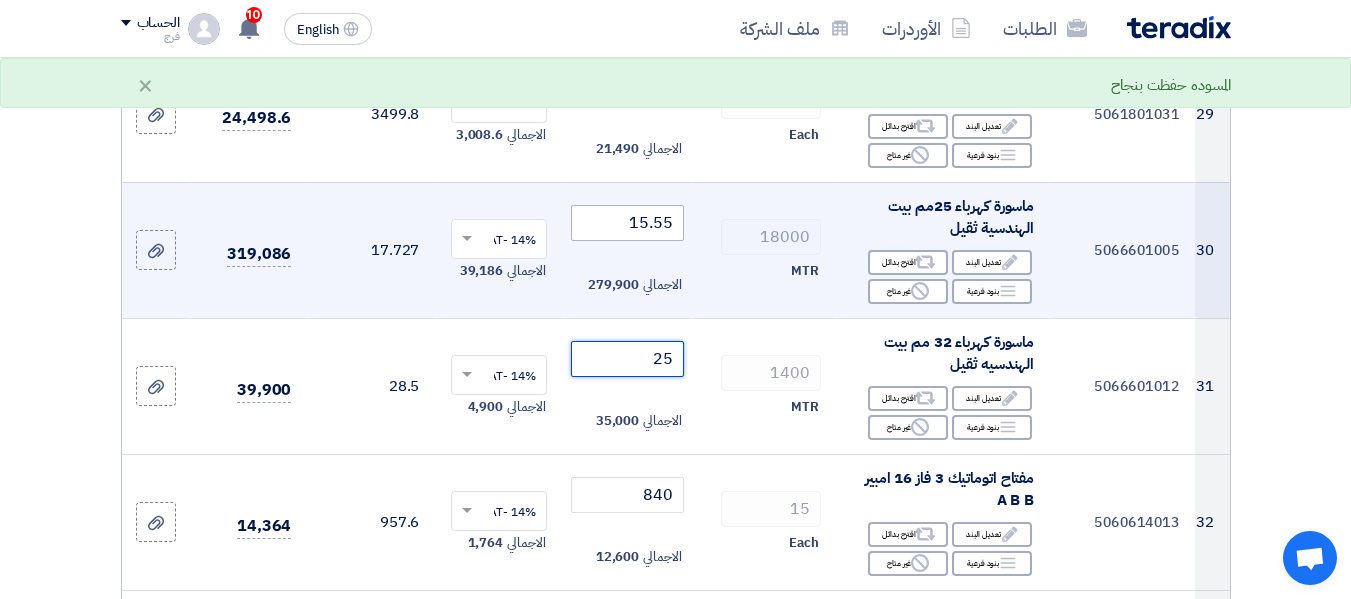 type on "25" 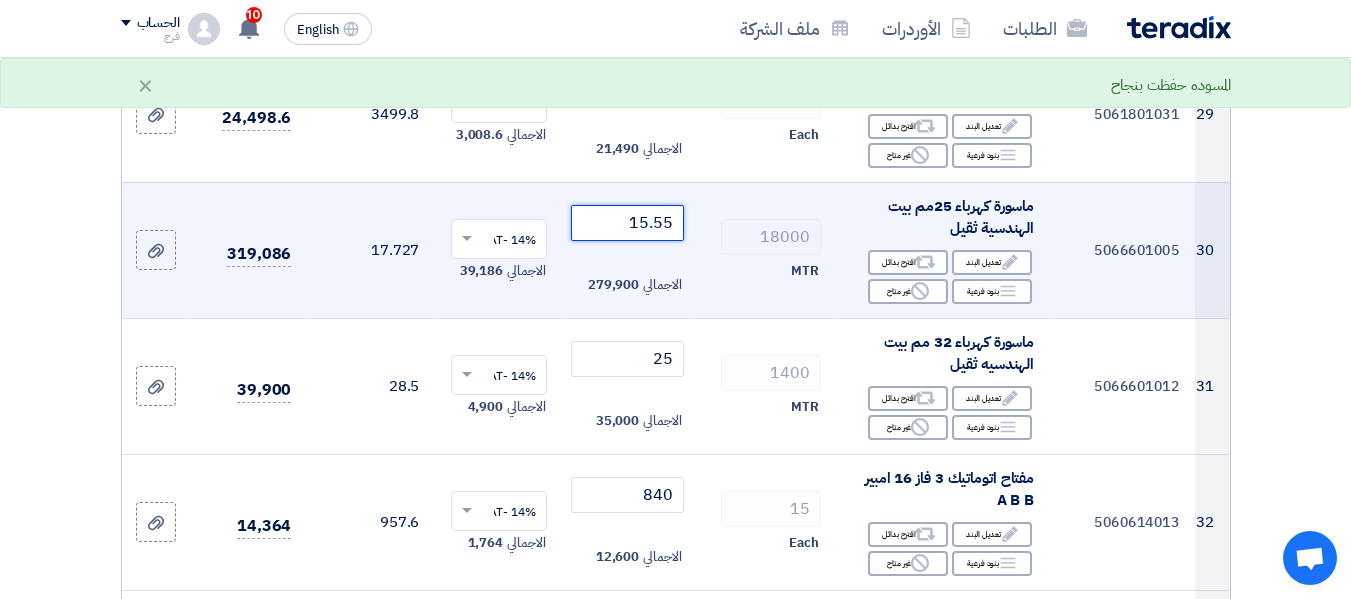 drag, startPoint x: 652, startPoint y: 193, endPoint x: 683, endPoint y: 192, distance: 31.016125 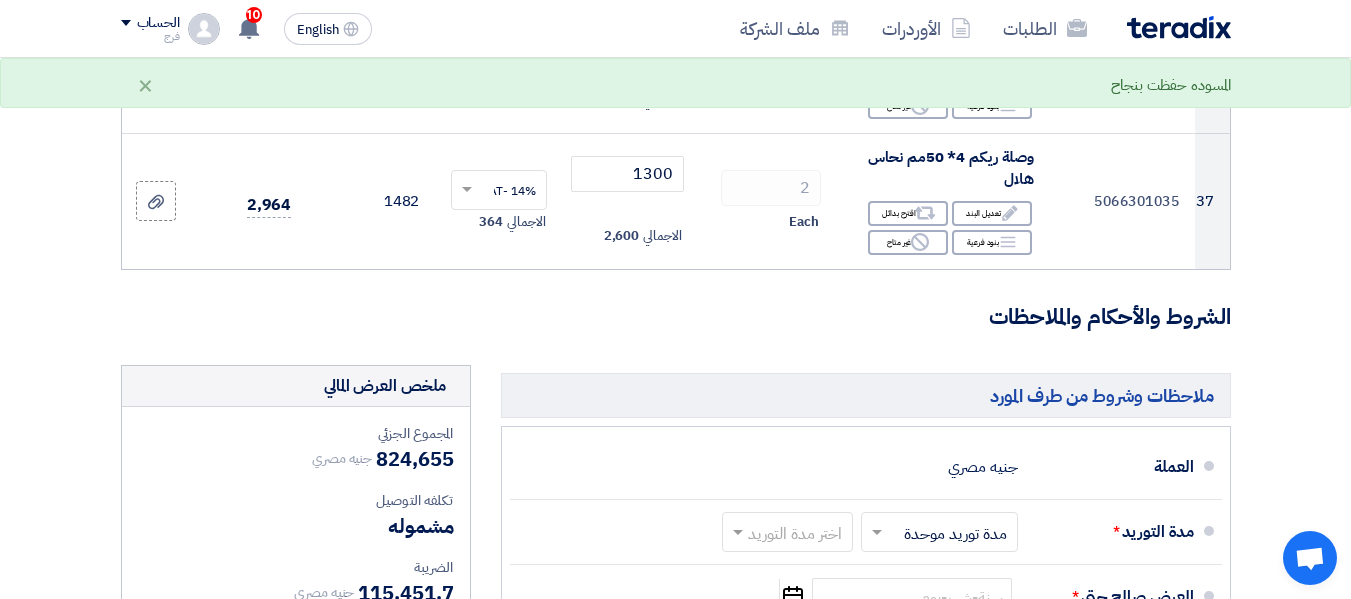 scroll, scrollTop: 5000, scrollLeft: 0, axis: vertical 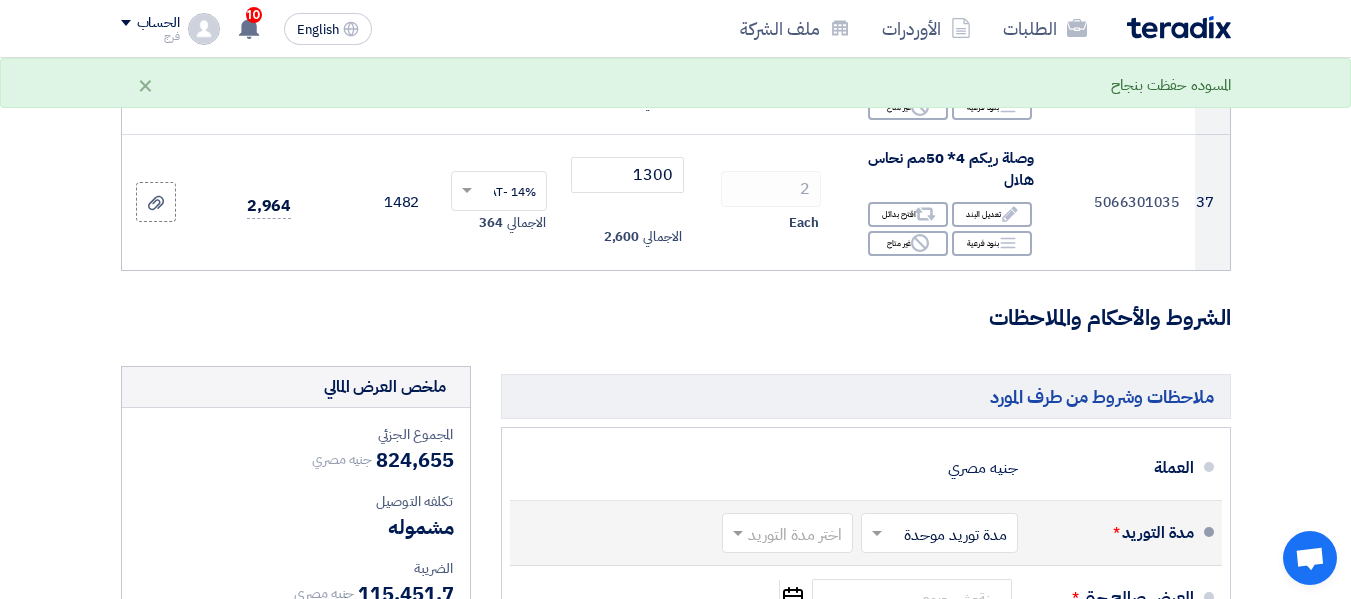 type on "15" 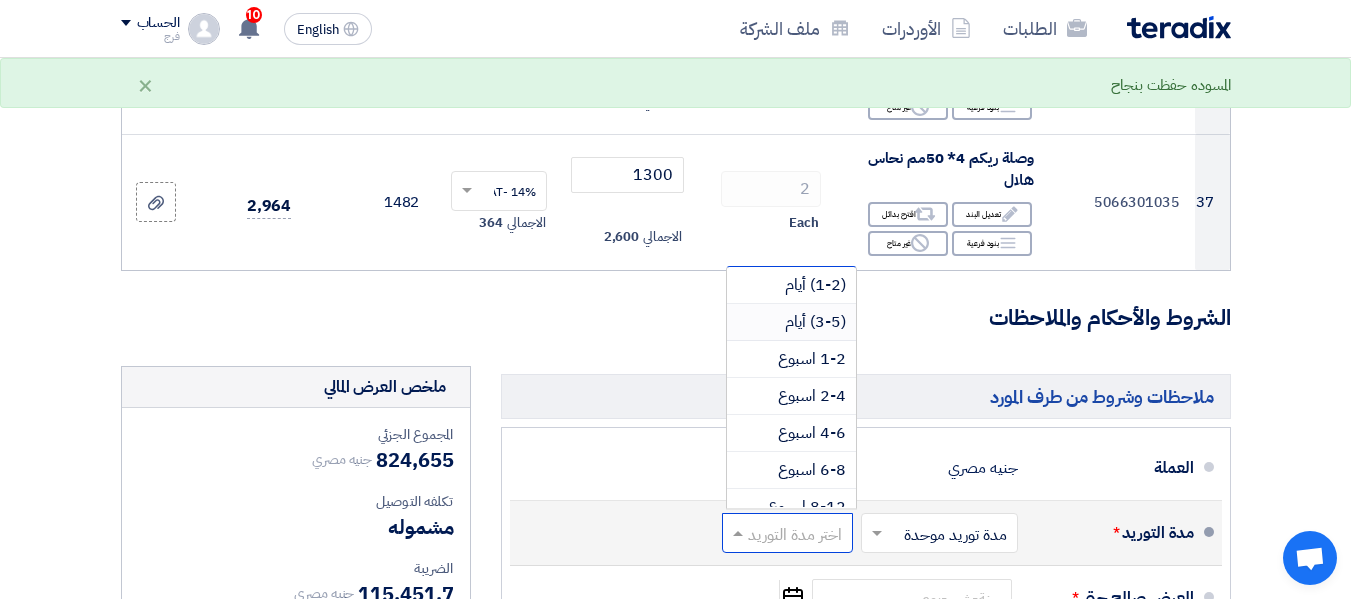 click on "(3-5) أيام" at bounding box center (815, 322) 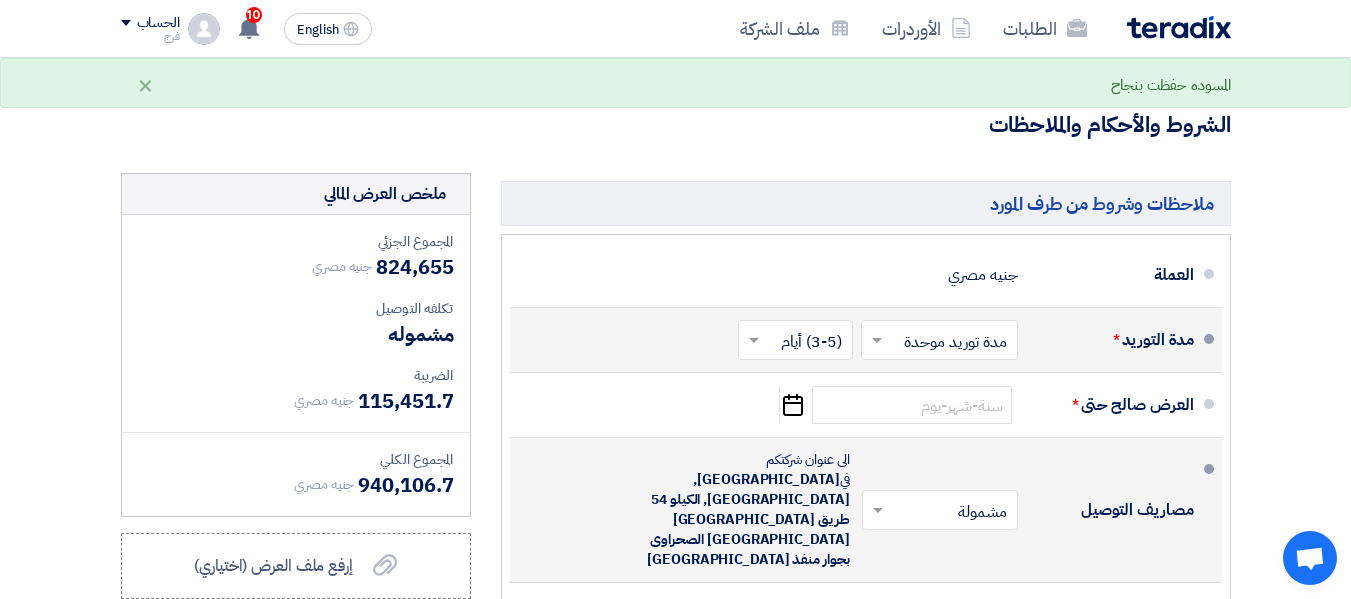 scroll, scrollTop: 5200, scrollLeft: 0, axis: vertical 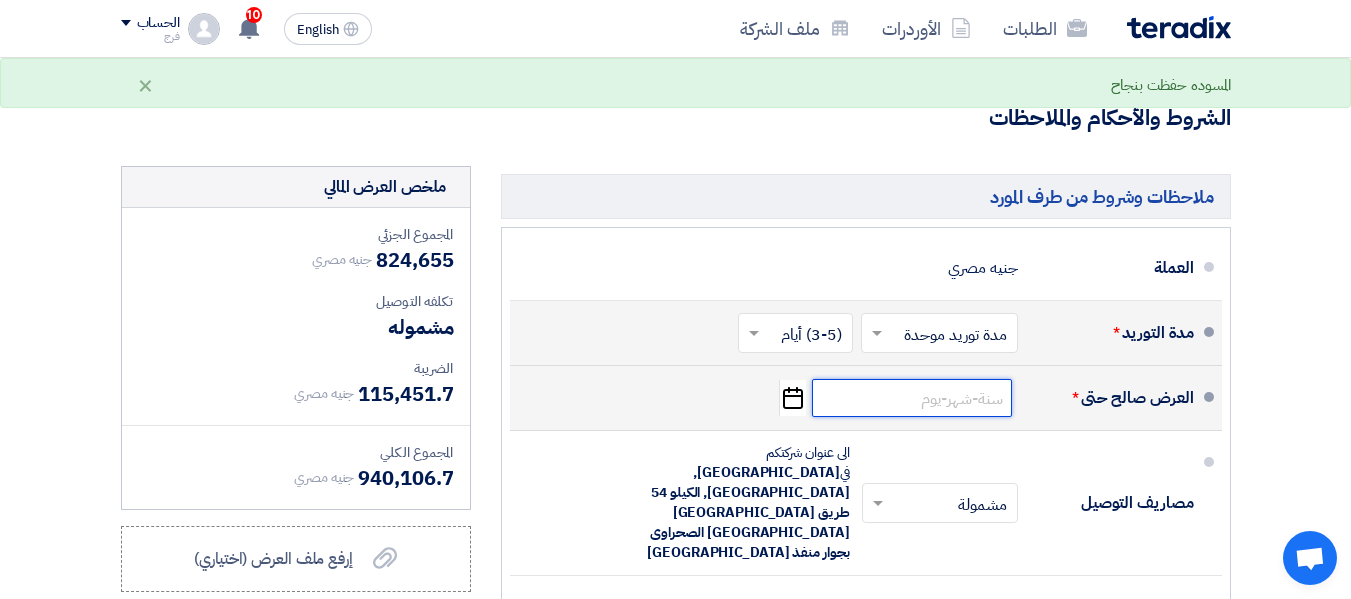 click 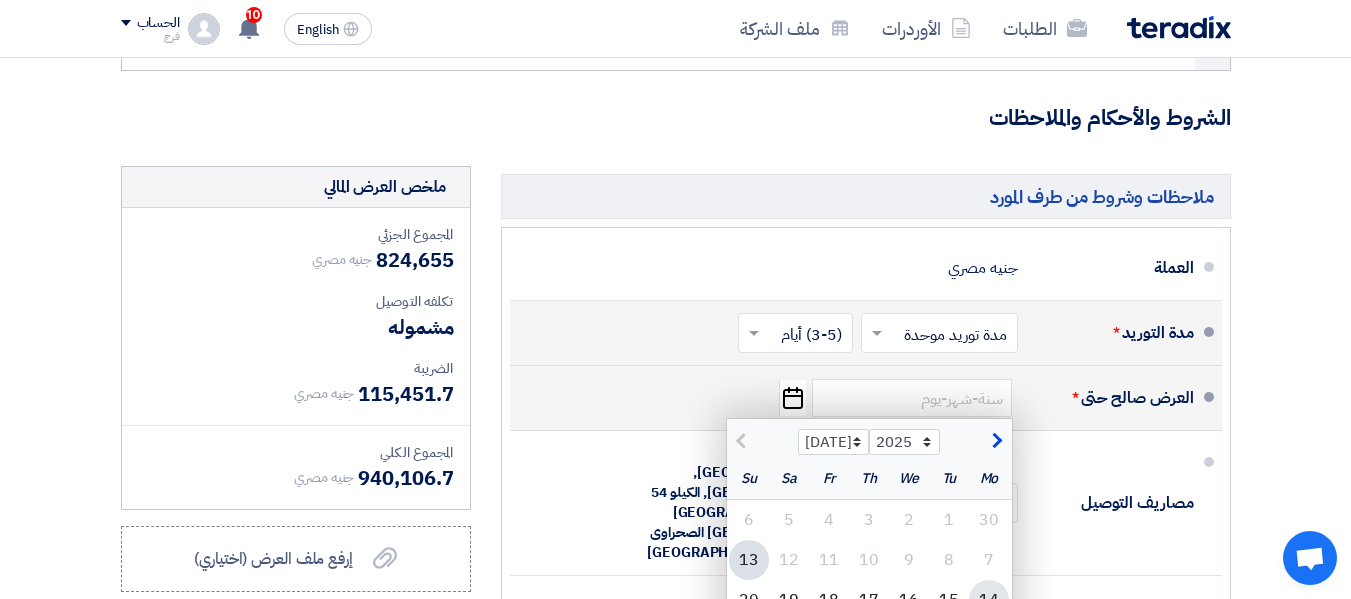 click on "14" 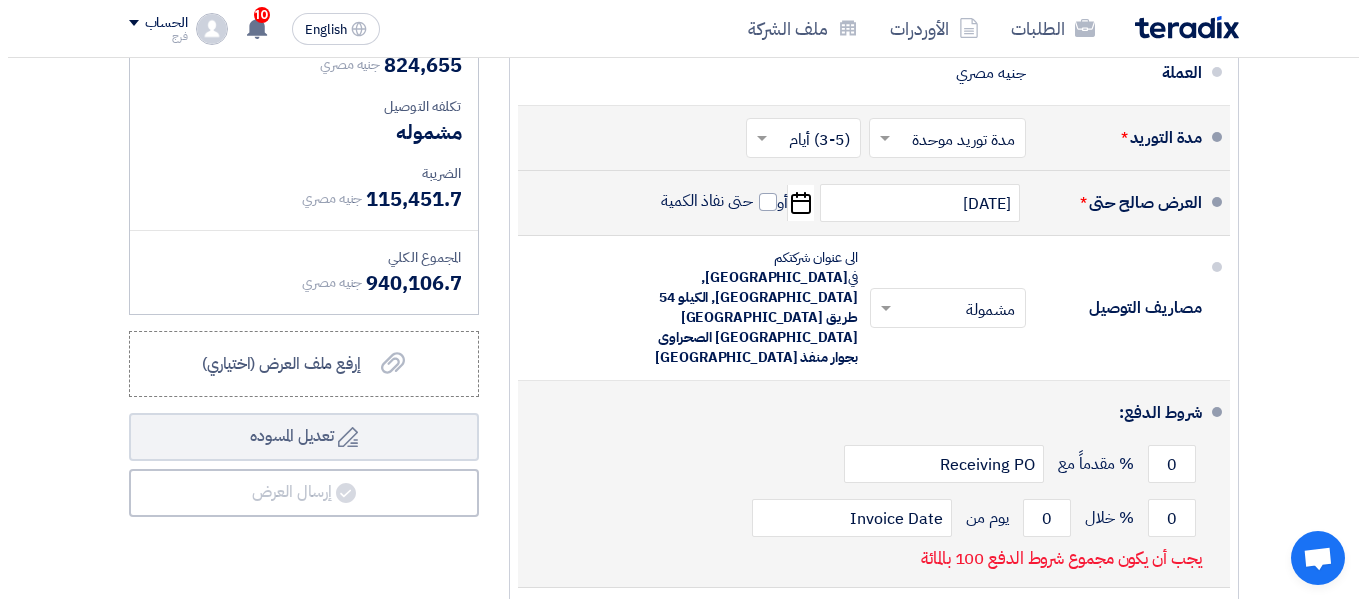 scroll, scrollTop: 5400, scrollLeft: 0, axis: vertical 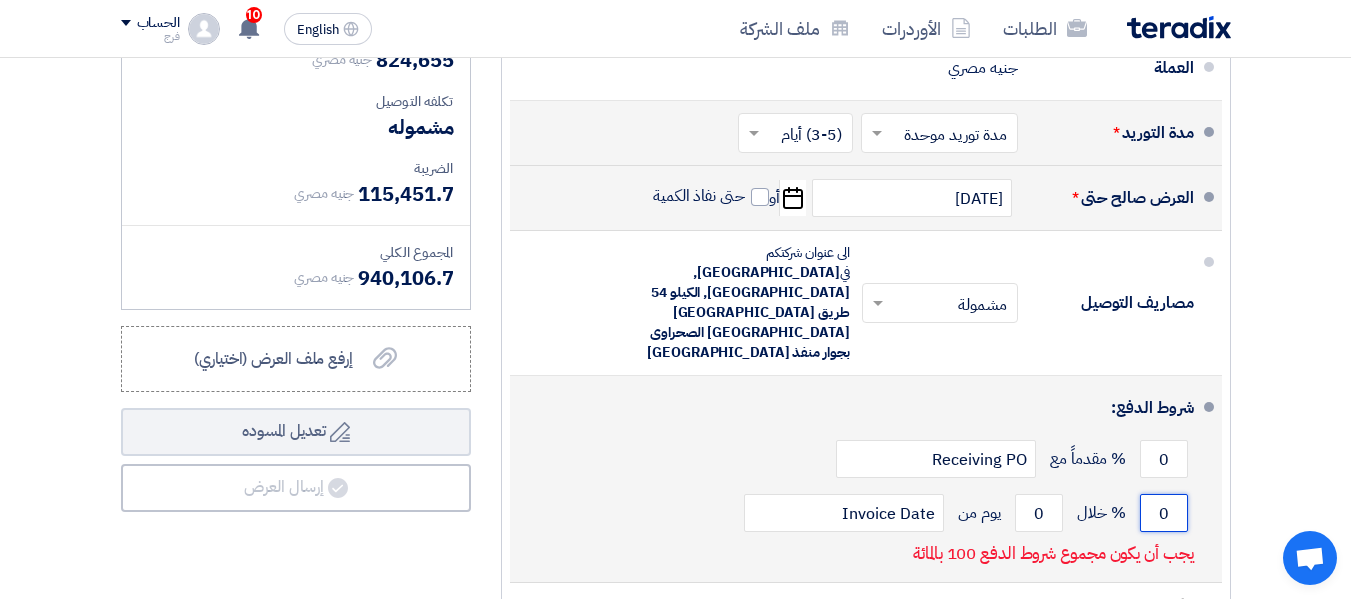 click on "0" 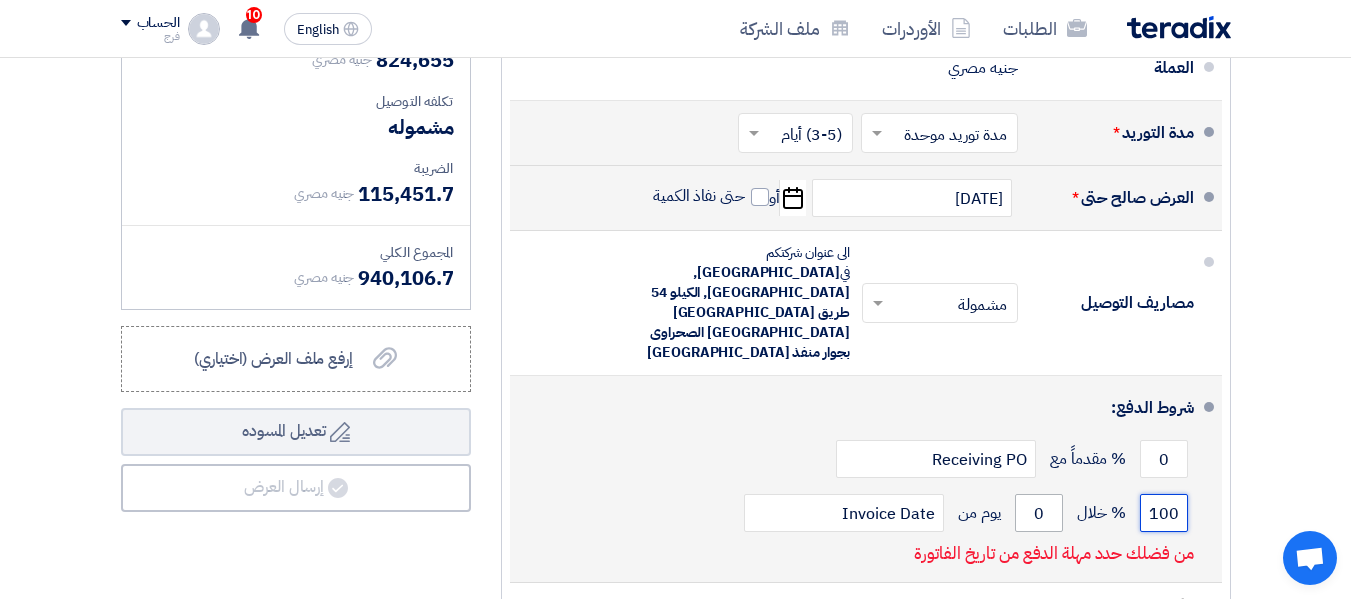 type on "100" 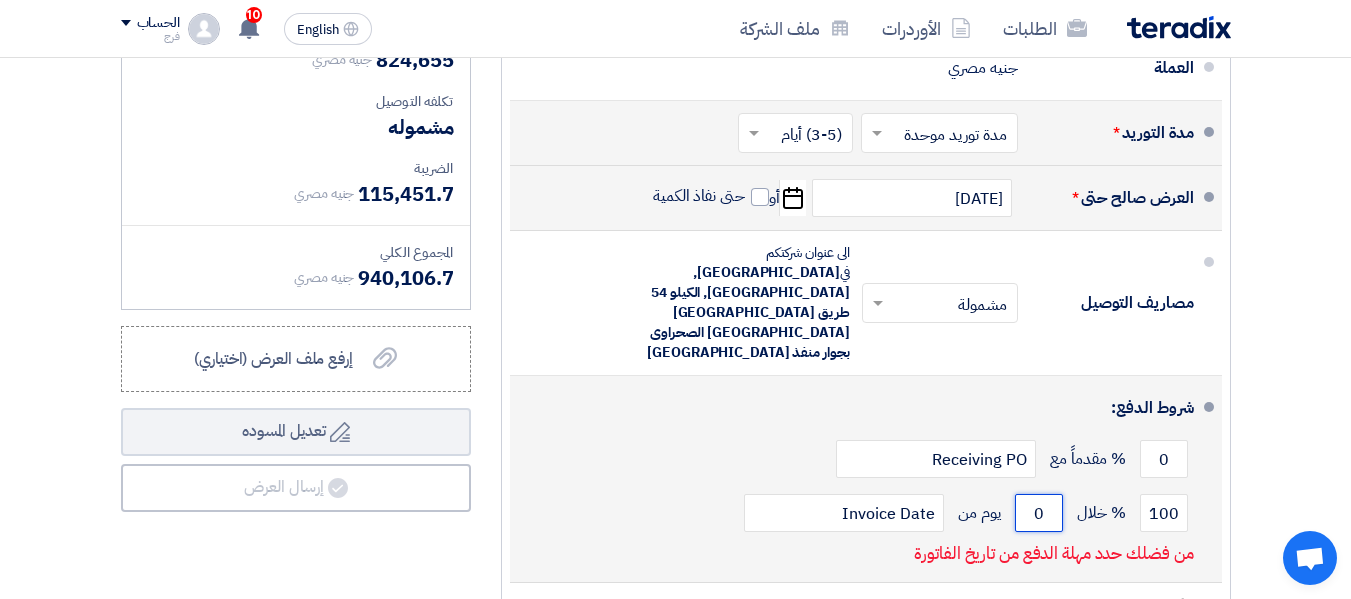 click on "0" 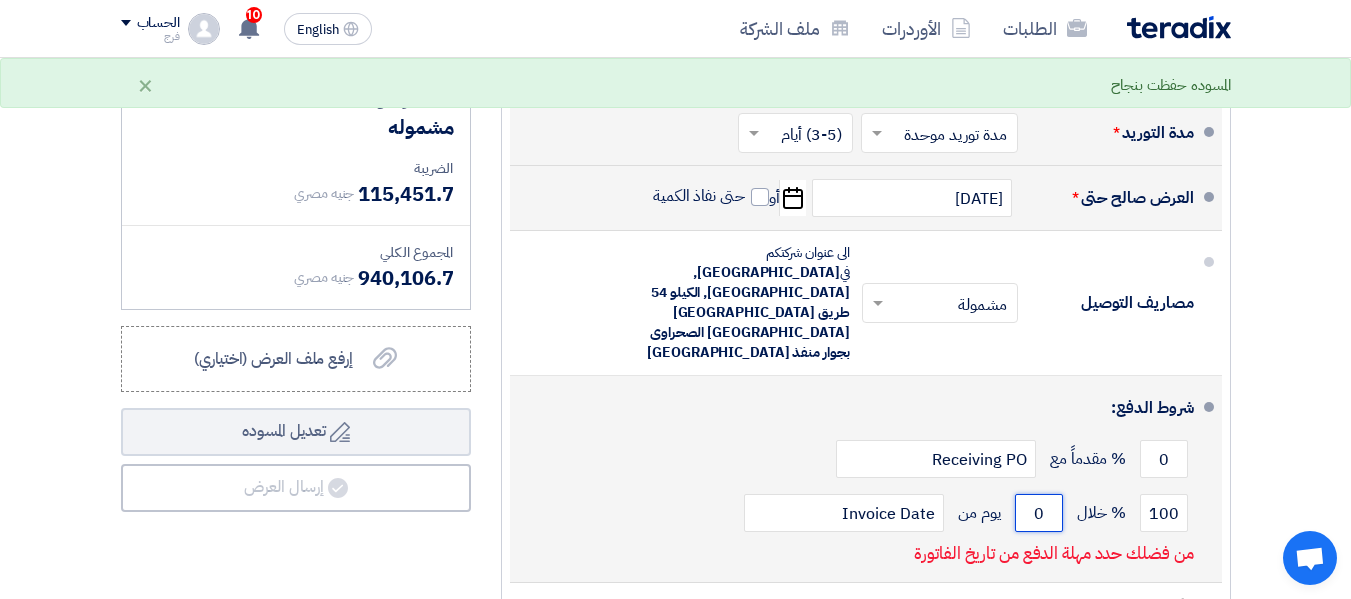 click on "0" 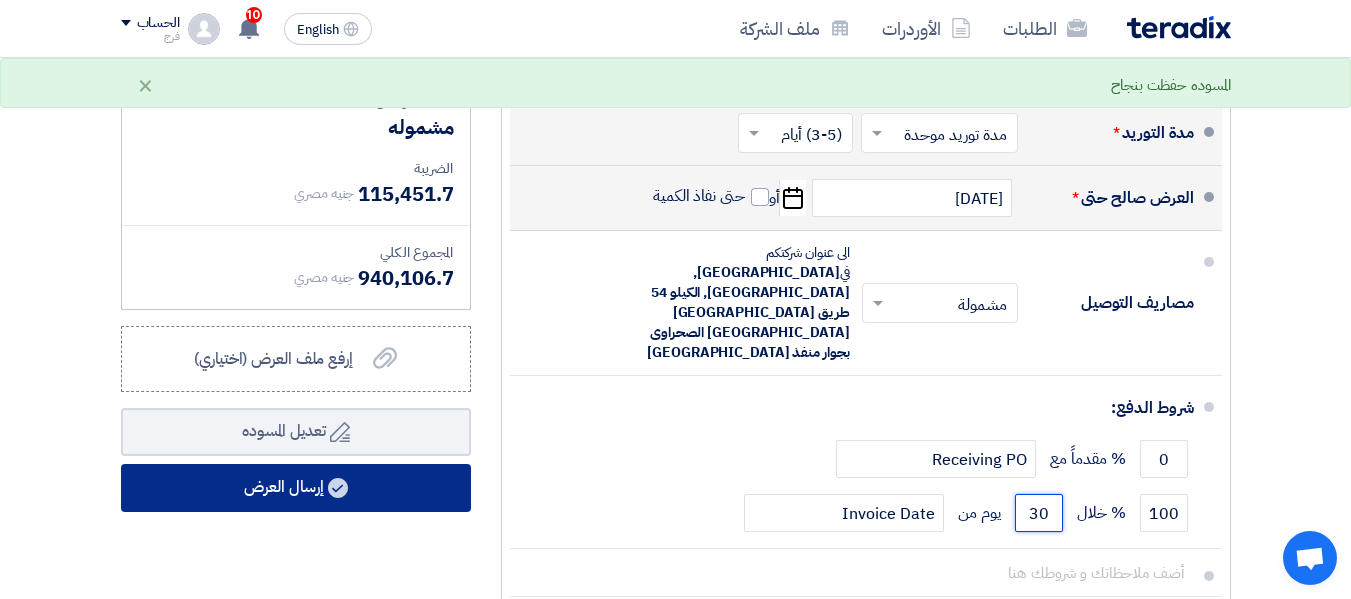 type on "30" 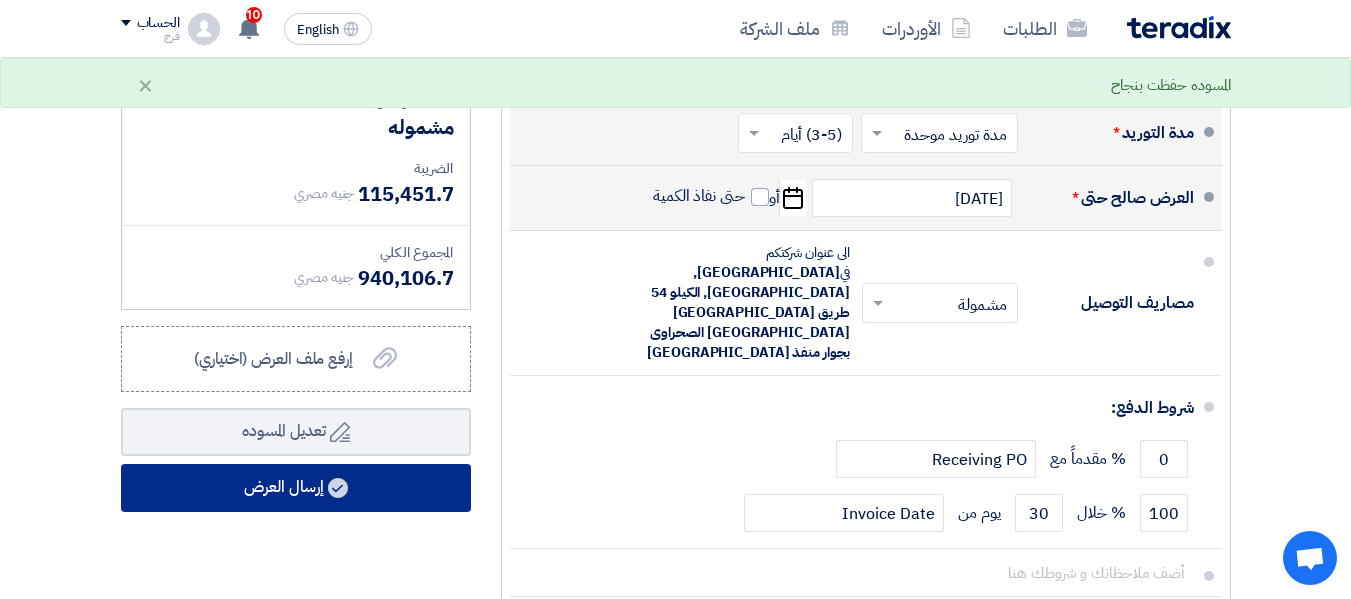 click on "إرسال العرض" 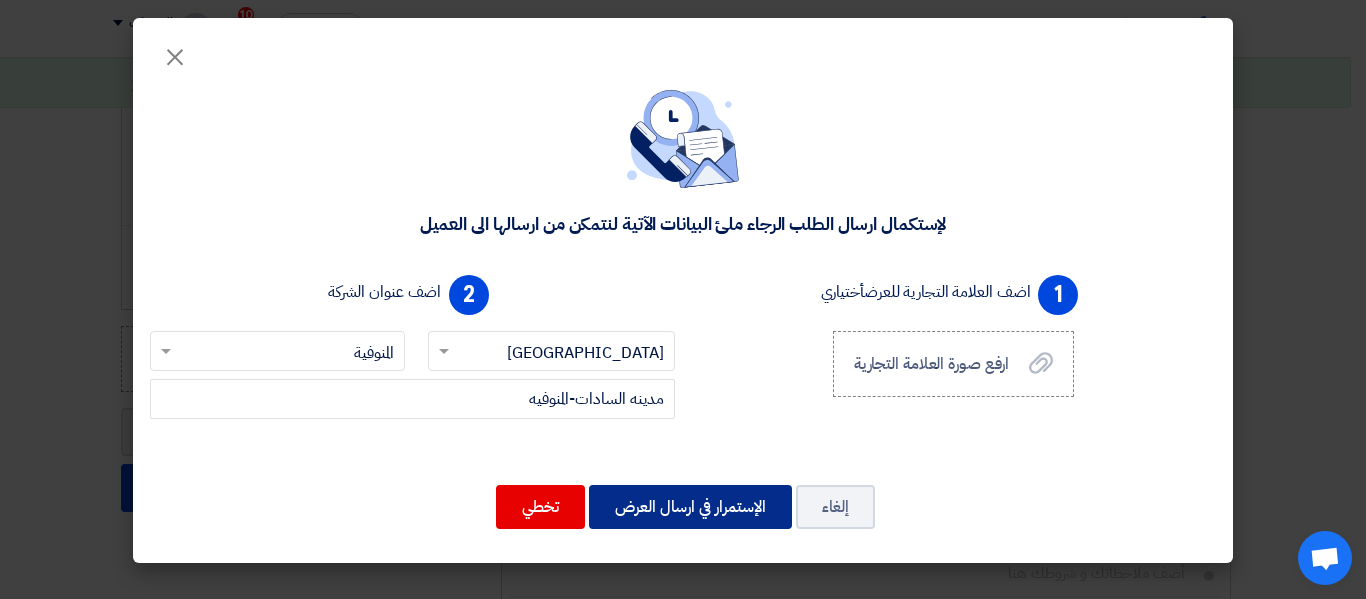 click on "الإستمرار في ارسال العرض" 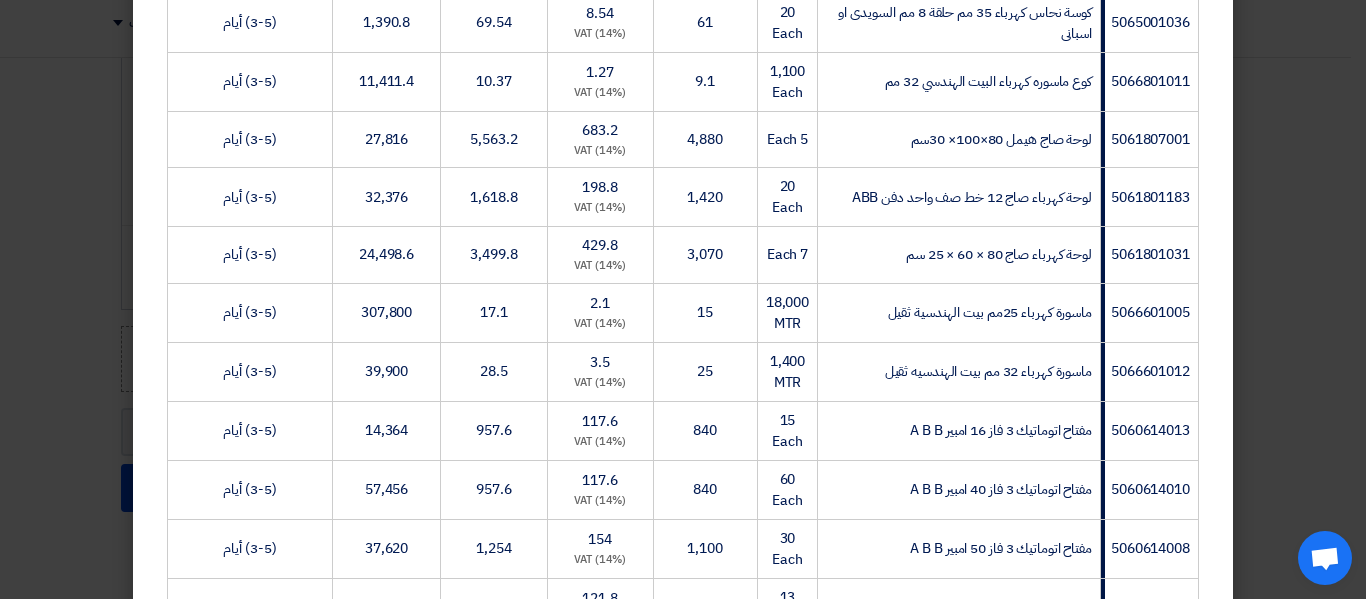 scroll, scrollTop: 2399, scrollLeft: 0, axis: vertical 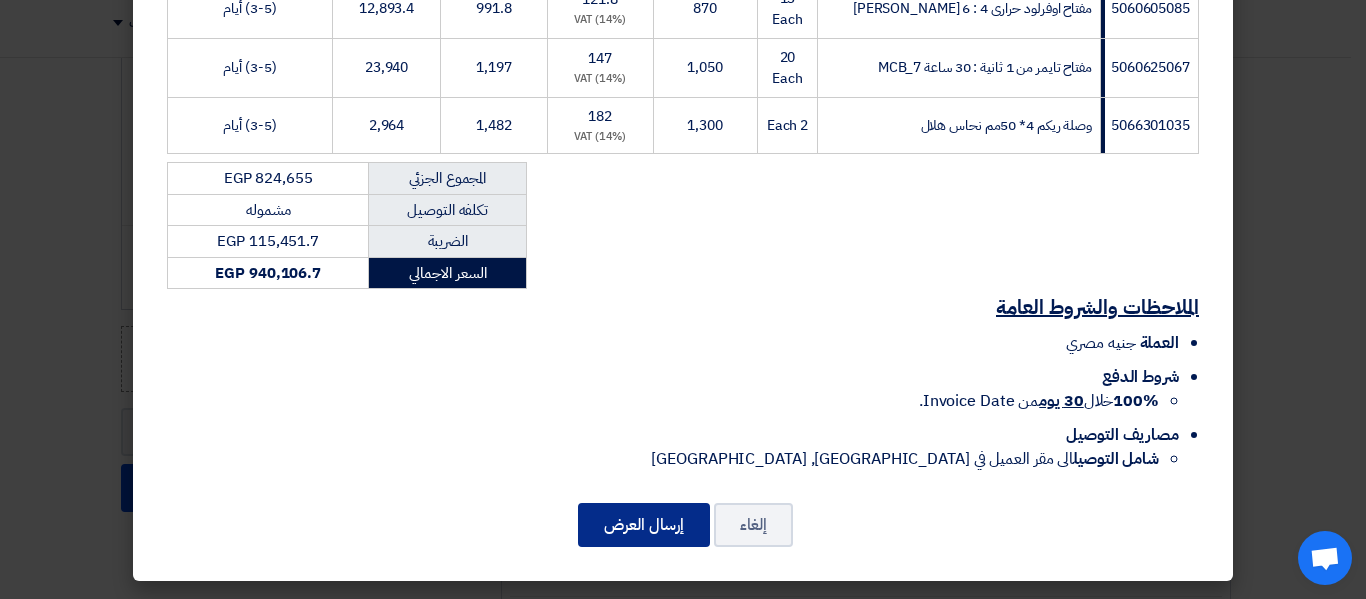 click on "إرسال العرض" 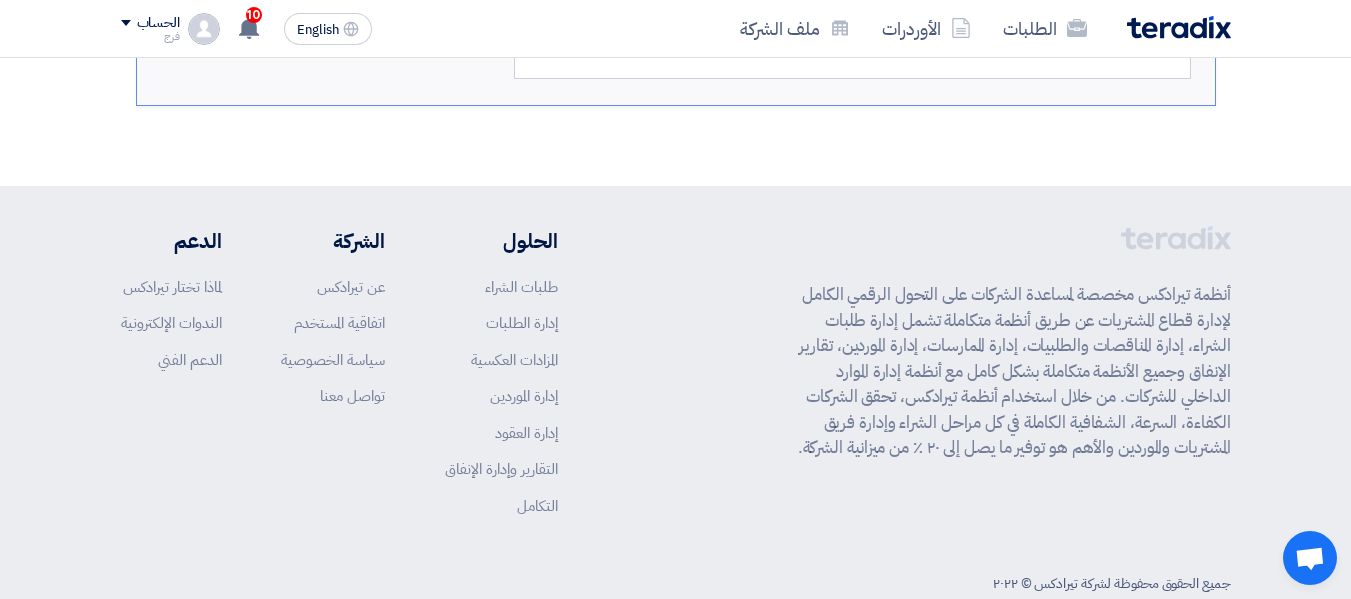 scroll, scrollTop: 3339, scrollLeft: 0, axis: vertical 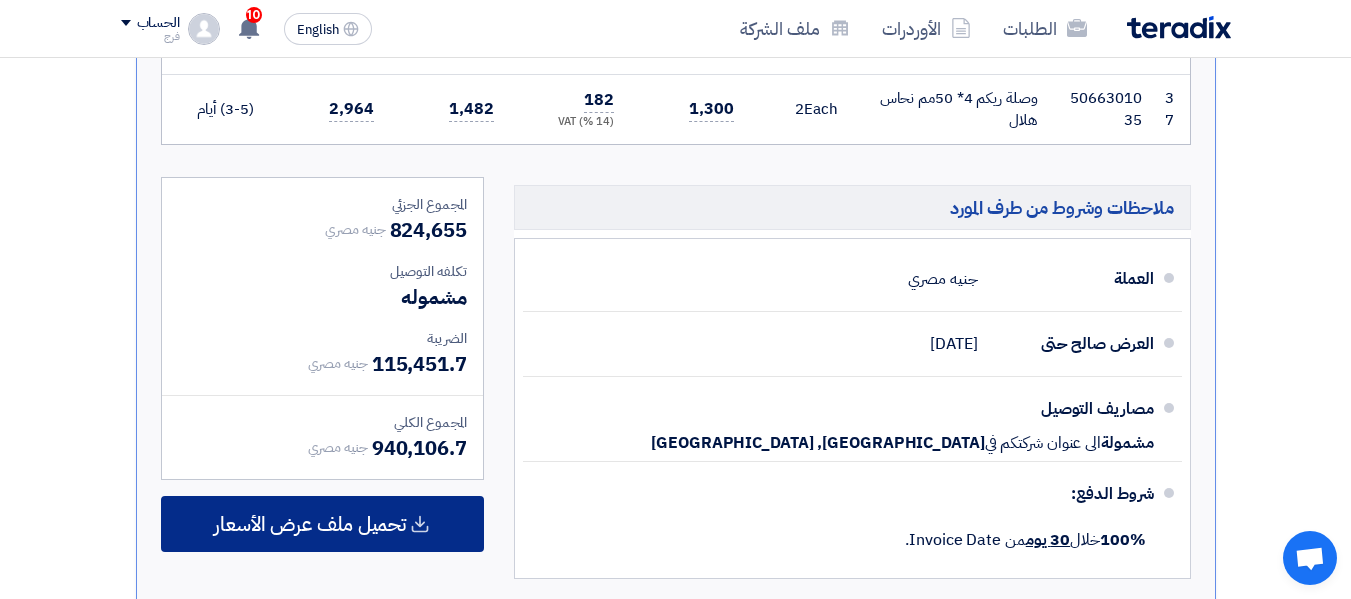 click 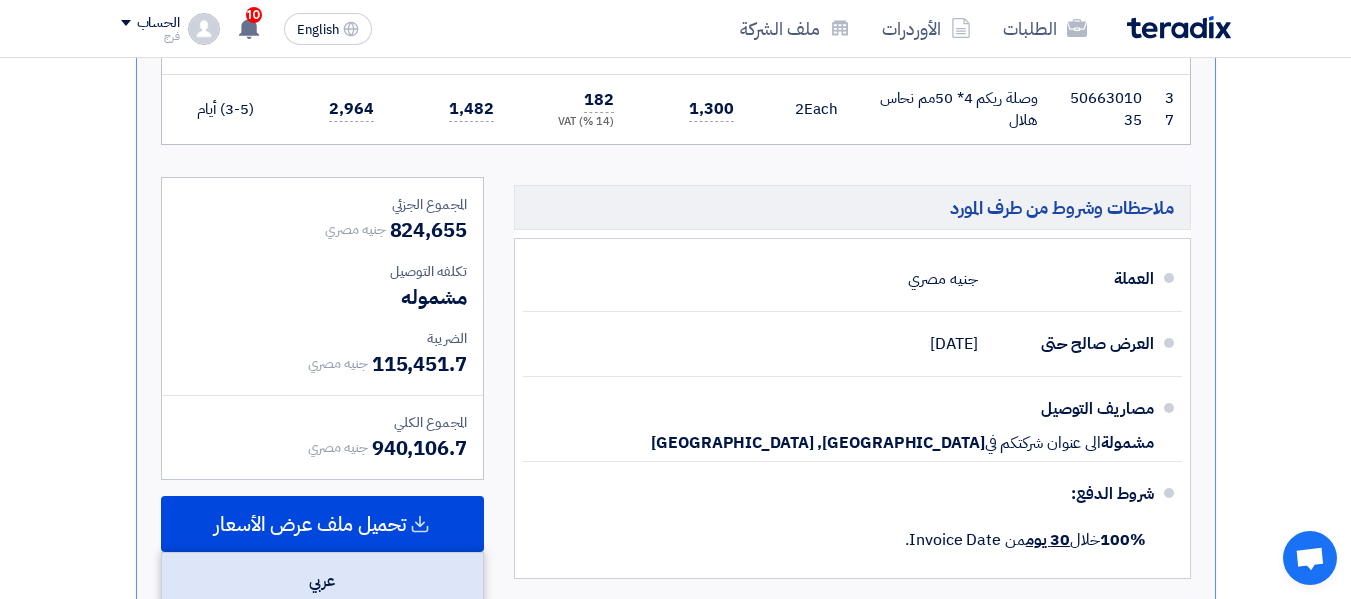 click on "عربي" at bounding box center (322, 581) 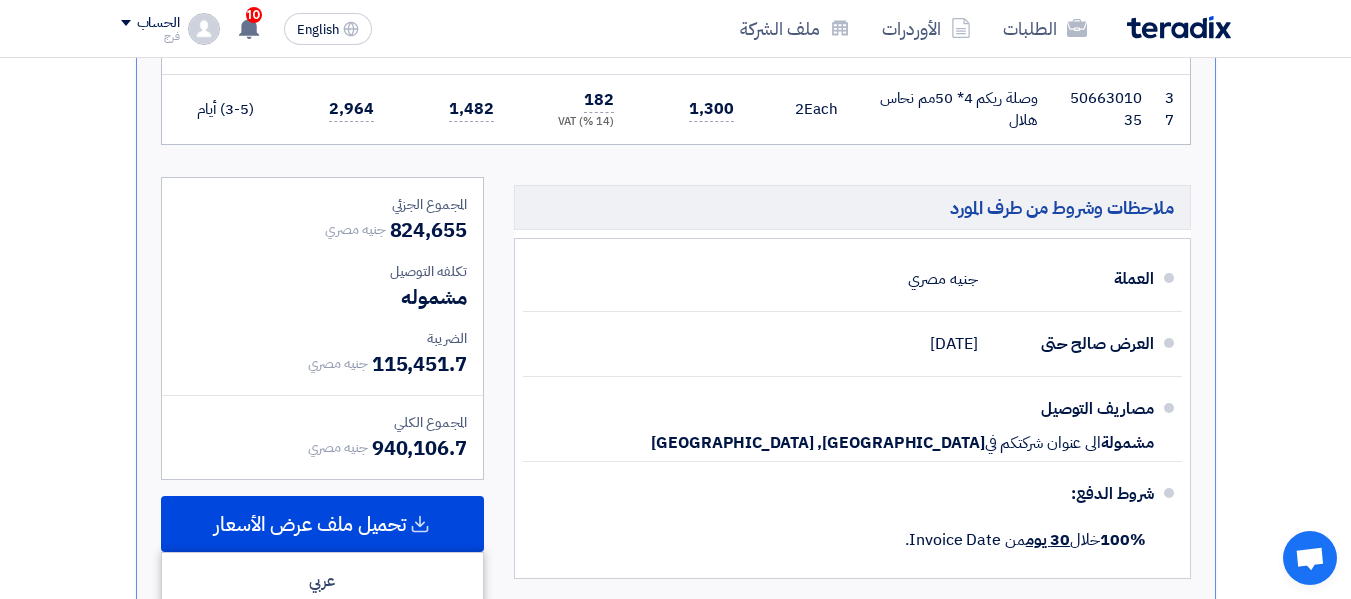 scroll, scrollTop: 0, scrollLeft: 0, axis: both 